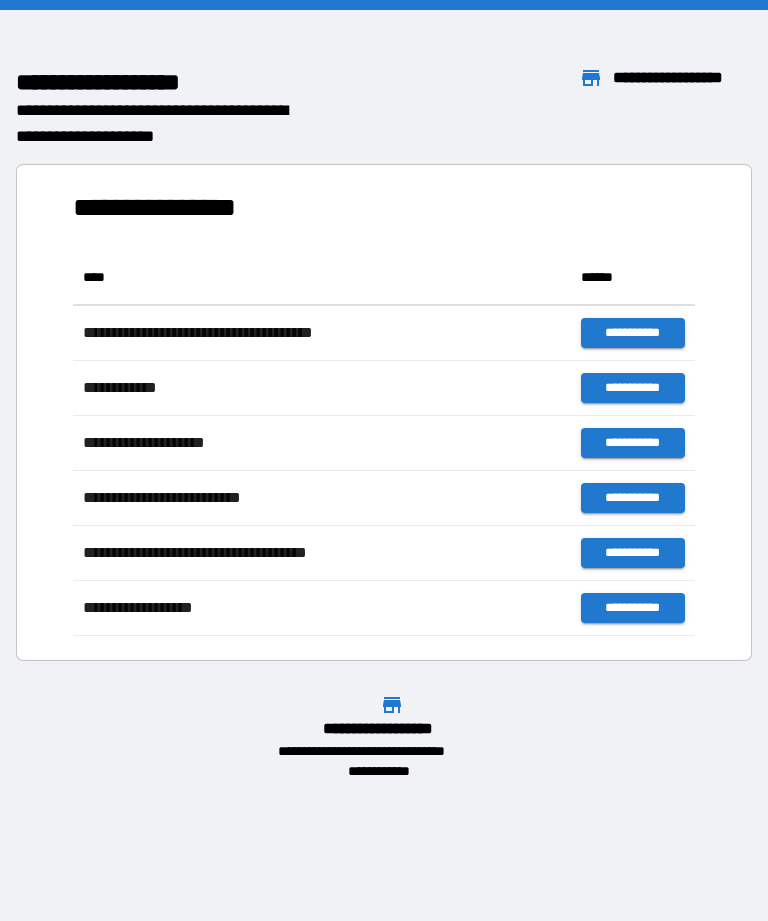 scroll, scrollTop: 0, scrollLeft: 0, axis: both 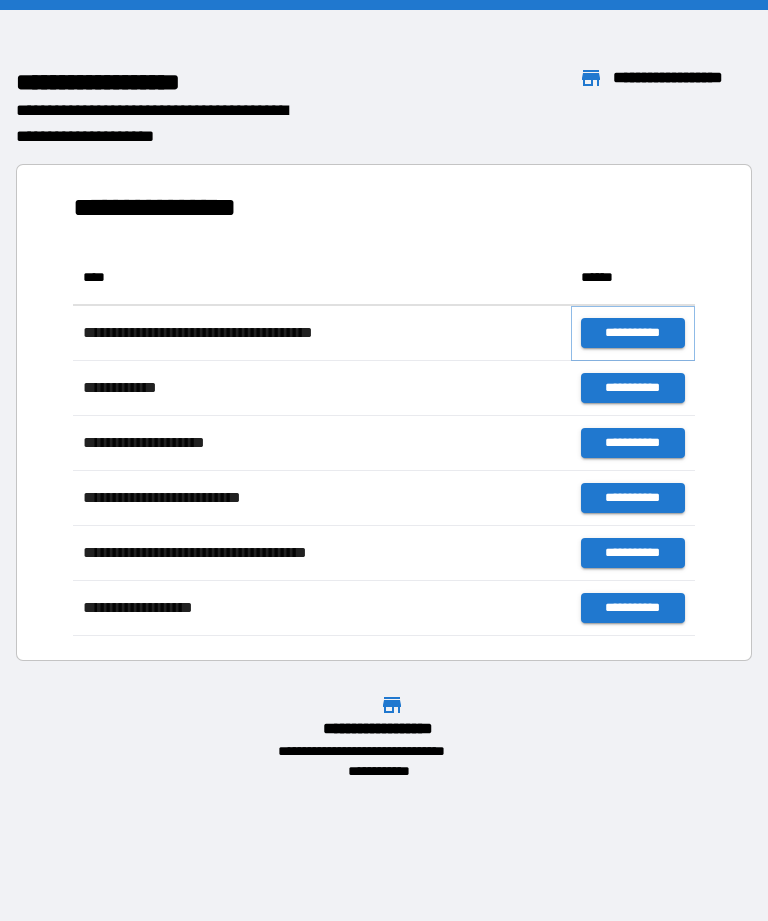 click on "**********" at bounding box center (633, 333) 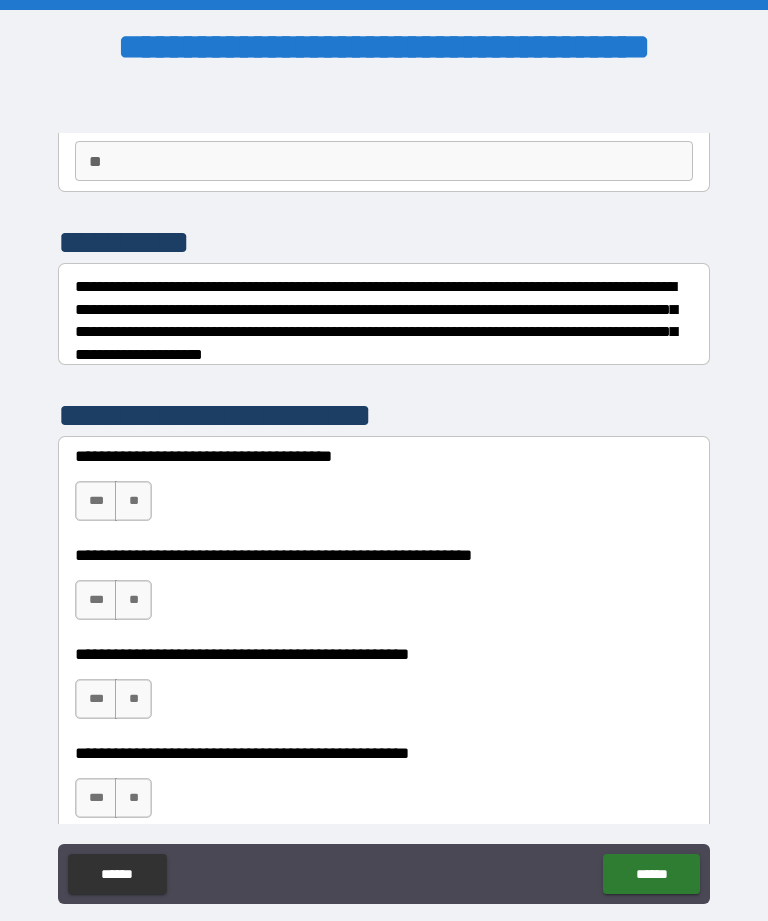 scroll, scrollTop: 186, scrollLeft: 0, axis: vertical 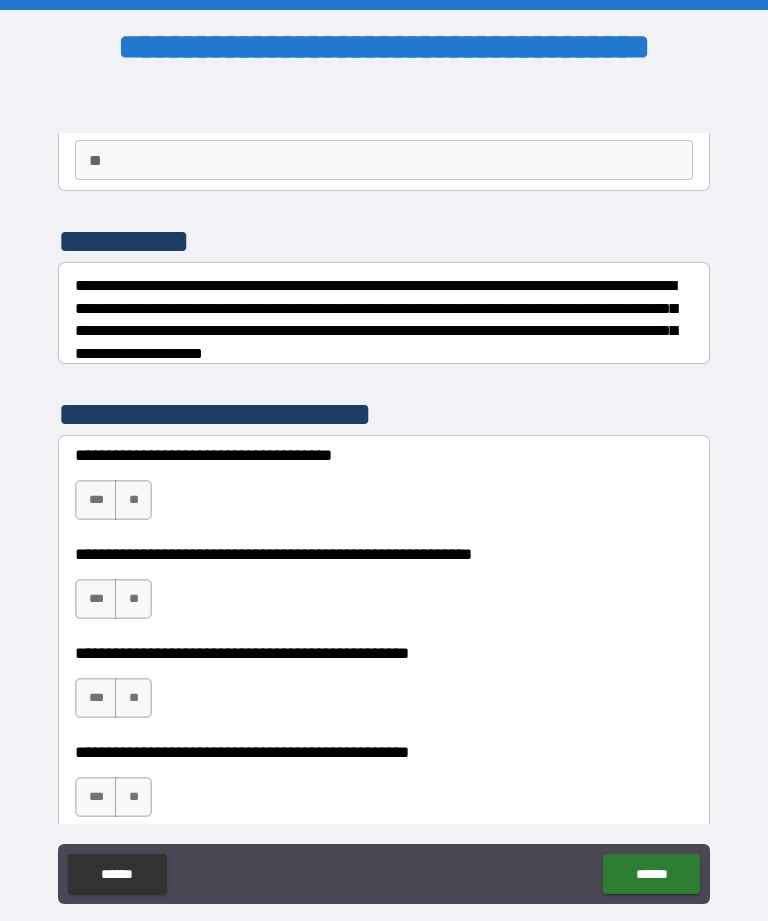 click on "**" at bounding box center (133, 500) 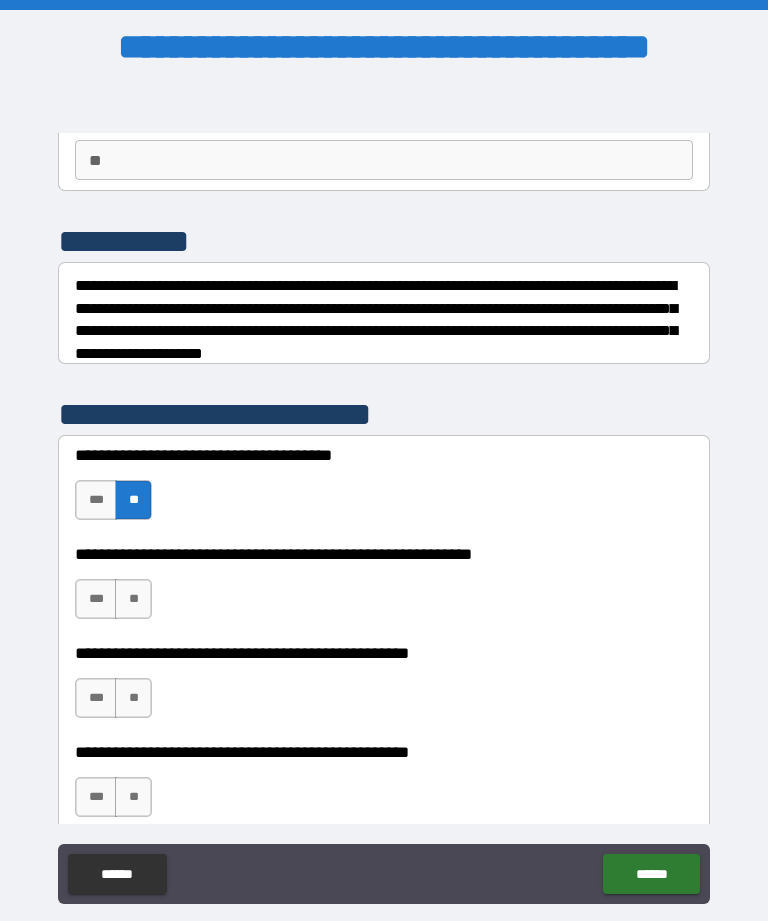 click on "**" at bounding box center [133, 599] 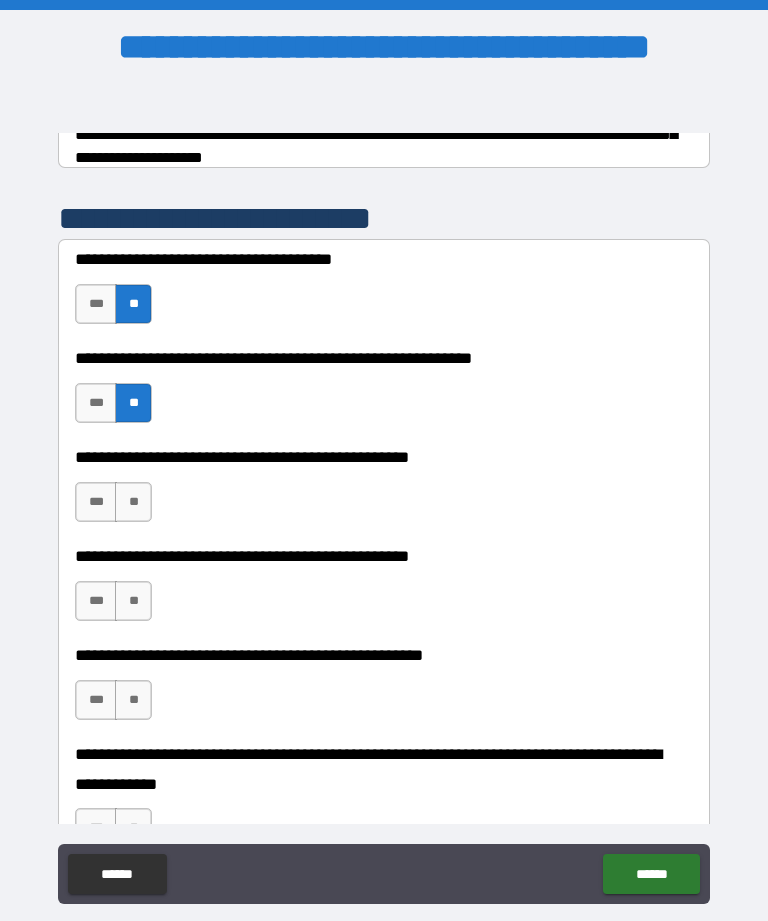 scroll, scrollTop: 392, scrollLeft: 0, axis: vertical 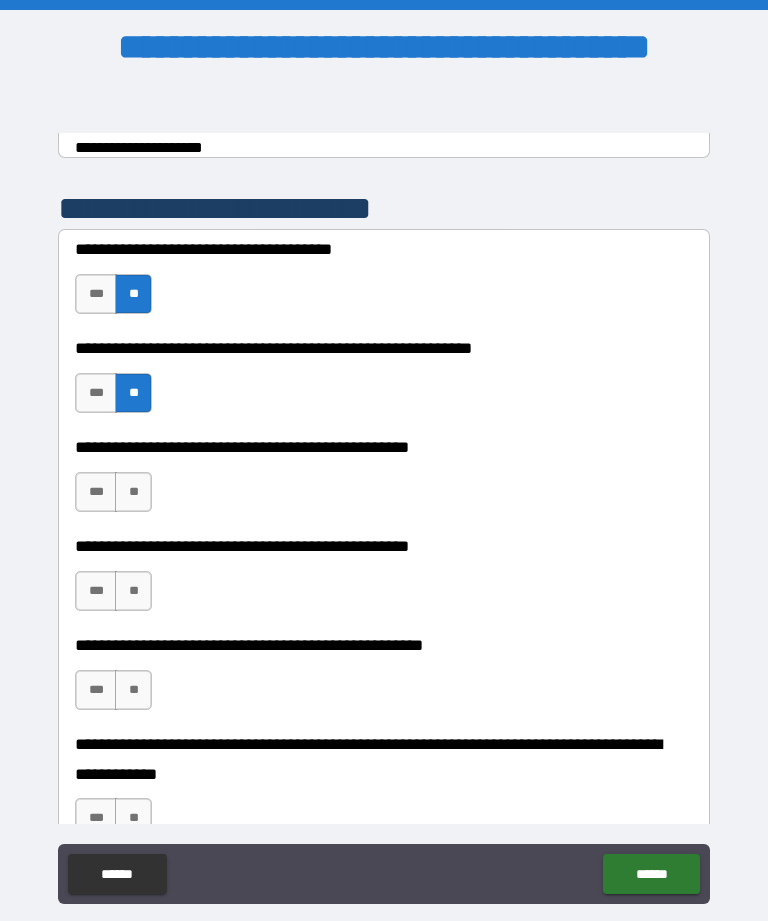 click on "**" at bounding box center (133, 492) 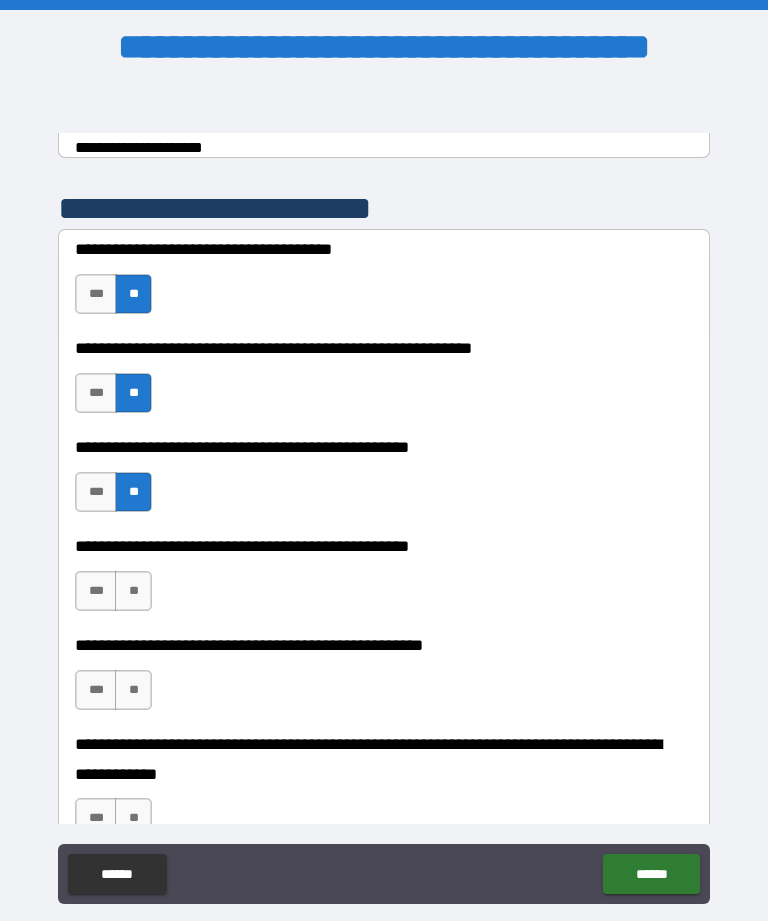 click on "**" at bounding box center [133, 591] 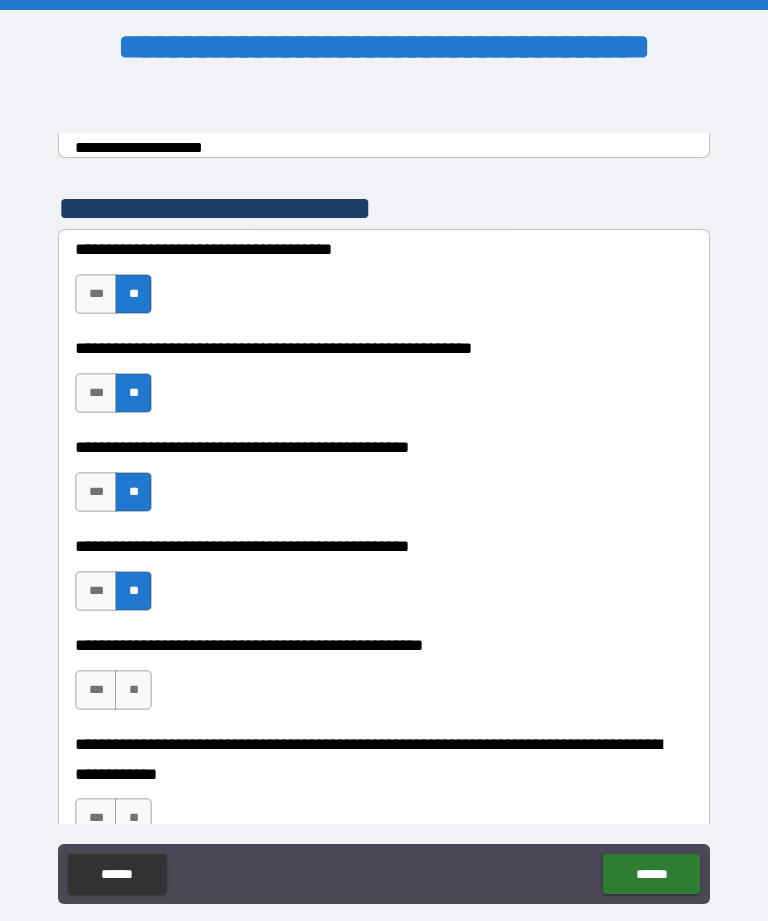 click on "**" at bounding box center (133, 690) 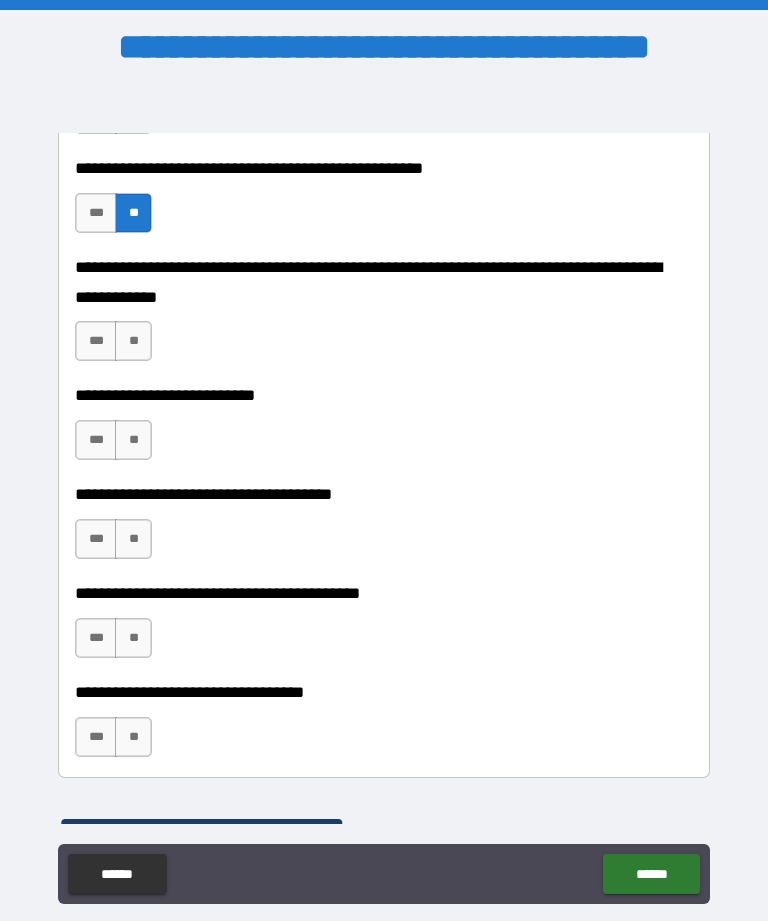 scroll, scrollTop: 876, scrollLeft: 0, axis: vertical 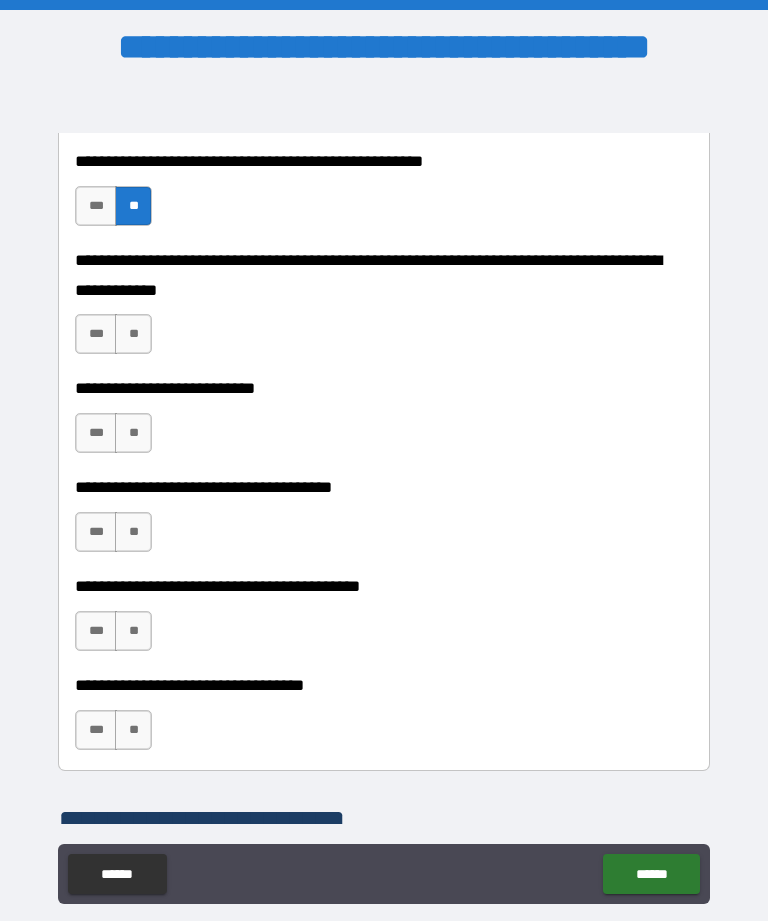click on "**" at bounding box center (133, 433) 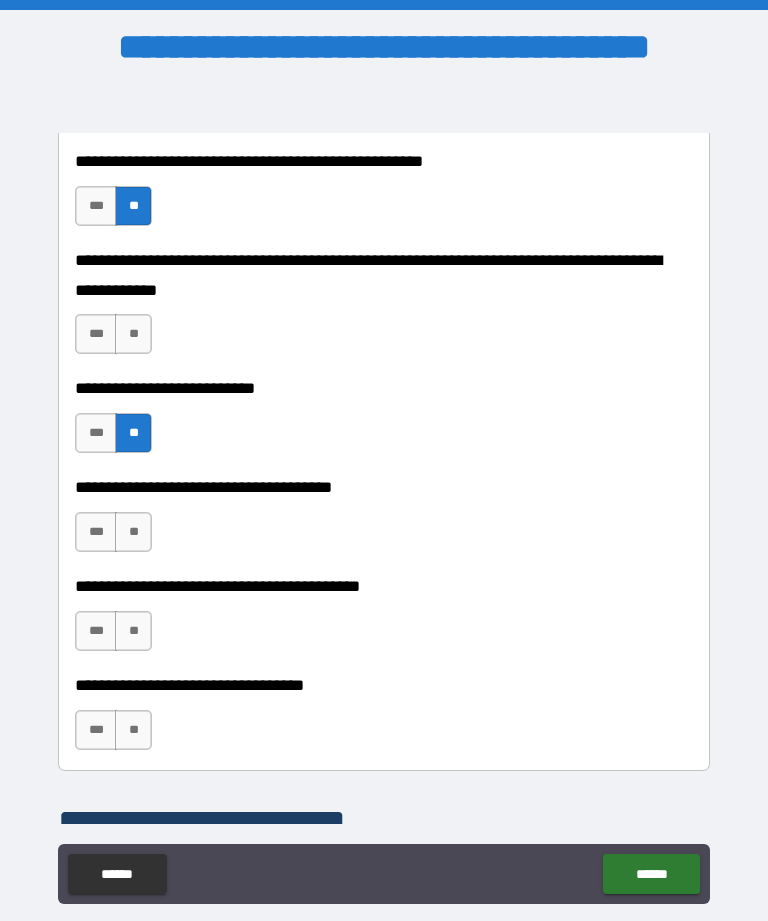 click on "**" at bounding box center (133, 334) 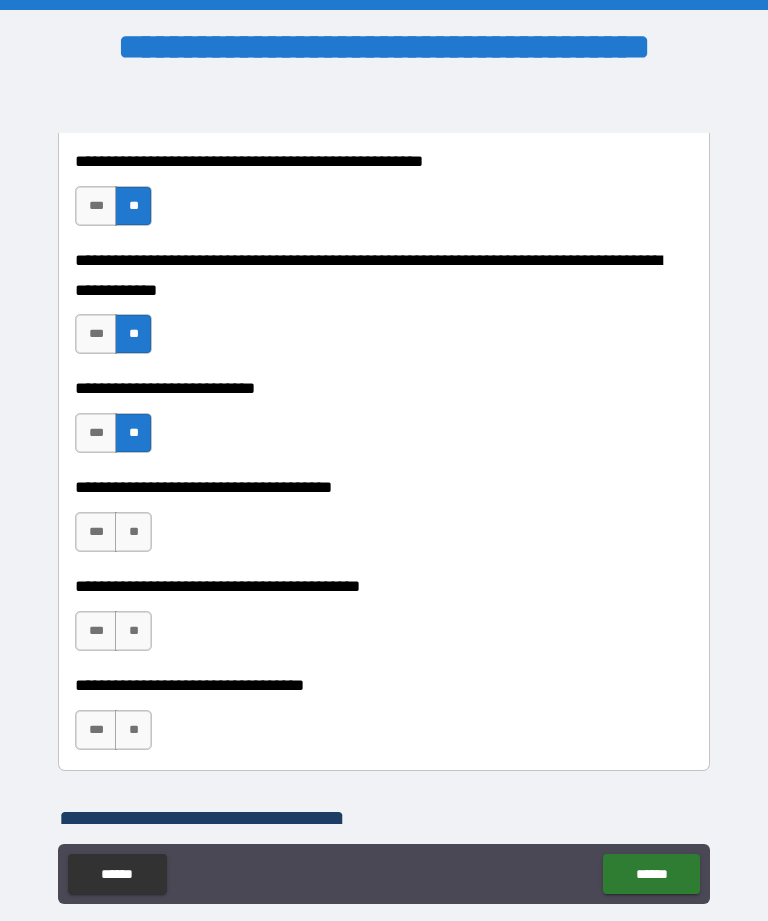 click on "**" at bounding box center (133, 532) 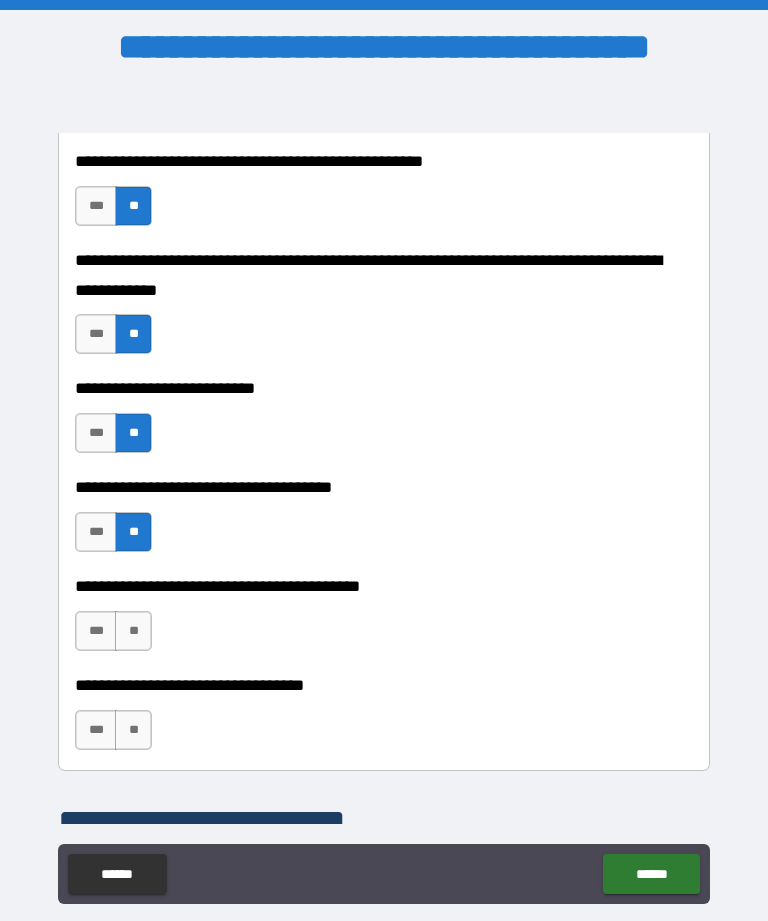 click on "**" at bounding box center [133, 631] 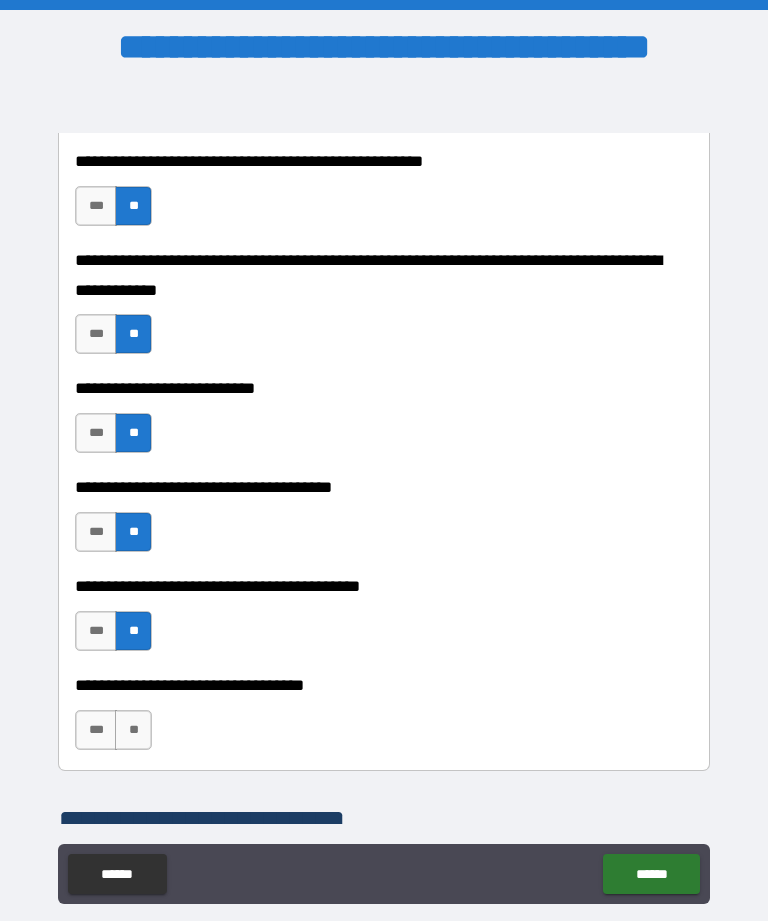 click on "**" at bounding box center (133, 730) 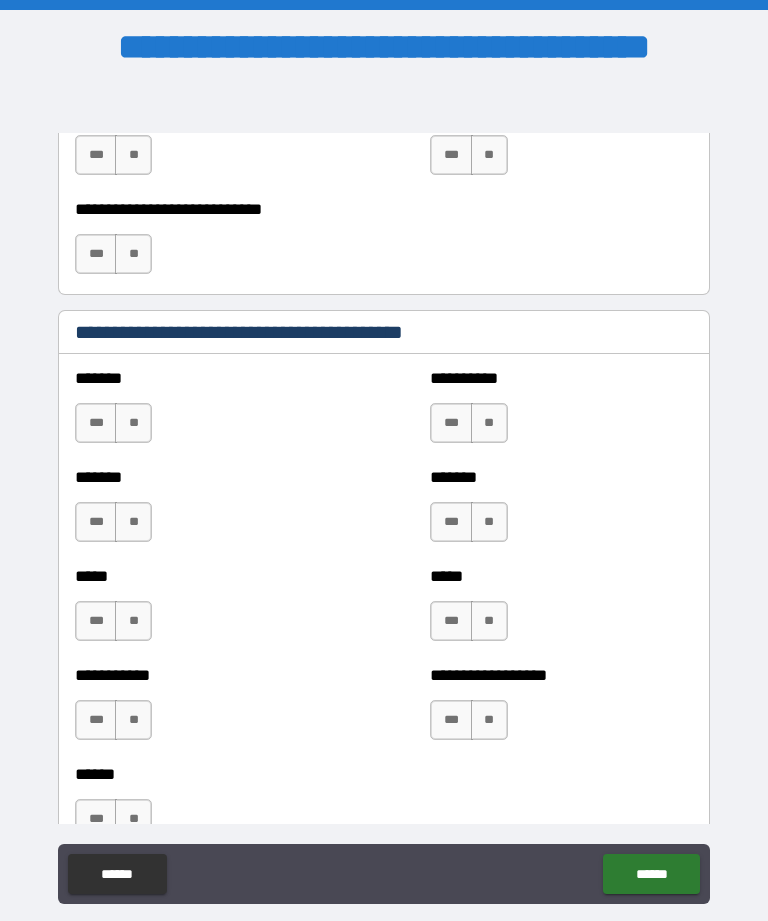 scroll, scrollTop: 1693, scrollLeft: 0, axis: vertical 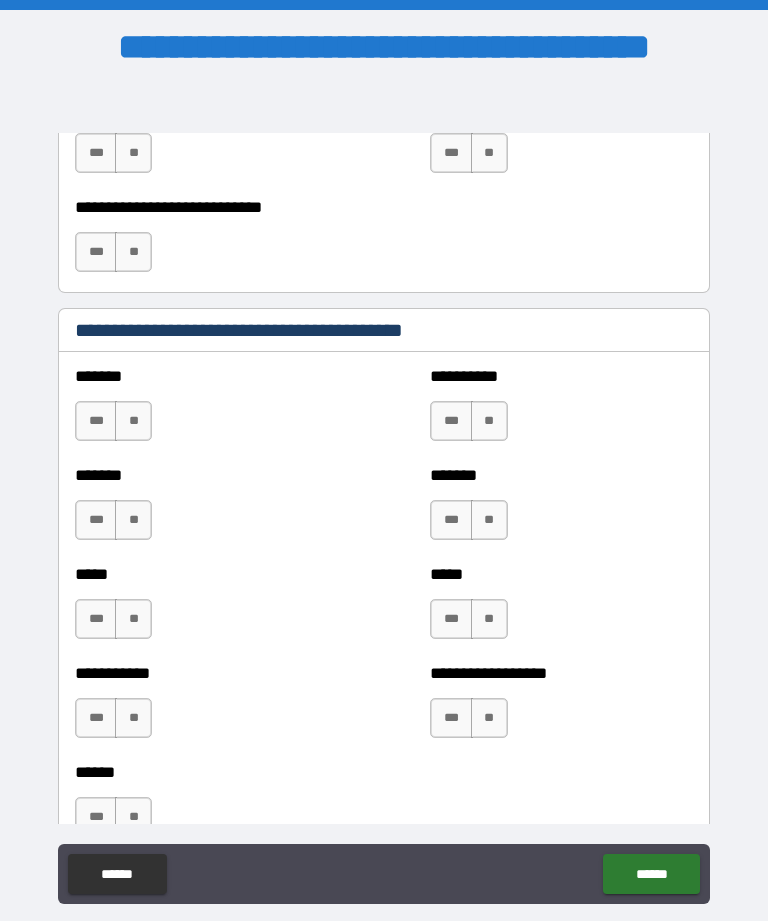 click on "**" at bounding box center (133, 421) 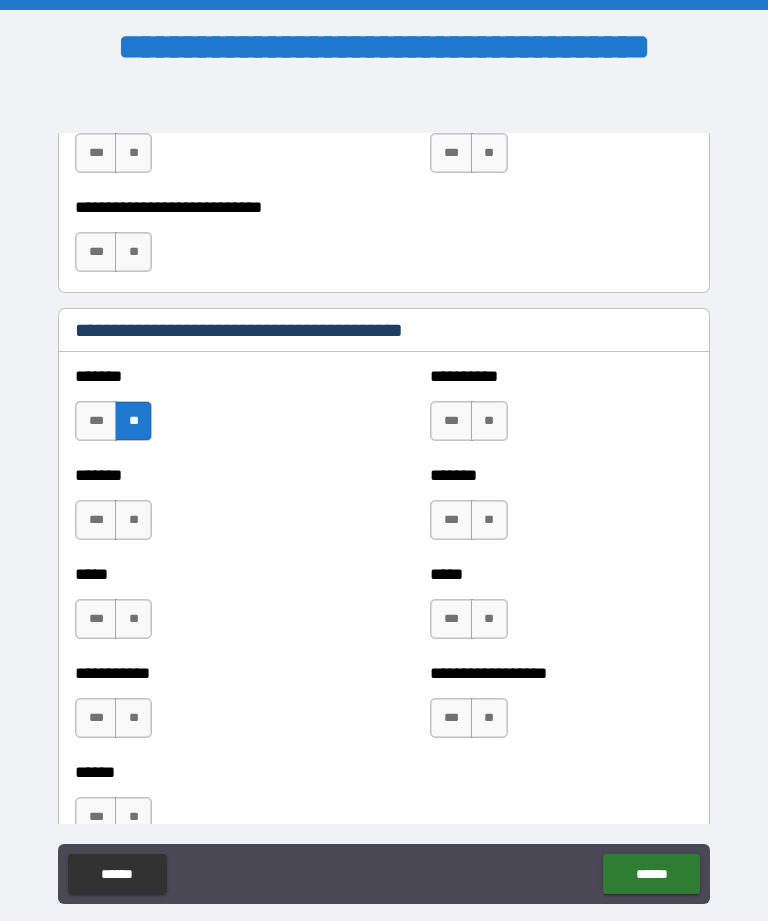 click on "**" at bounding box center [489, 421] 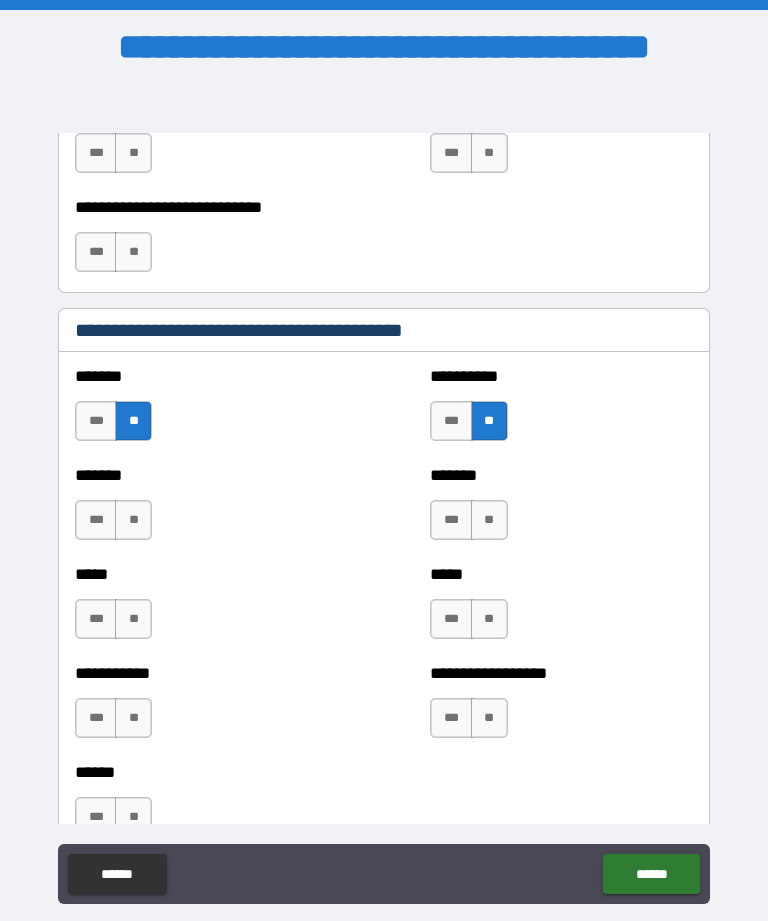 click on "**" at bounding box center [133, 520] 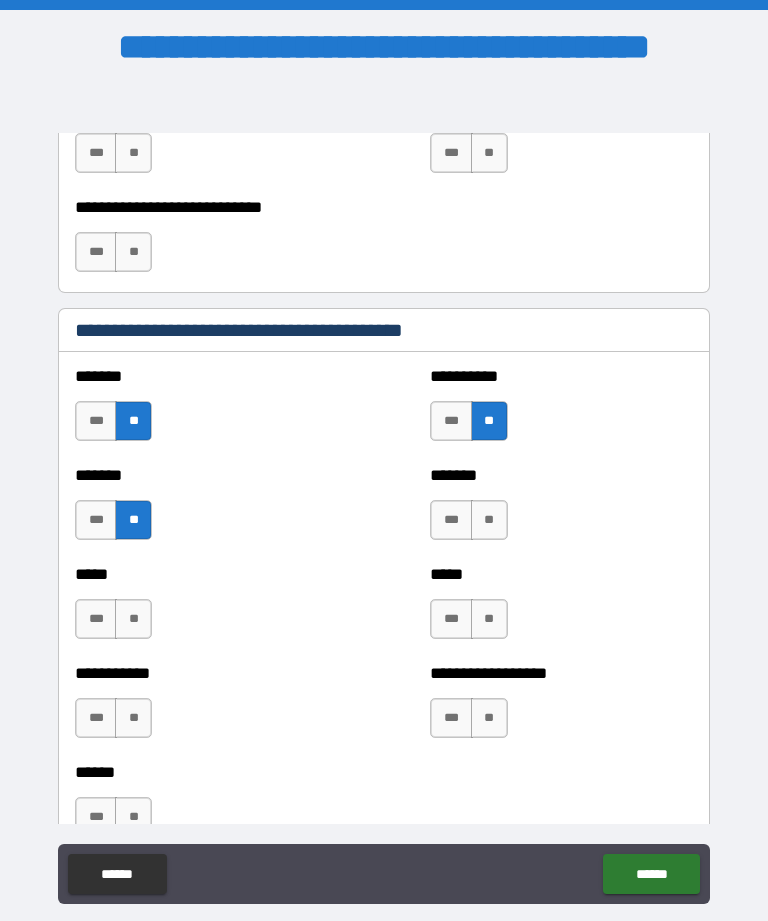 click on "**" at bounding box center (489, 520) 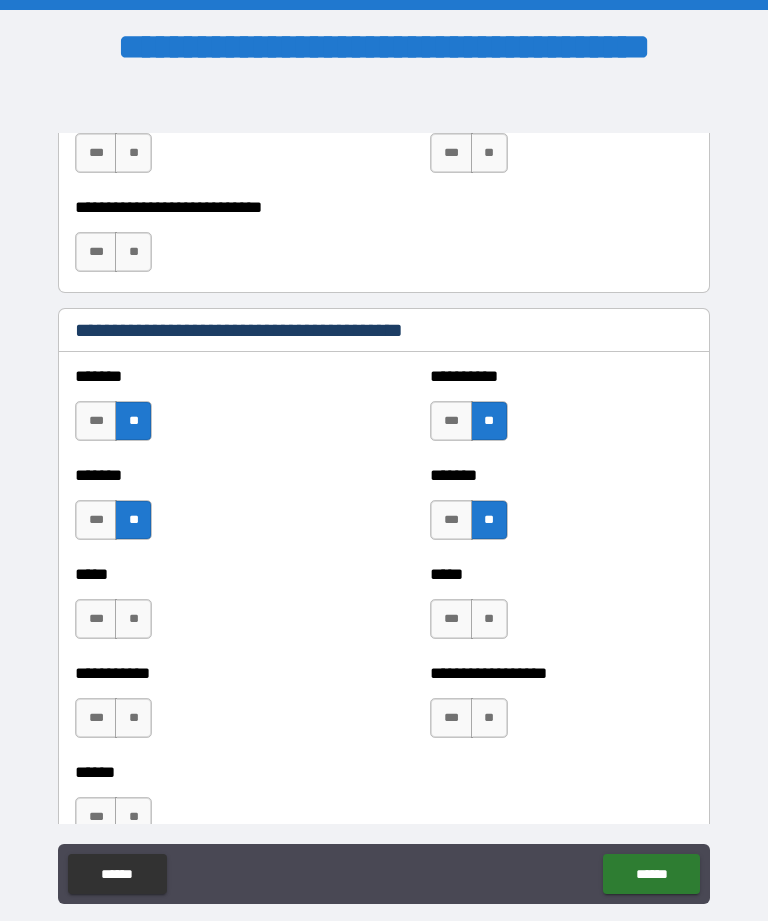 click on "**" at bounding box center (133, 619) 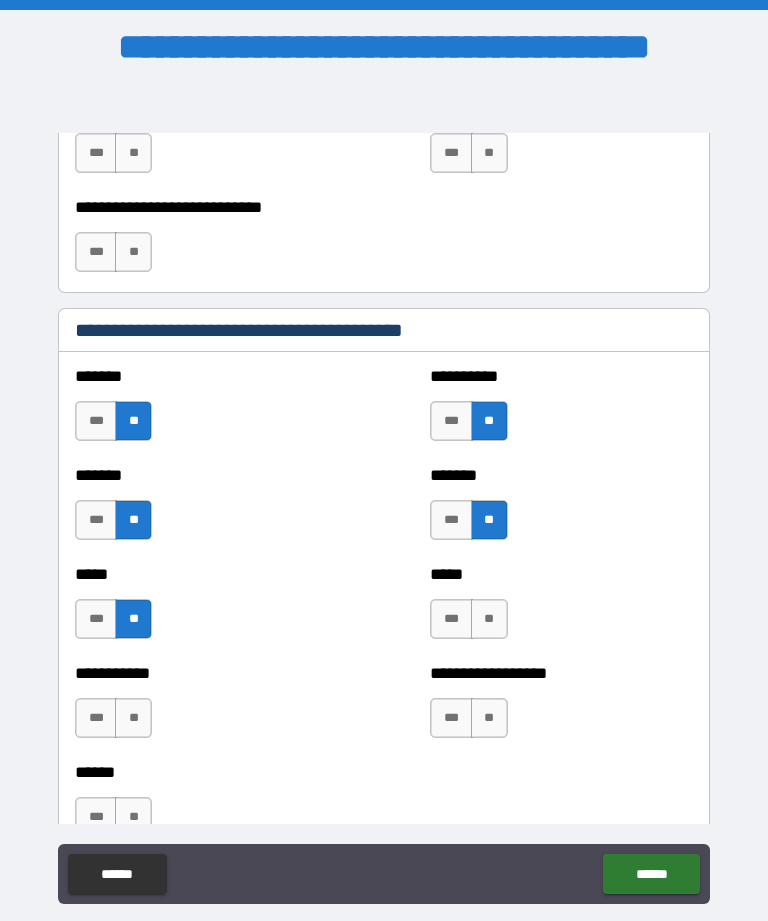 click on "**" at bounding box center [489, 619] 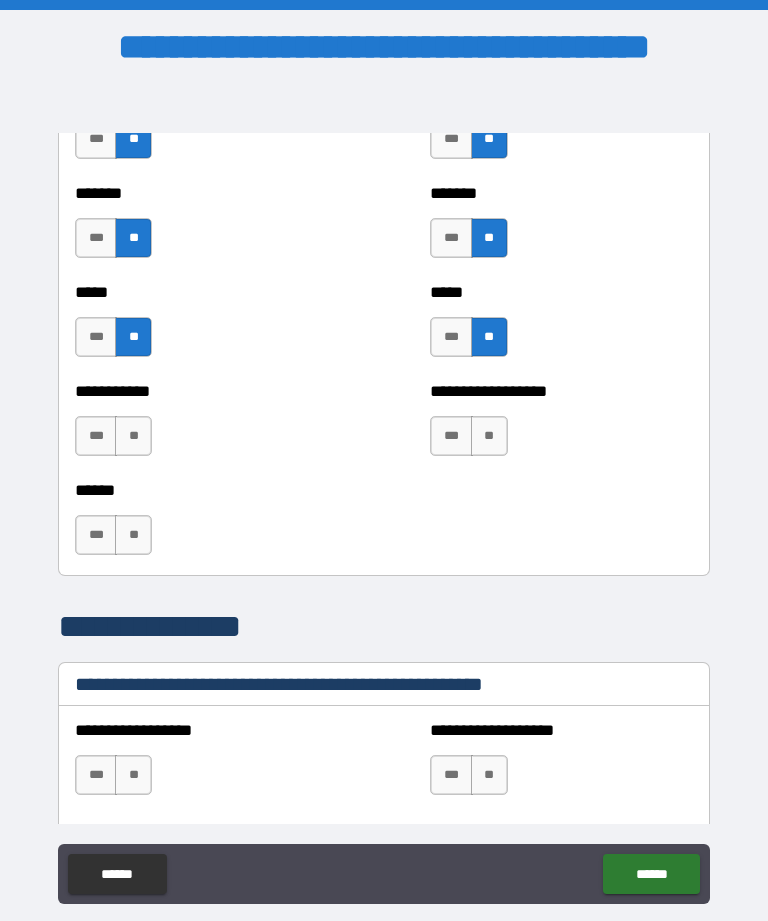 scroll, scrollTop: 1978, scrollLeft: 0, axis: vertical 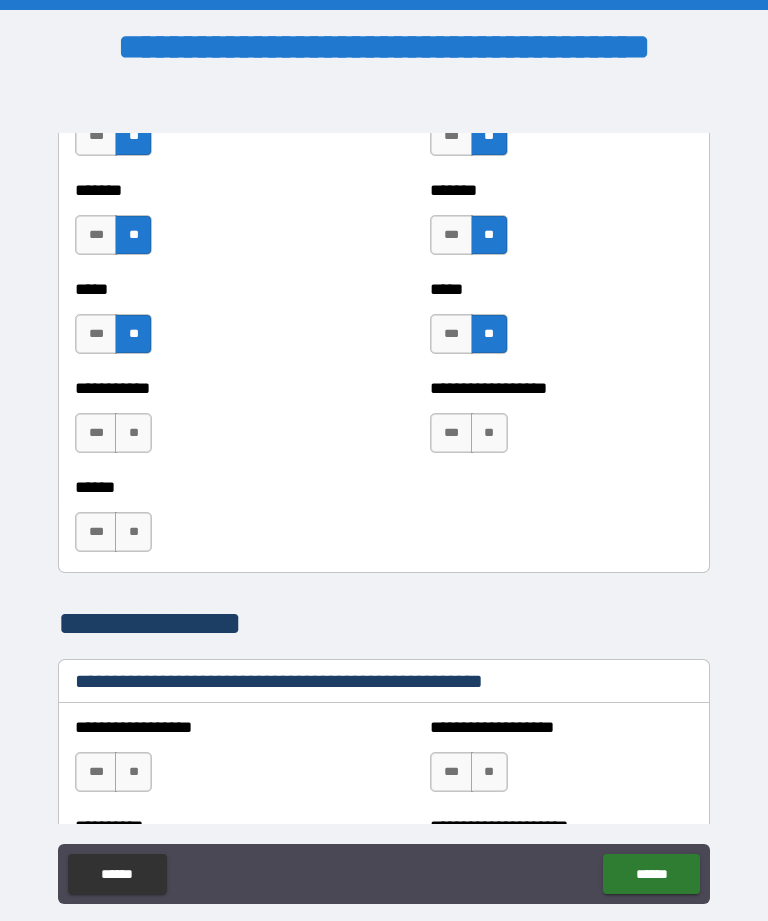 click on "**" at bounding box center [133, 433] 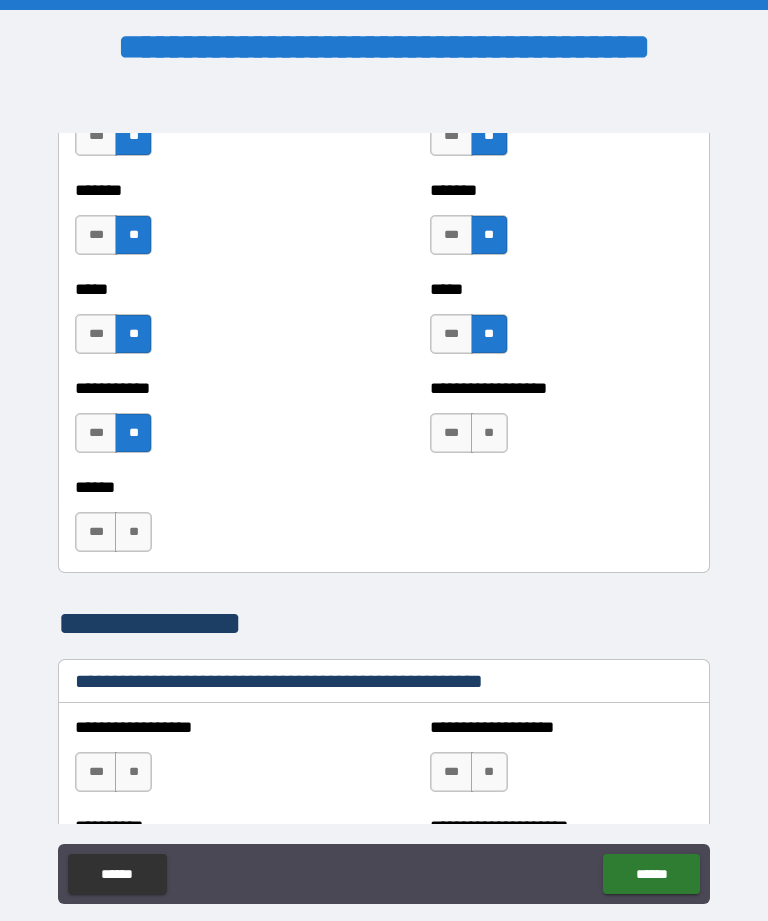 click on "**" at bounding box center [489, 433] 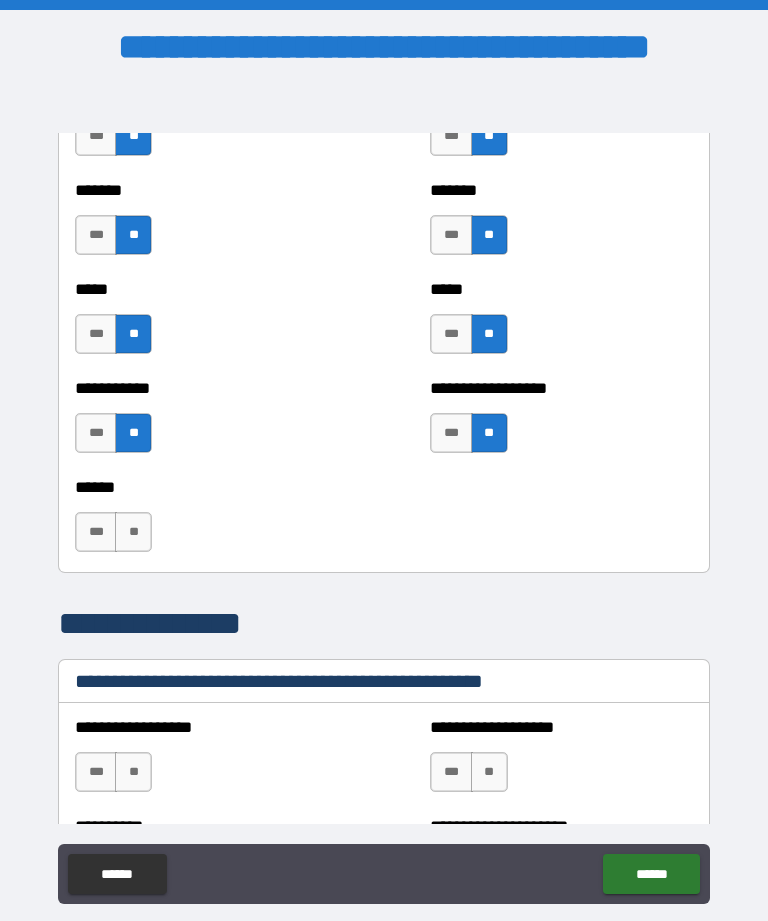 click on "**" at bounding box center (133, 532) 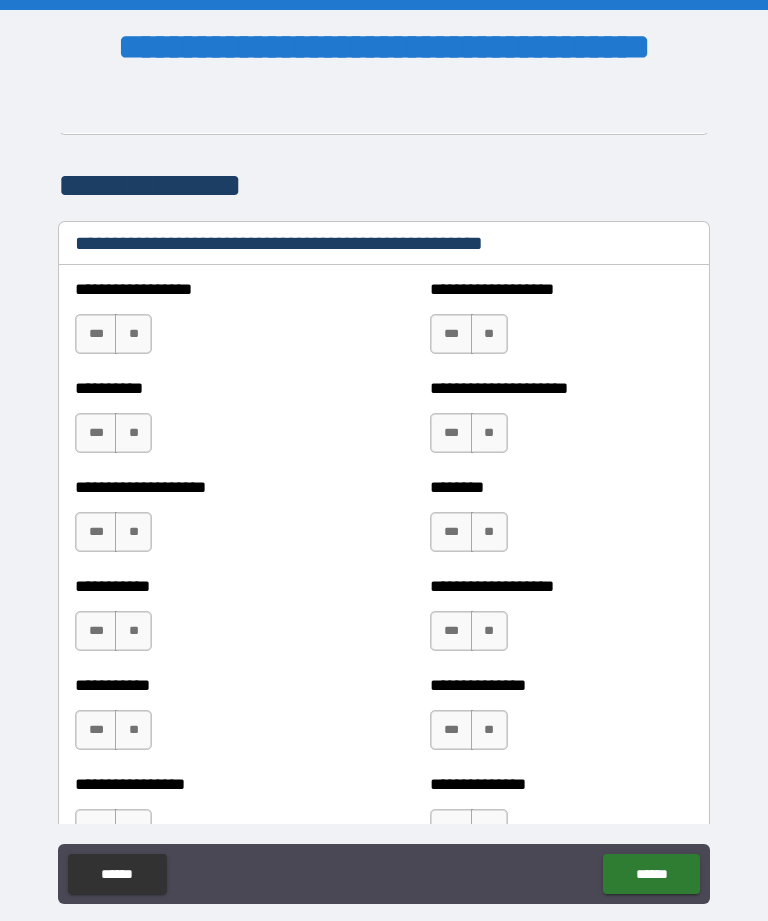 scroll, scrollTop: 2419, scrollLeft: 0, axis: vertical 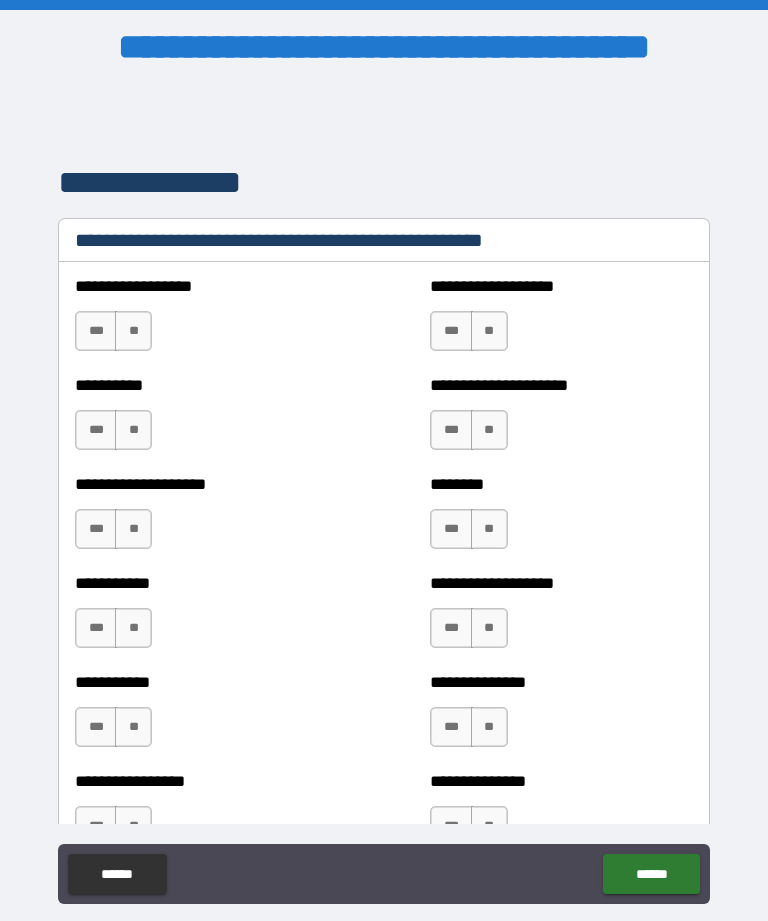 click on "**" at bounding box center [133, 331] 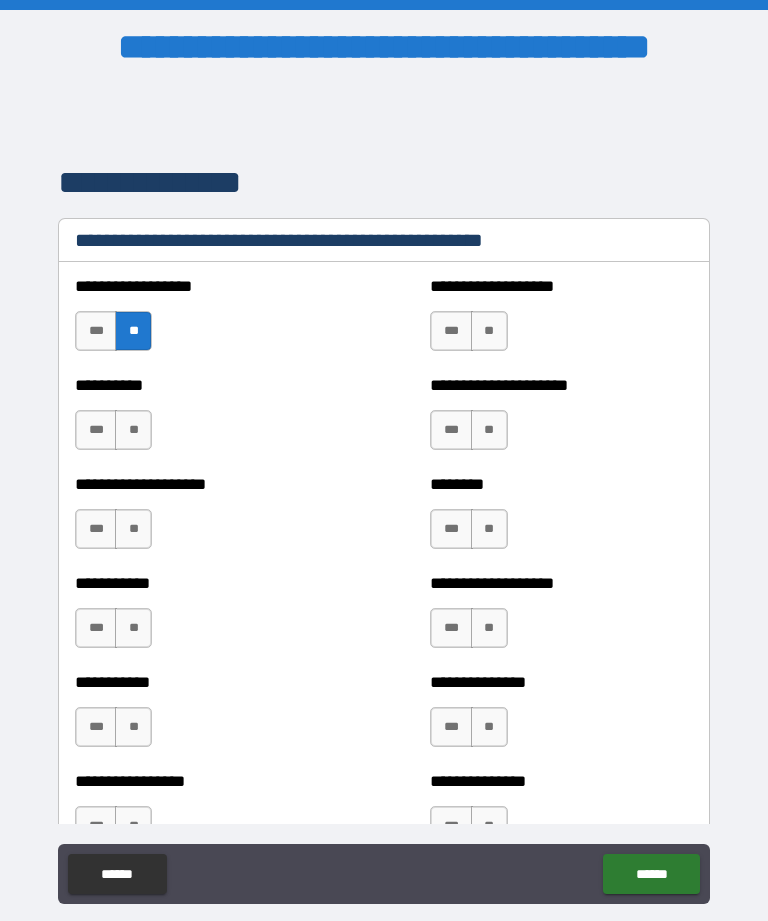click on "**" at bounding box center [489, 331] 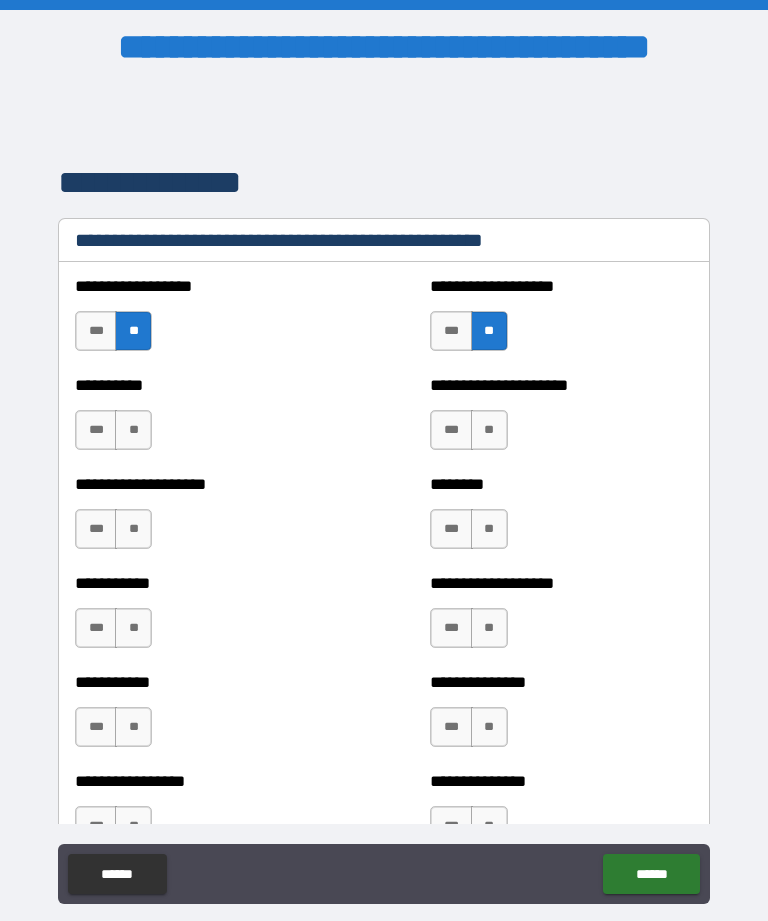 click on "**" at bounding box center (133, 430) 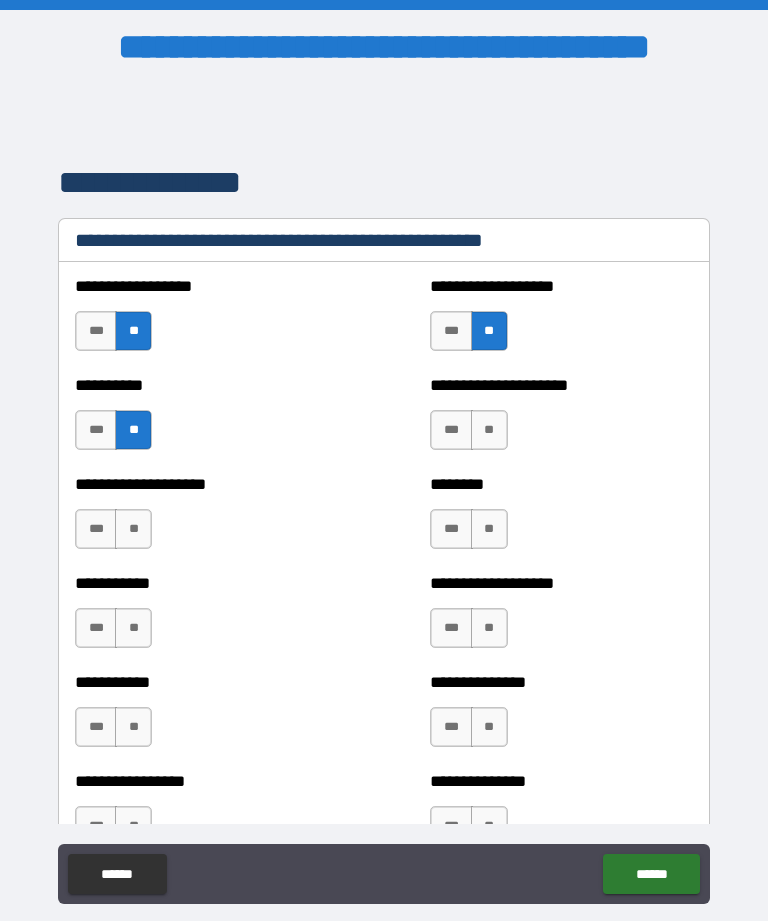 click on "**" at bounding box center (489, 430) 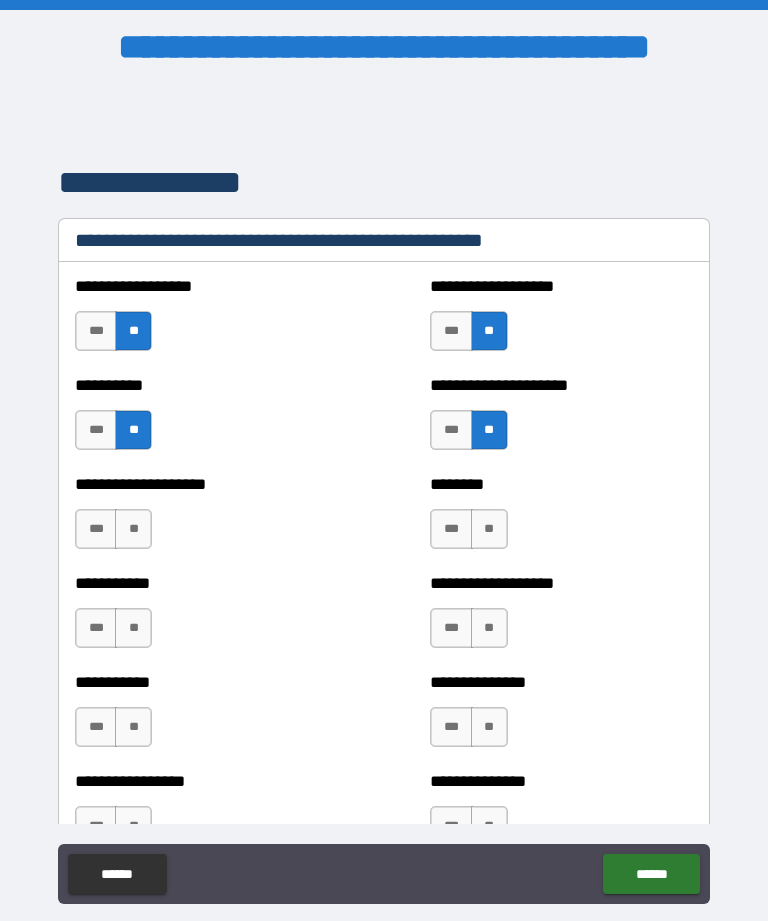 click on "**" at bounding box center [133, 529] 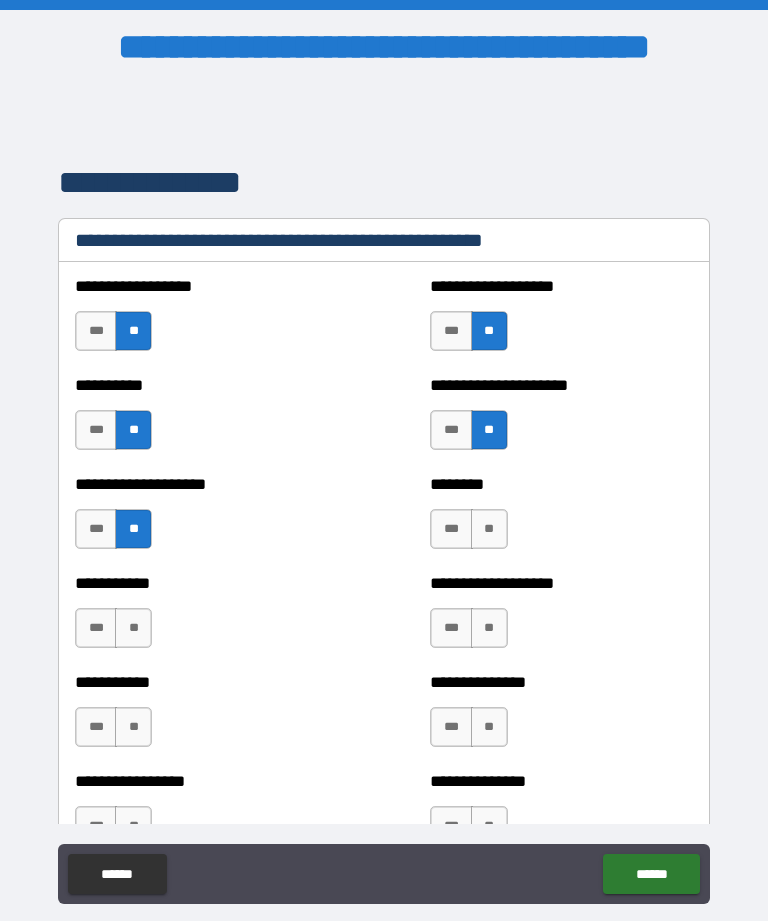 click on "**" at bounding box center [489, 529] 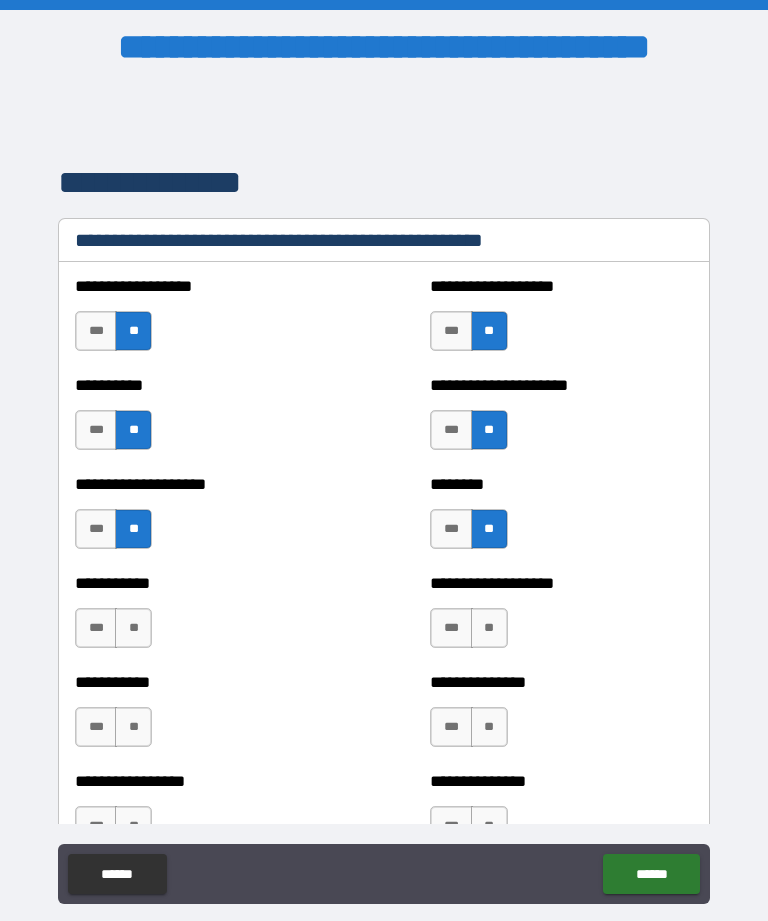 click on "**********" at bounding box center [206, 583] 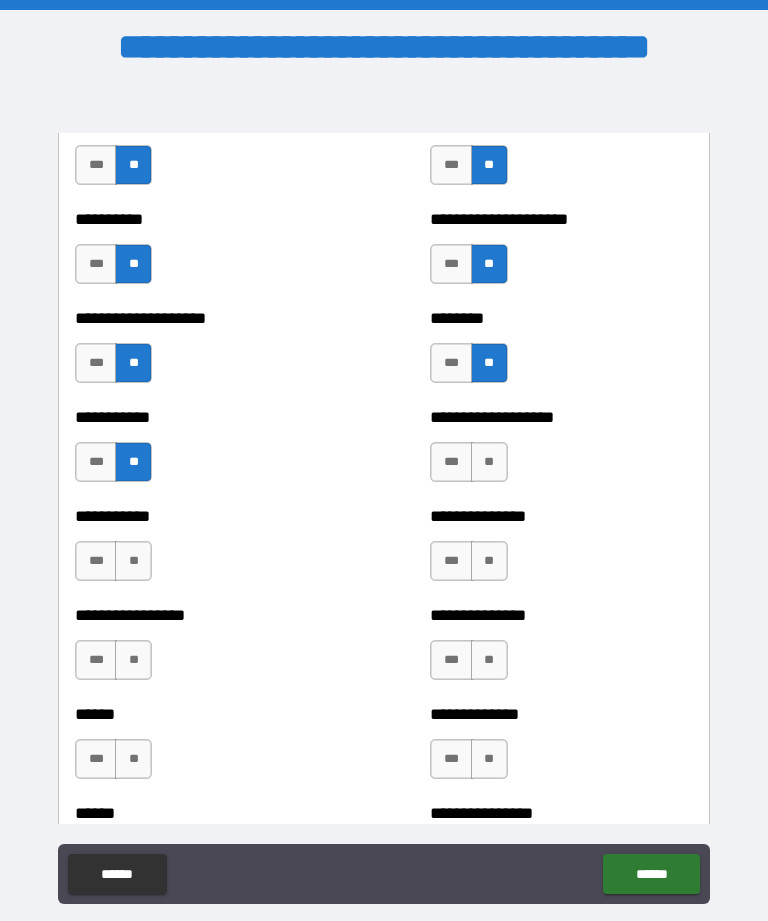 scroll, scrollTop: 2587, scrollLeft: 0, axis: vertical 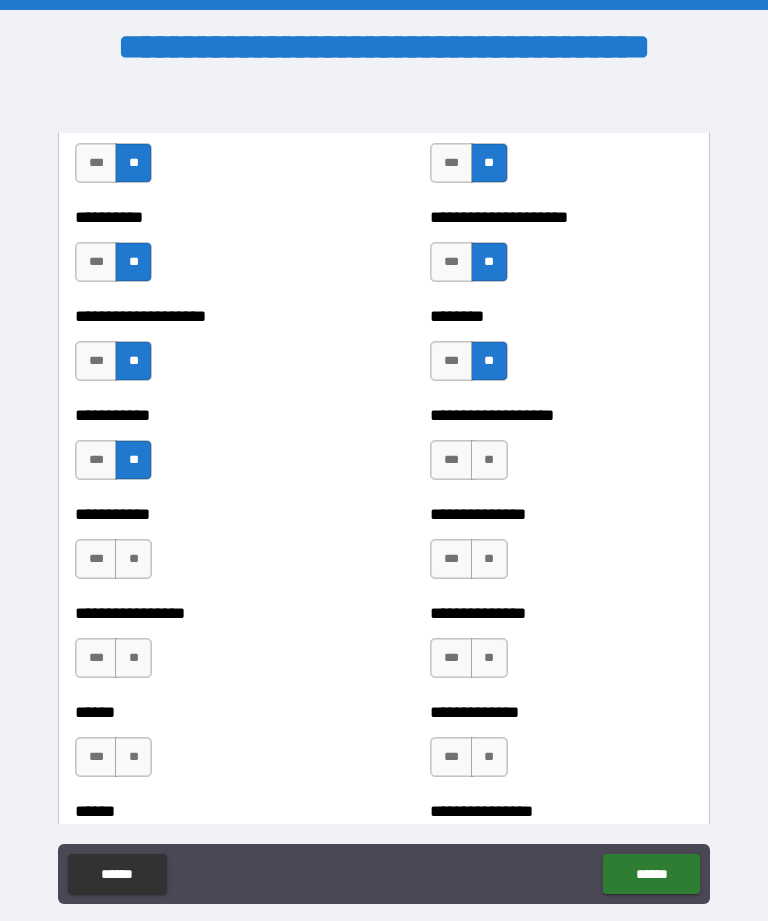 click on "**" at bounding box center (489, 460) 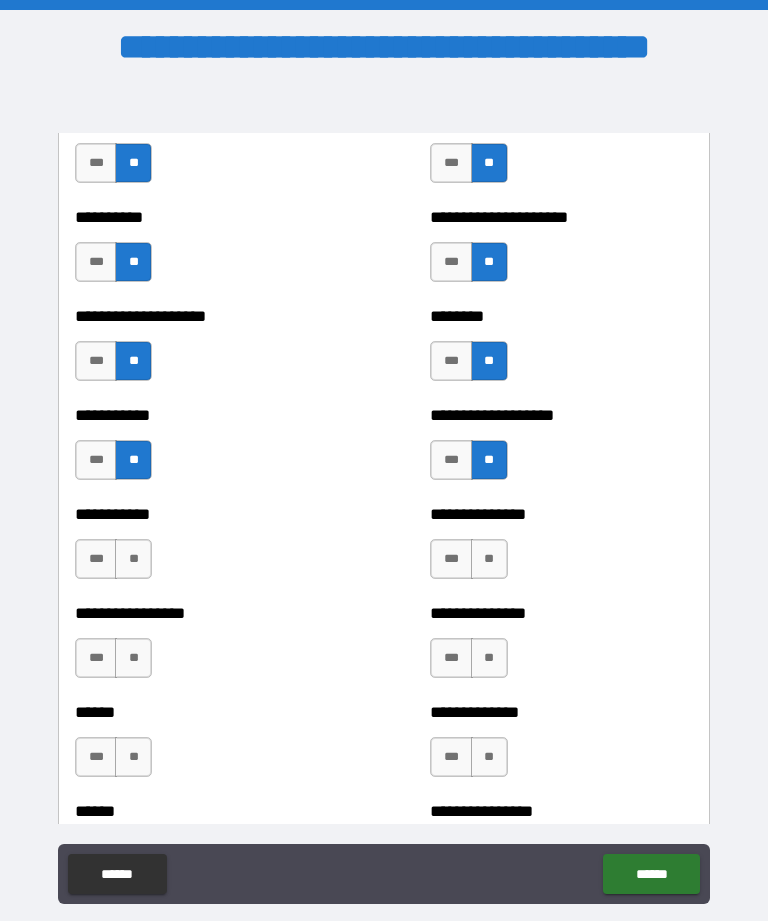 click on "**" at bounding box center [133, 559] 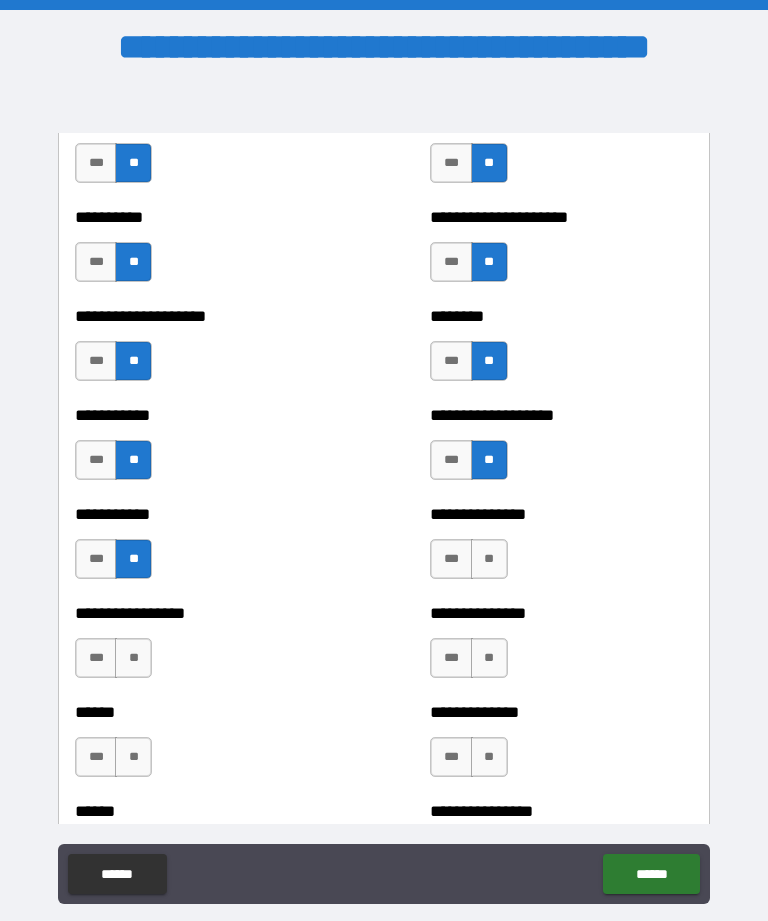 click on "**" at bounding box center (489, 559) 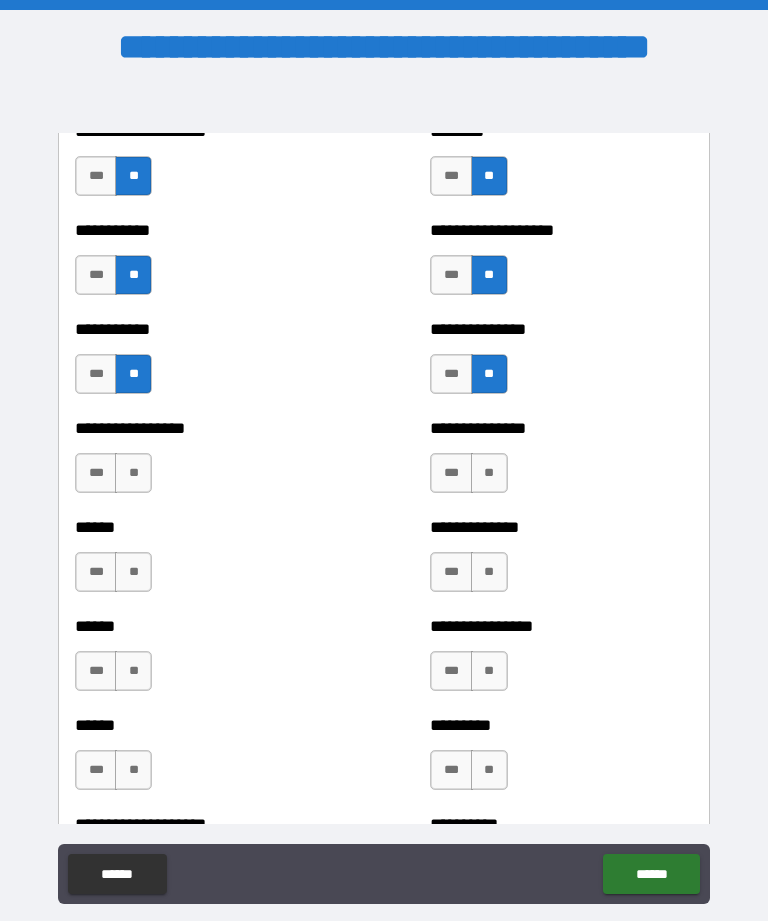 scroll, scrollTop: 2772, scrollLeft: 0, axis: vertical 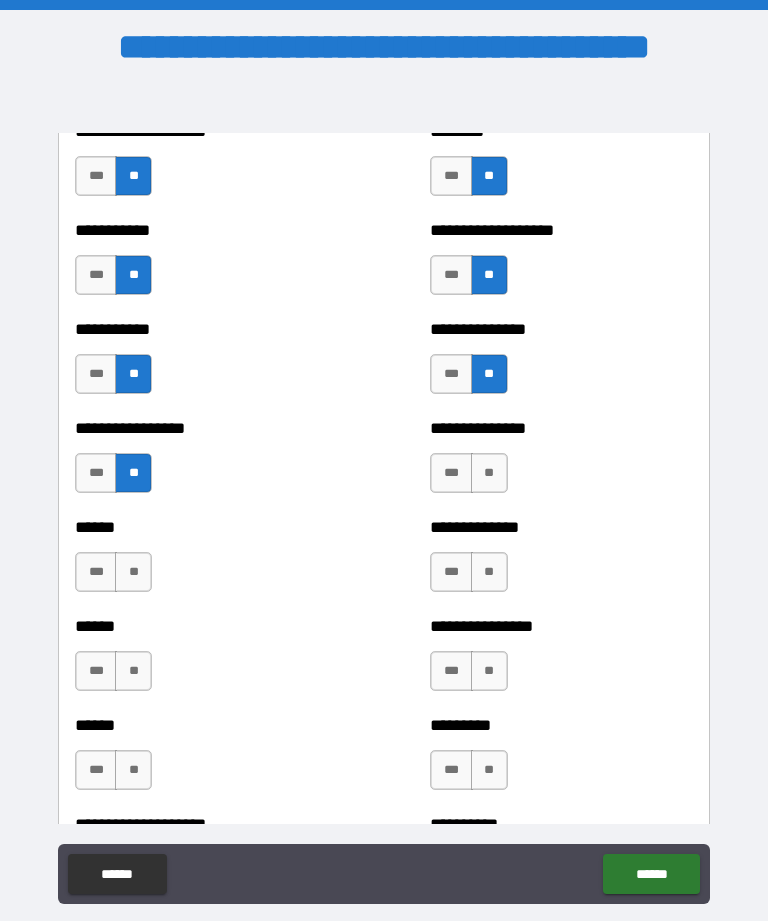 click on "**" at bounding box center (489, 473) 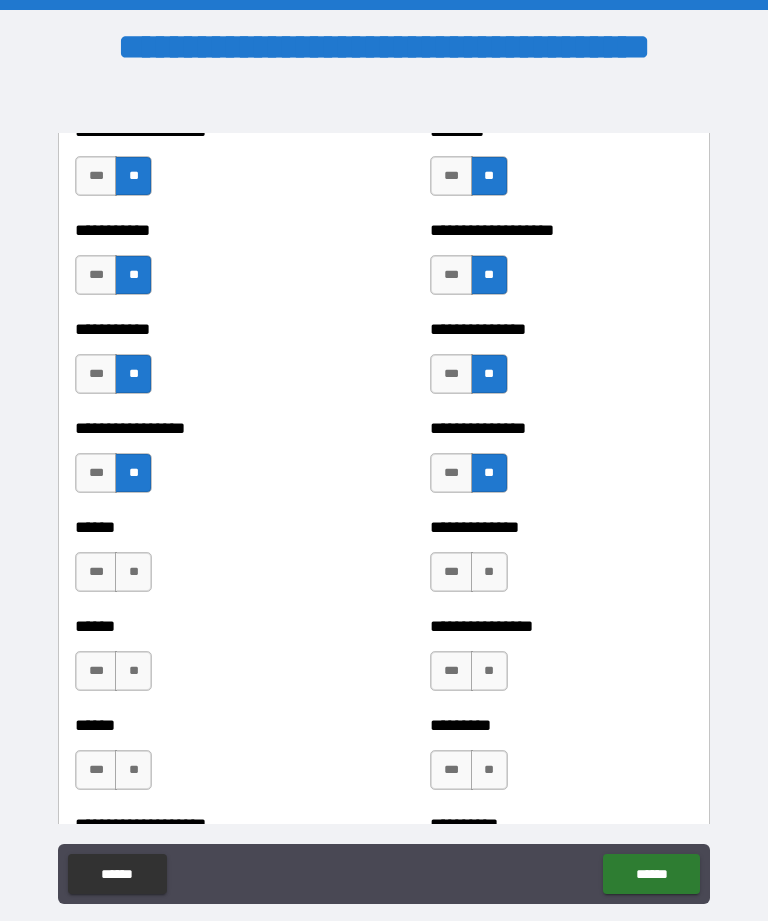 click on "**" at bounding box center (133, 572) 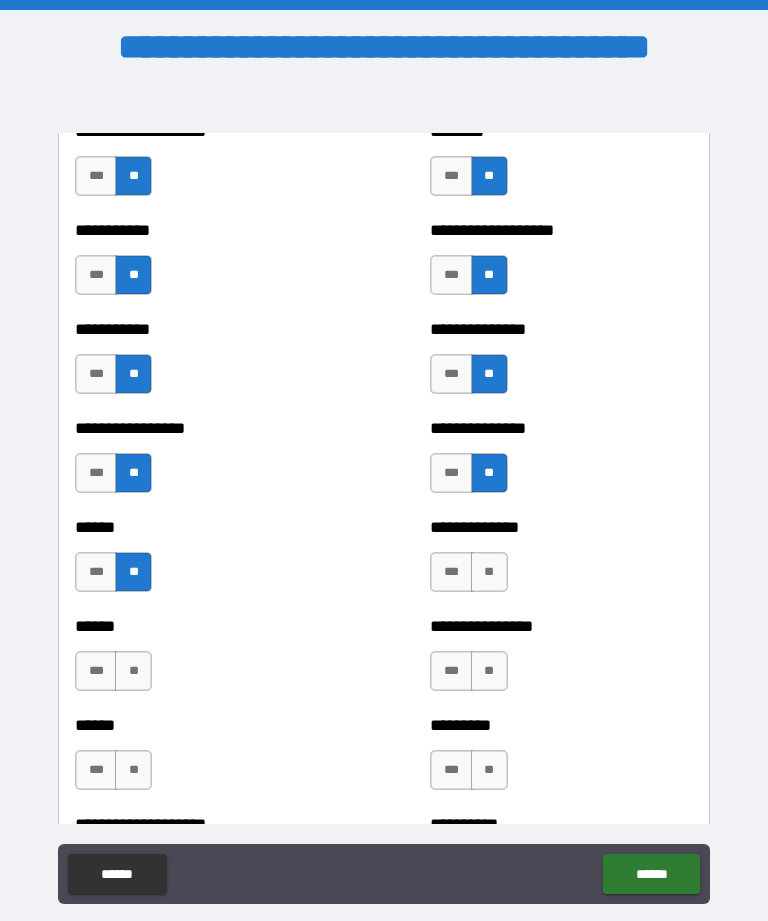click on "**" at bounding box center [489, 572] 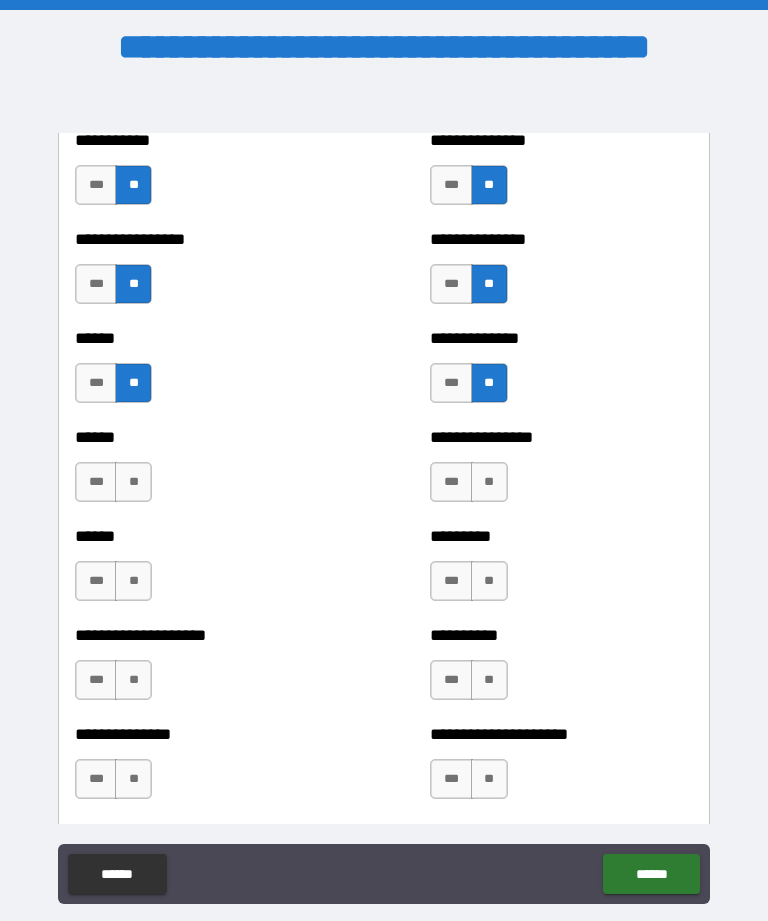 scroll, scrollTop: 2959, scrollLeft: 0, axis: vertical 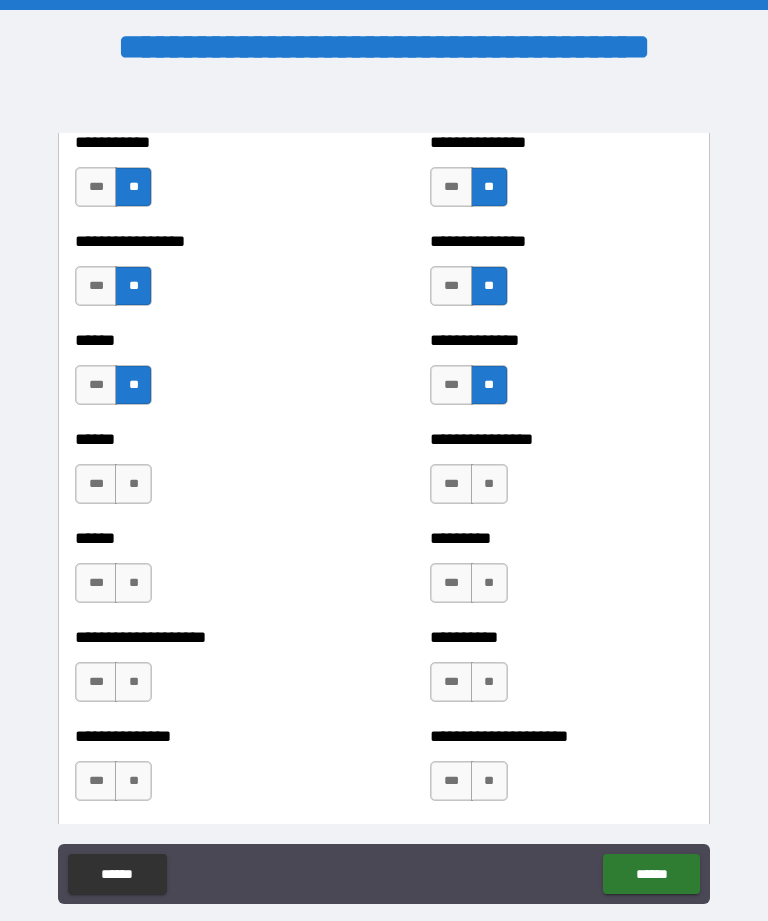 click on "**" at bounding box center (133, 484) 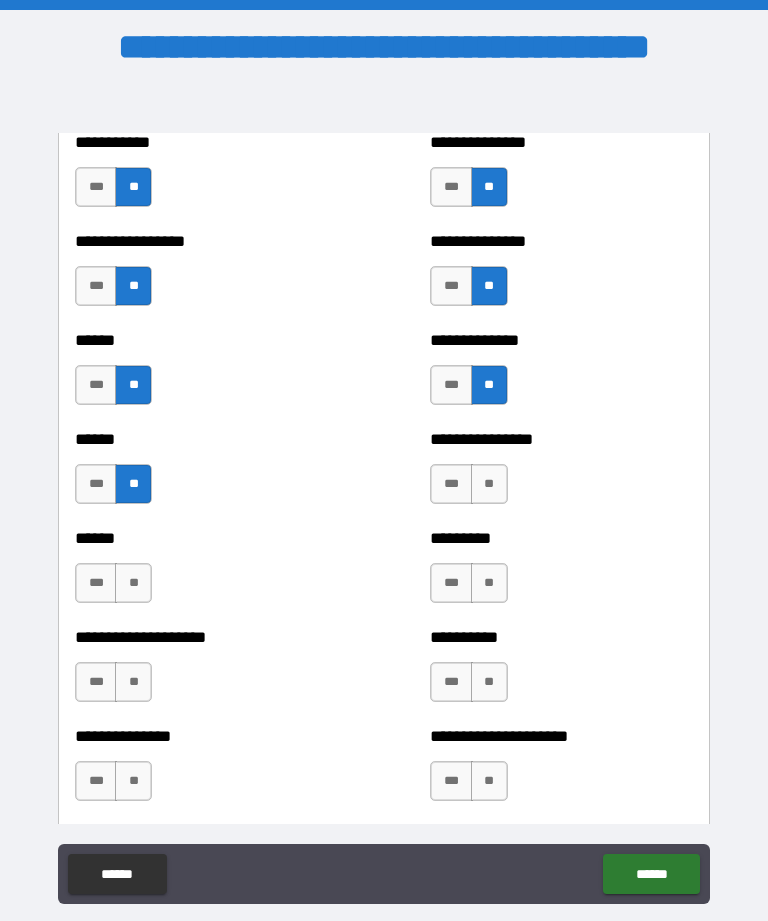 click on "**" at bounding box center [489, 484] 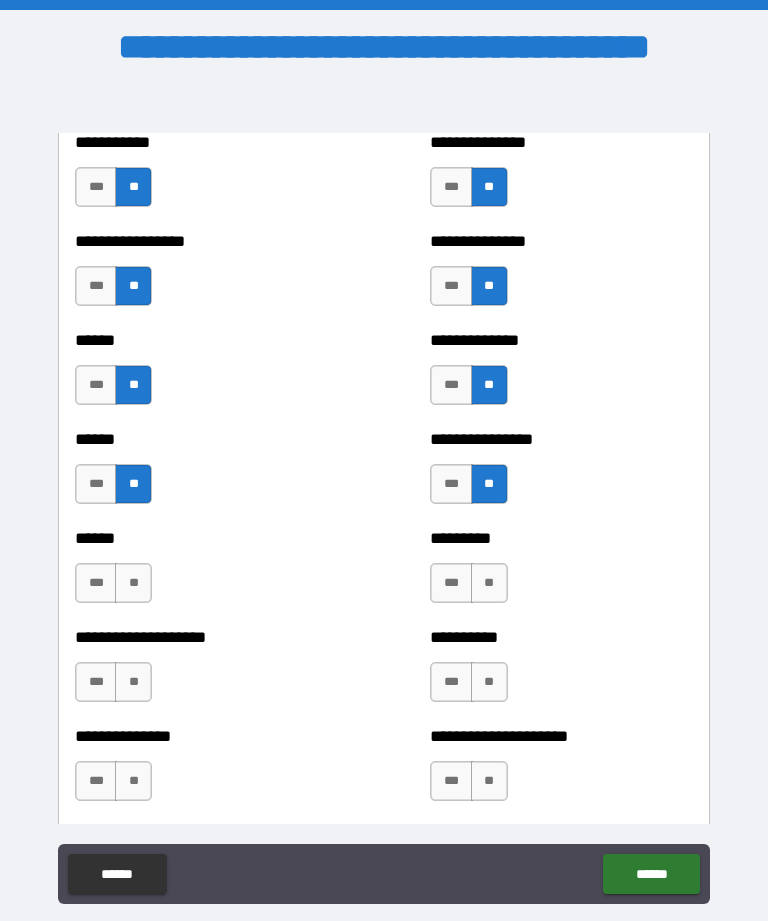click on "**" at bounding box center (133, 583) 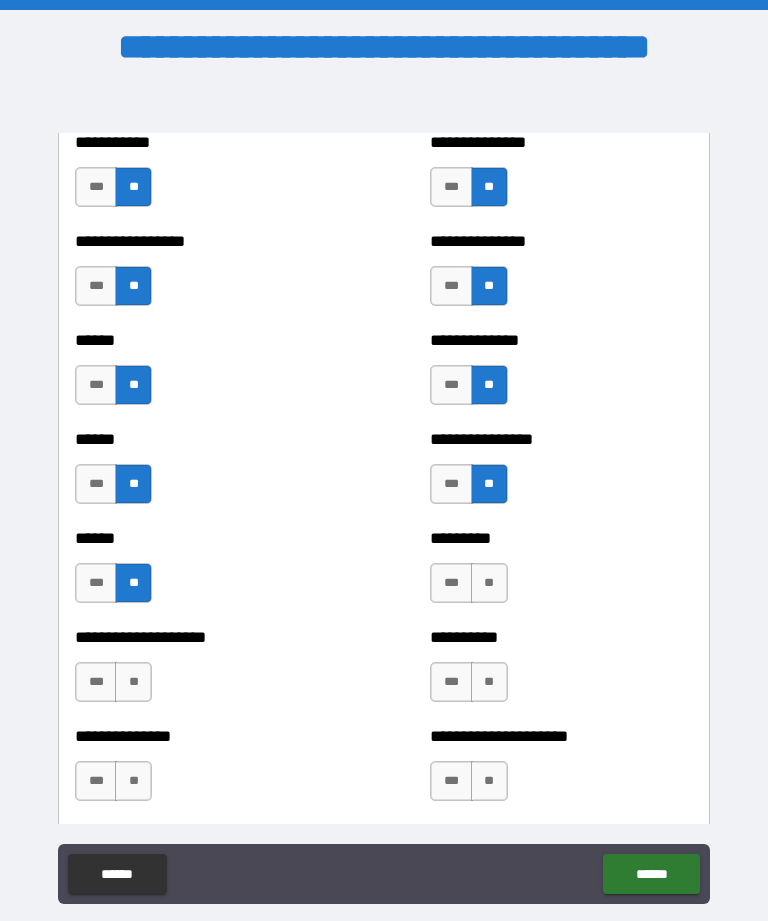 click on "**" at bounding box center [489, 583] 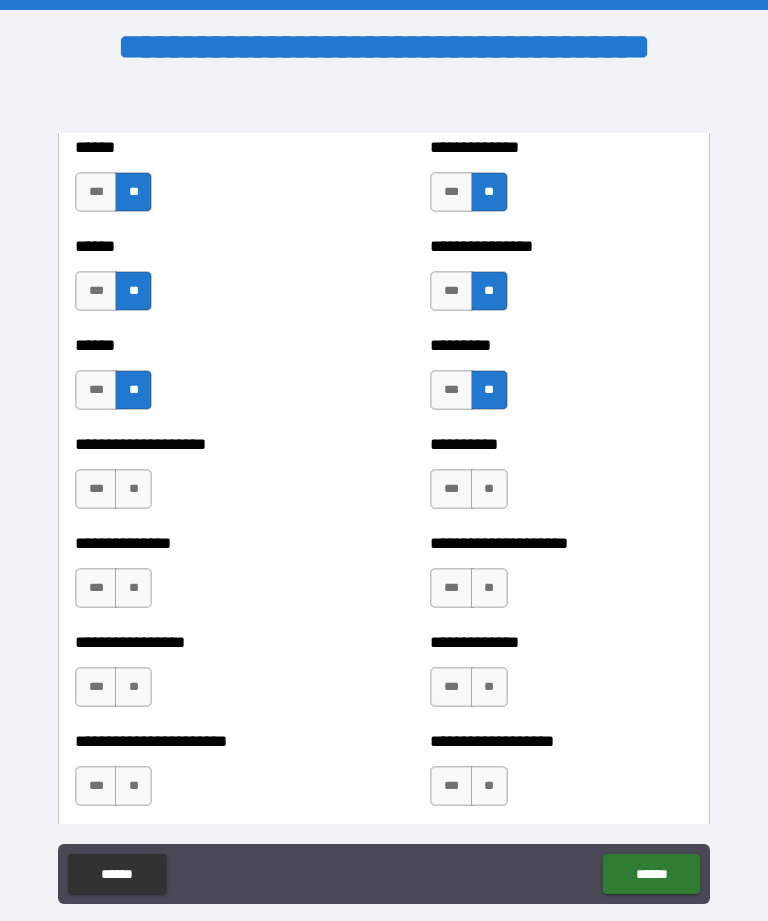 scroll, scrollTop: 3149, scrollLeft: 0, axis: vertical 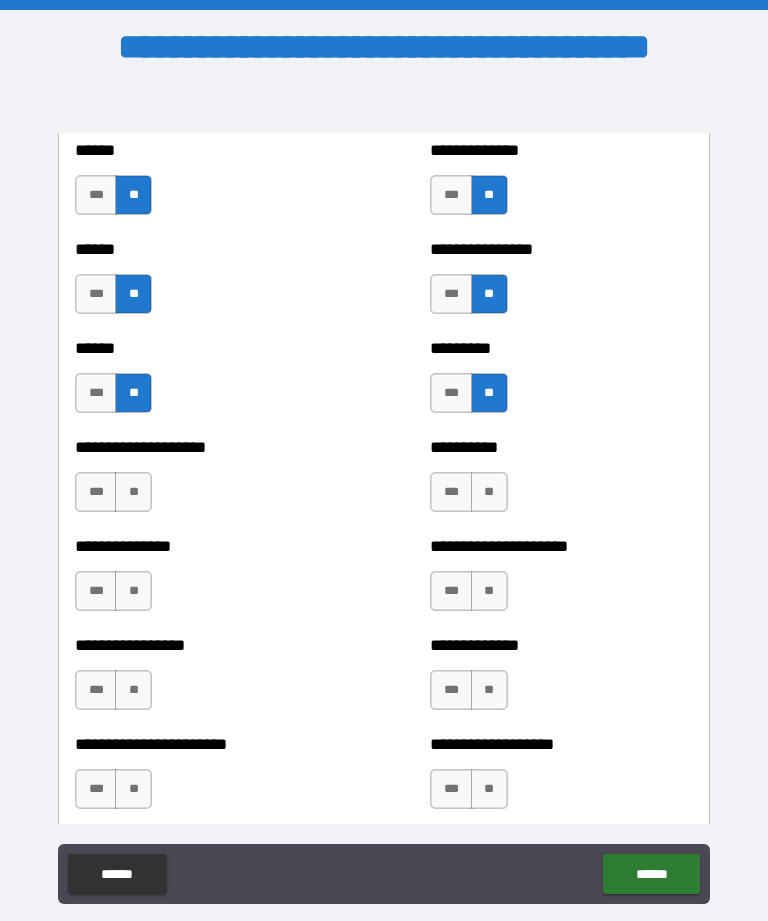 click on "**" at bounding box center [133, 492] 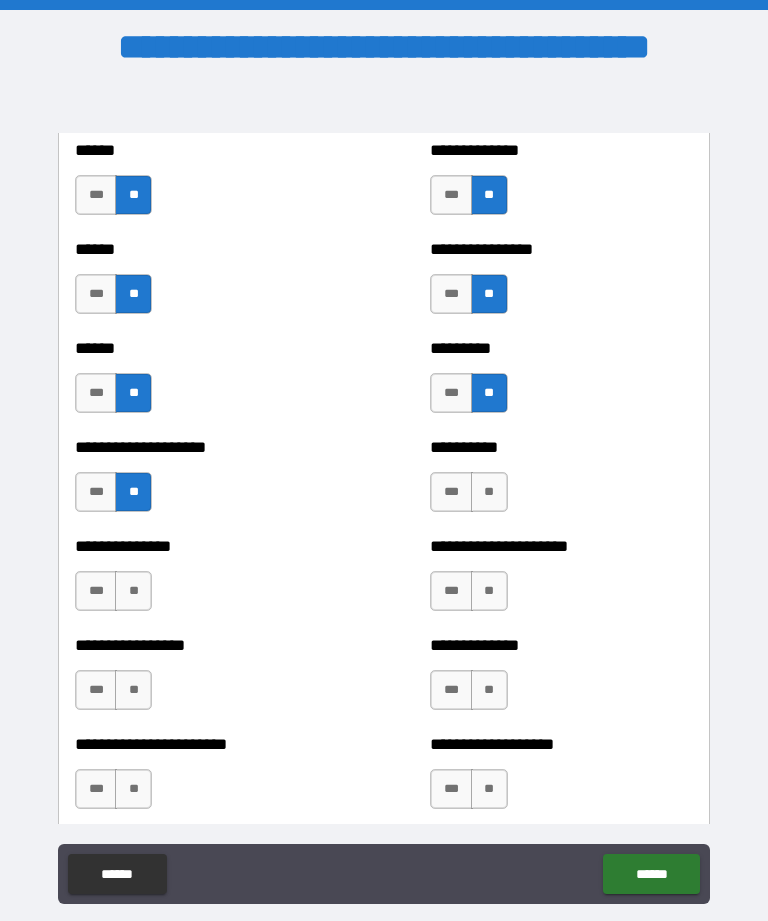 click on "**" at bounding box center (489, 492) 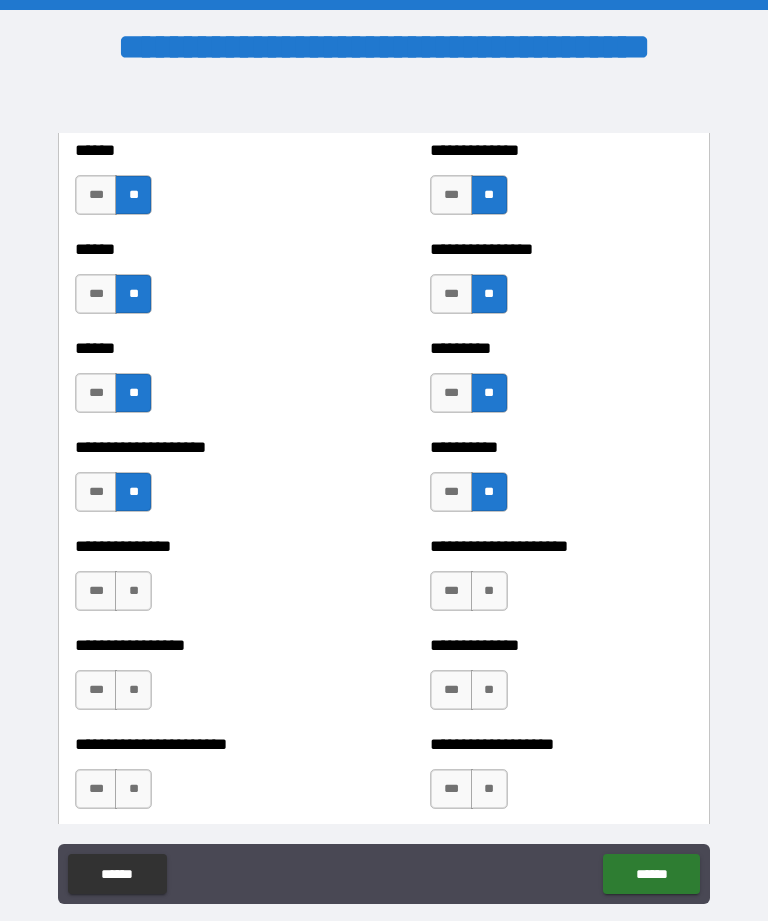 click on "**" at bounding box center [133, 591] 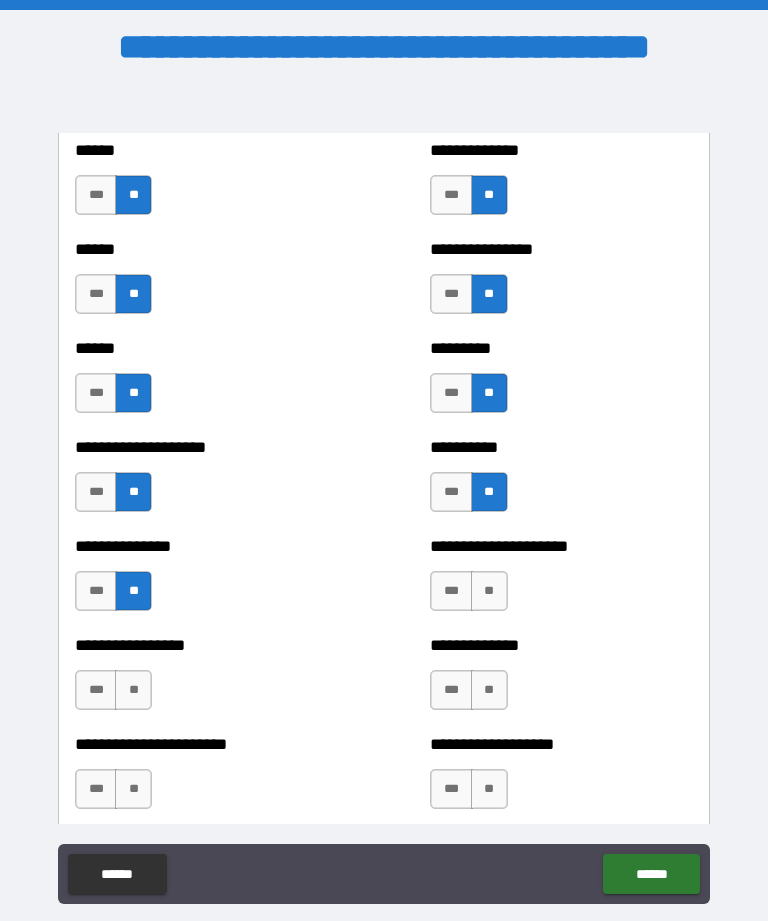 click on "**" at bounding box center [489, 591] 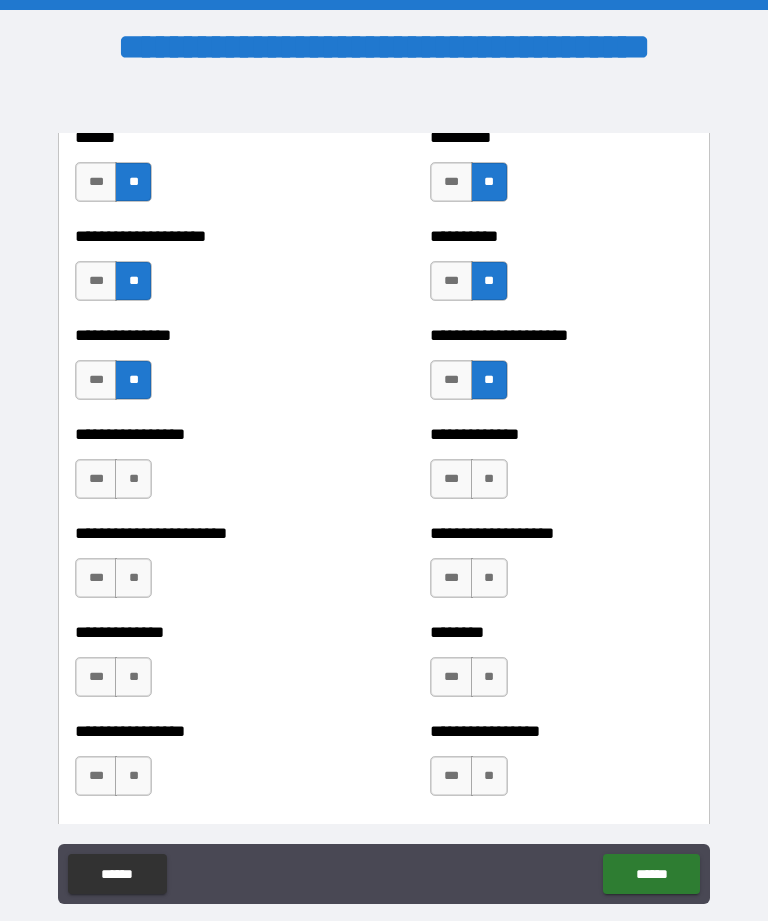 scroll, scrollTop: 3357, scrollLeft: 0, axis: vertical 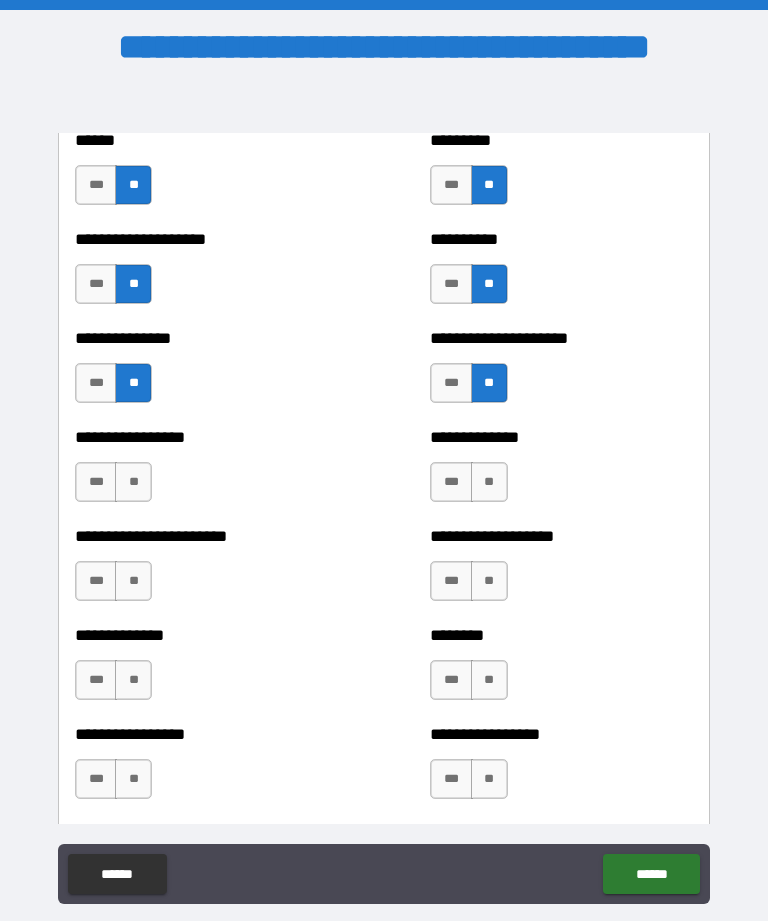click on "**" at bounding box center (133, 482) 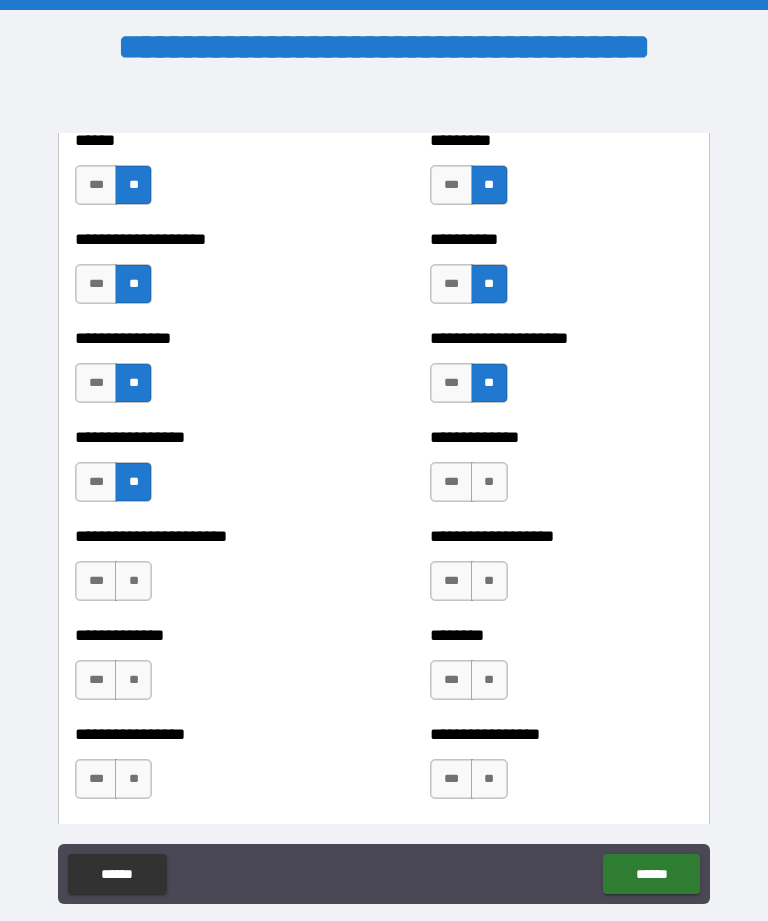 click on "**" at bounding box center [489, 482] 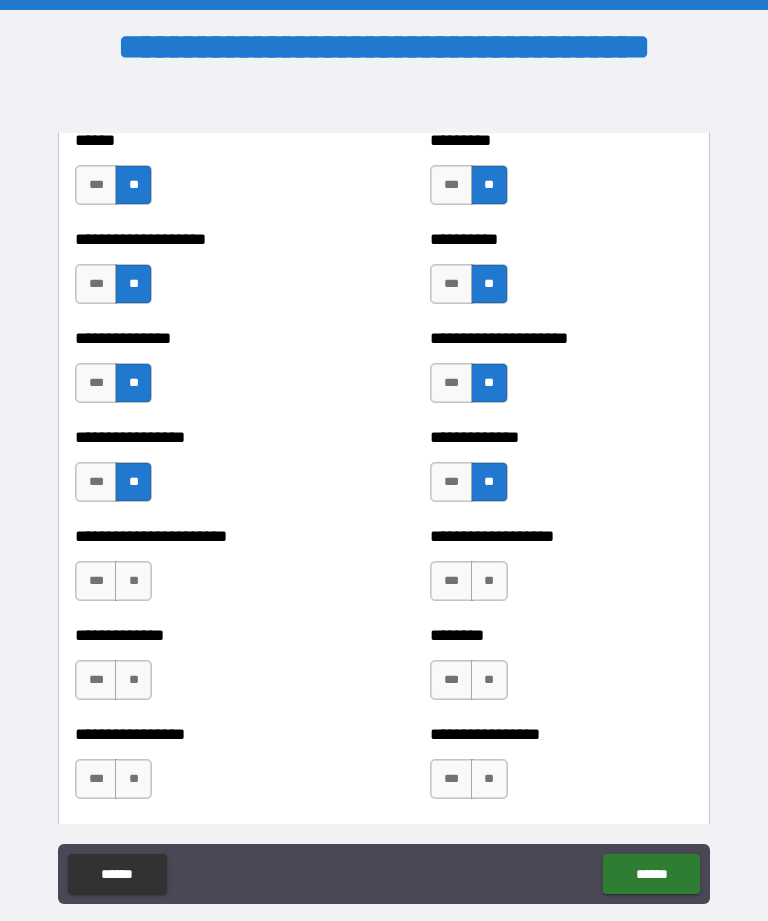click on "**" at bounding box center (133, 581) 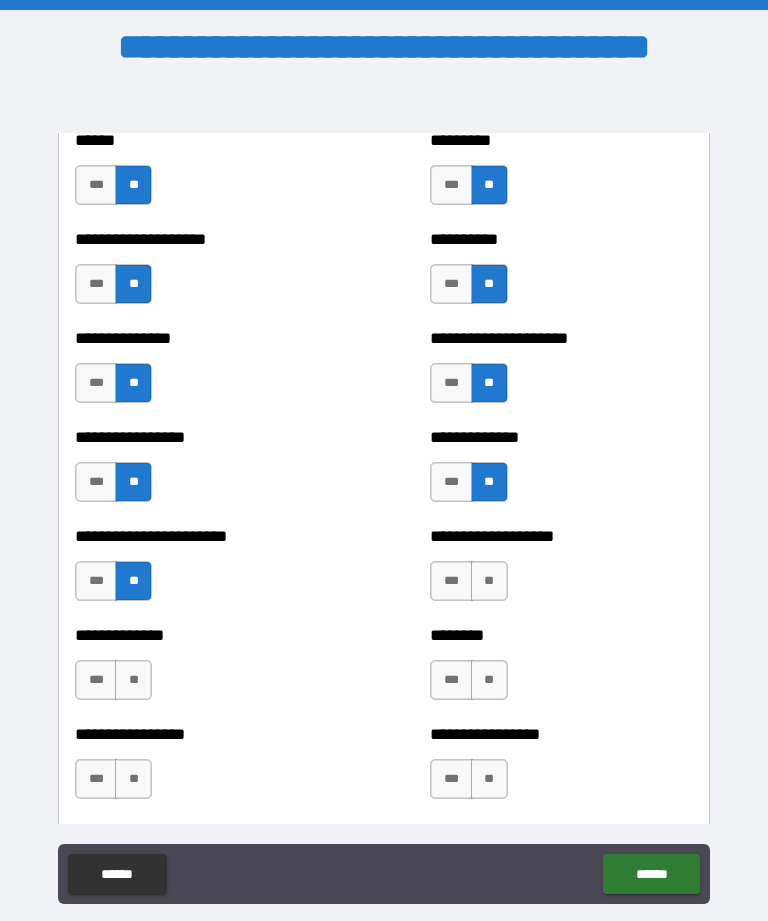 click on "**" at bounding box center [489, 581] 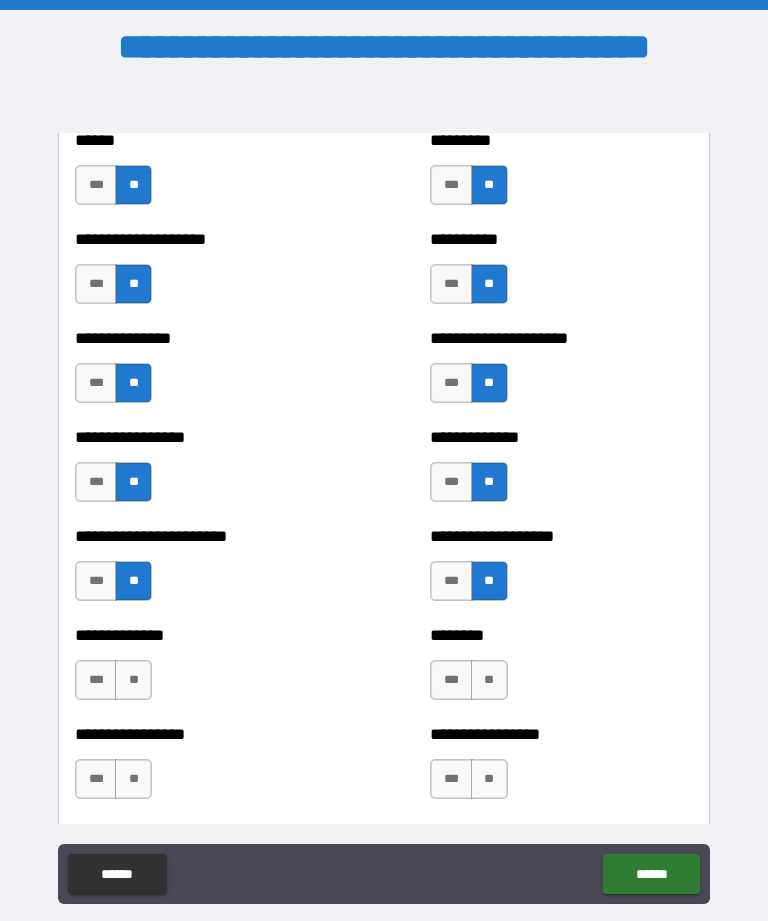 click on "**" at bounding box center (133, 680) 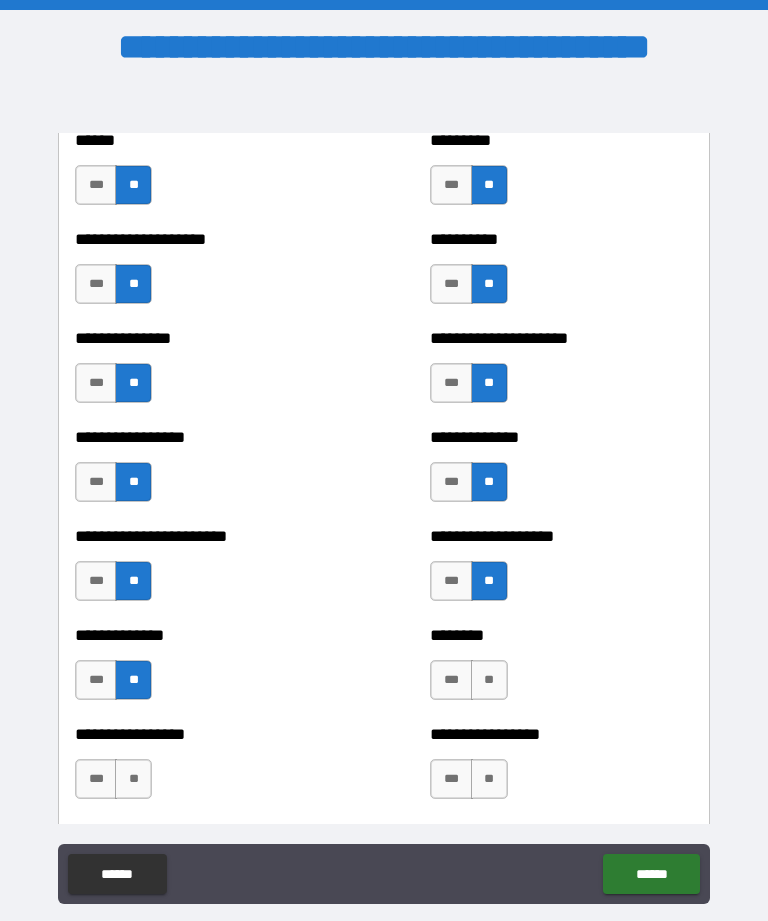 click on "**" at bounding box center [489, 680] 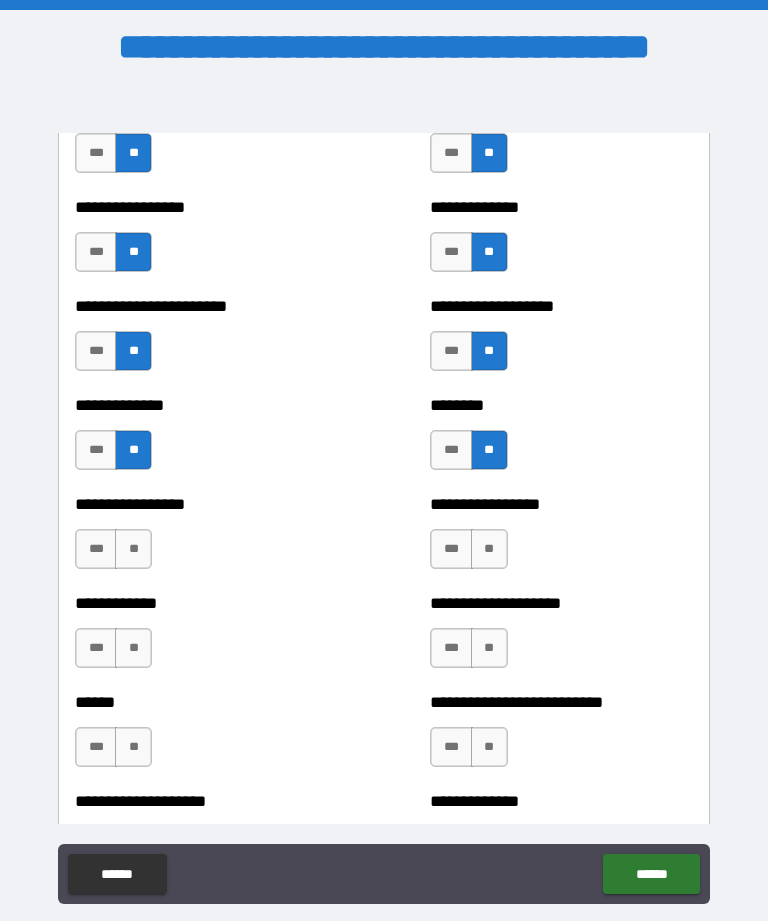 scroll, scrollTop: 3588, scrollLeft: 0, axis: vertical 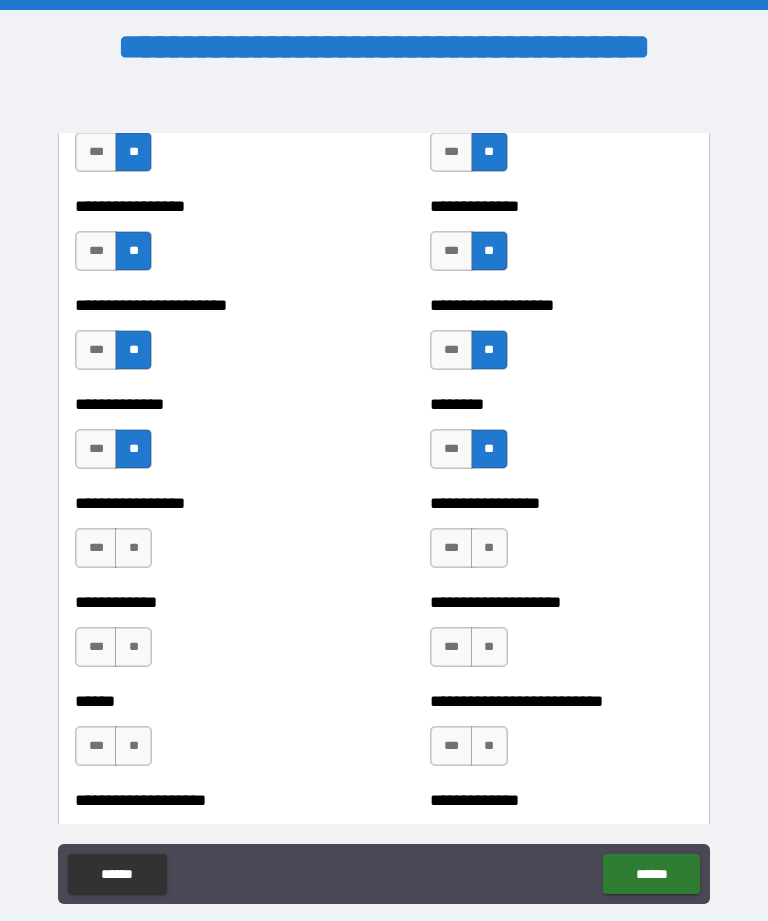 click on "**" at bounding box center [133, 548] 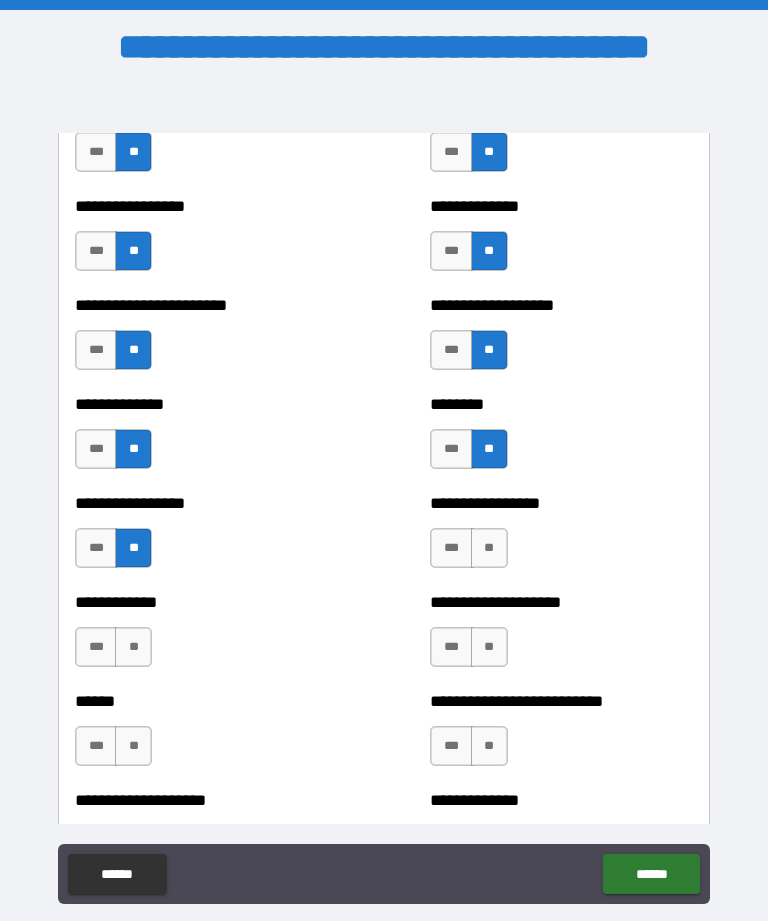 click on "**" at bounding box center (489, 548) 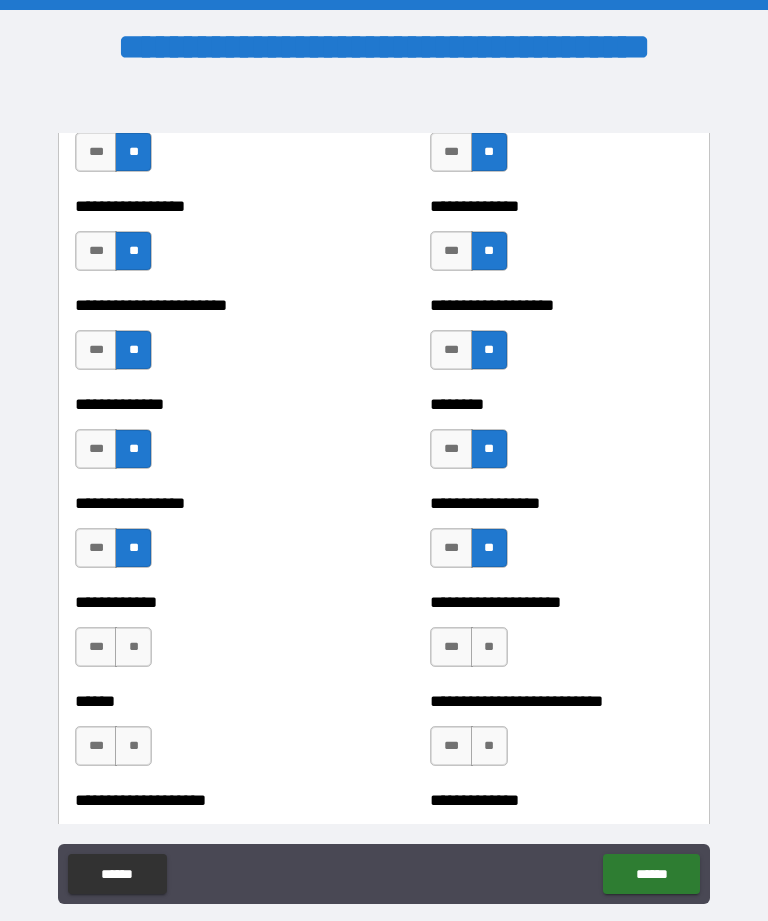 click on "**" at bounding box center [133, 647] 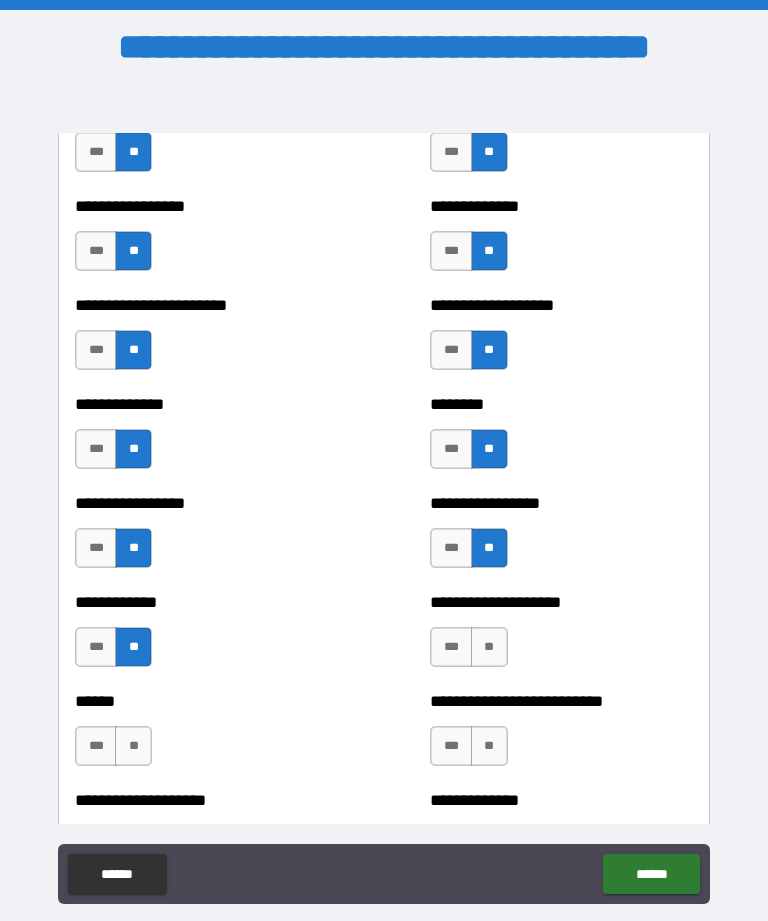 click on "**" at bounding box center (489, 647) 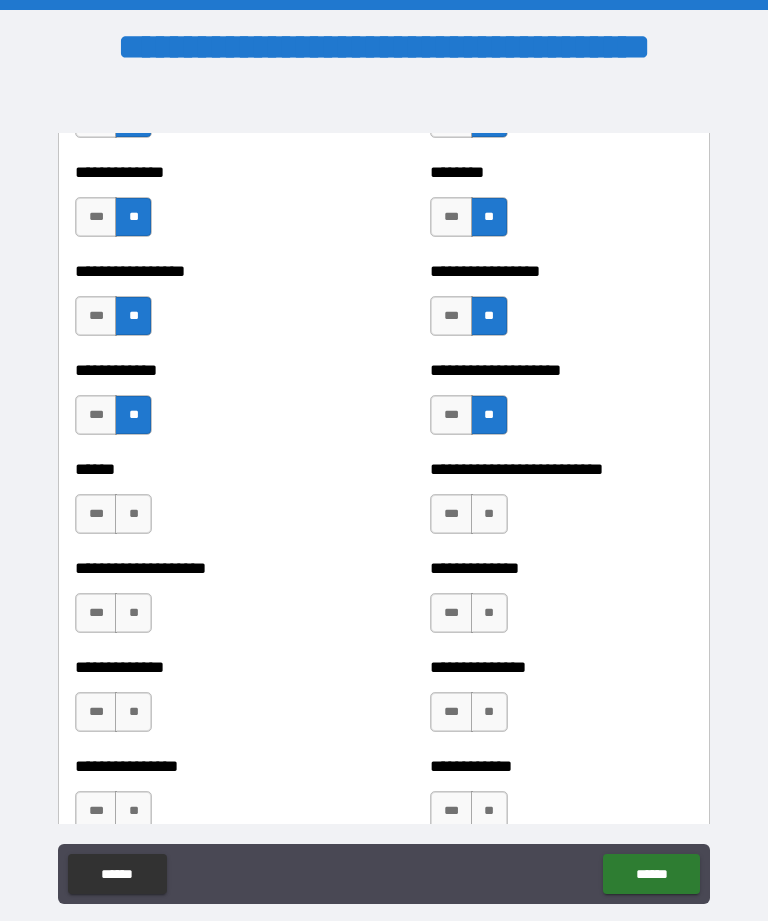 scroll, scrollTop: 3821, scrollLeft: 0, axis: vertical 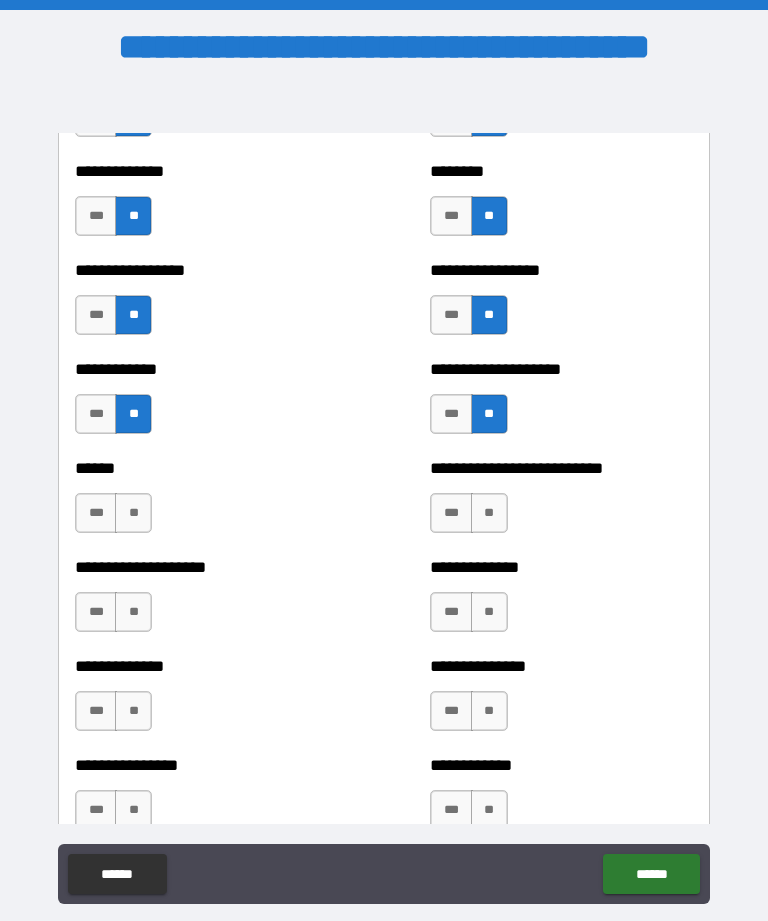 click on "**" at bounding box center [133, 513] 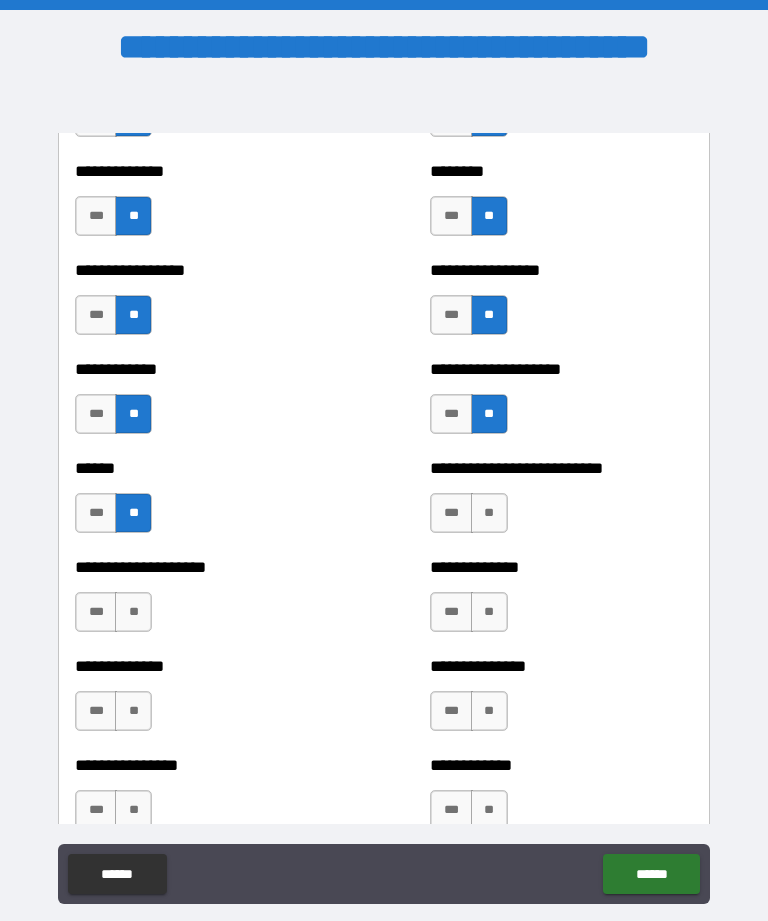 click on "**" at bounding box center [489, 513] 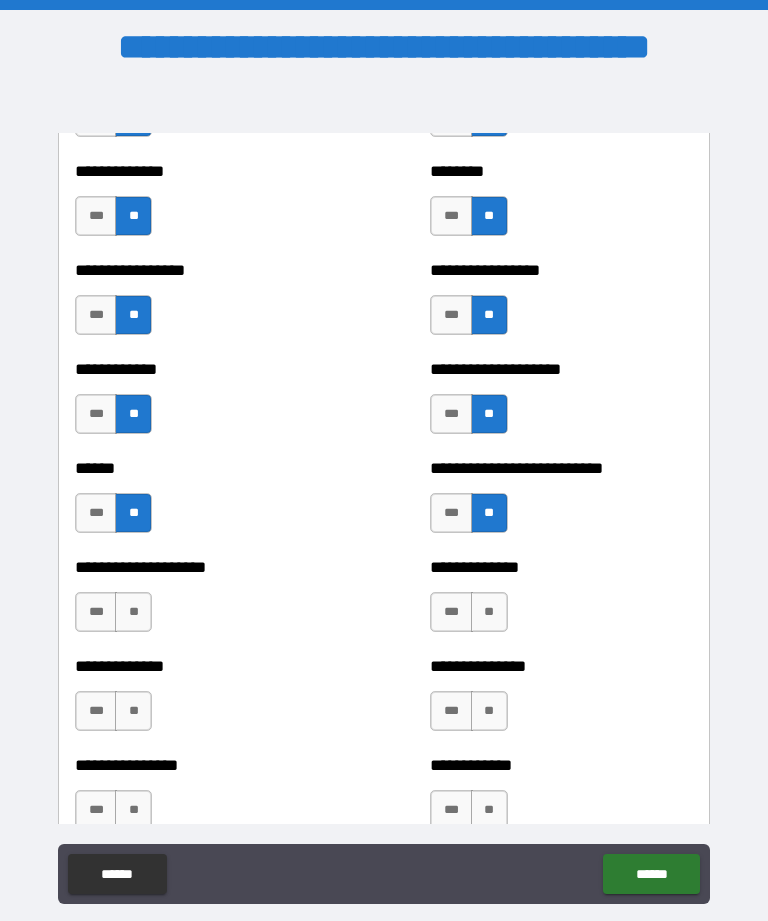 click on "**" at bounding box center [133, 612] 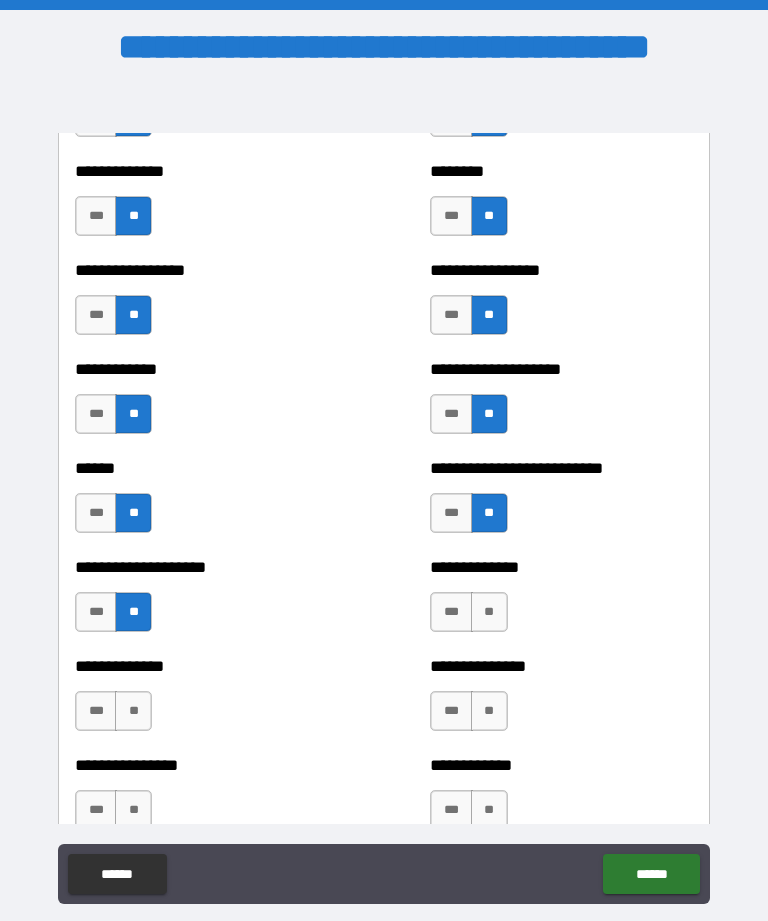 click on "**" at bounding box center [489, 612] 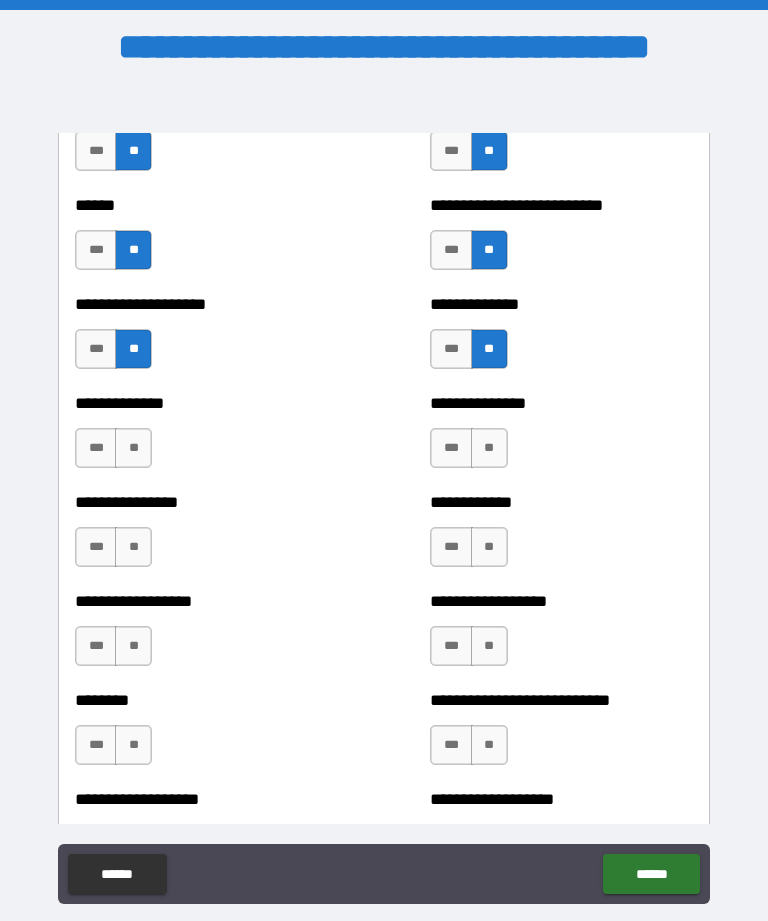 scroll, scrollTop: 4091, scrollLeft: 0, axis: vertical 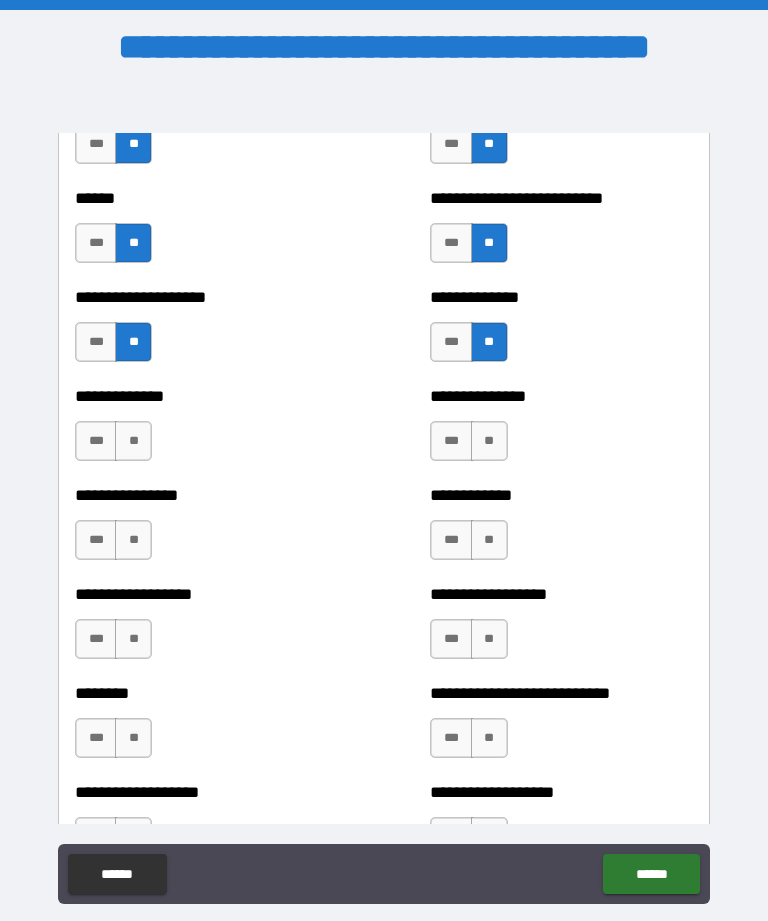 click on "**" at bounding box center (133, 441) 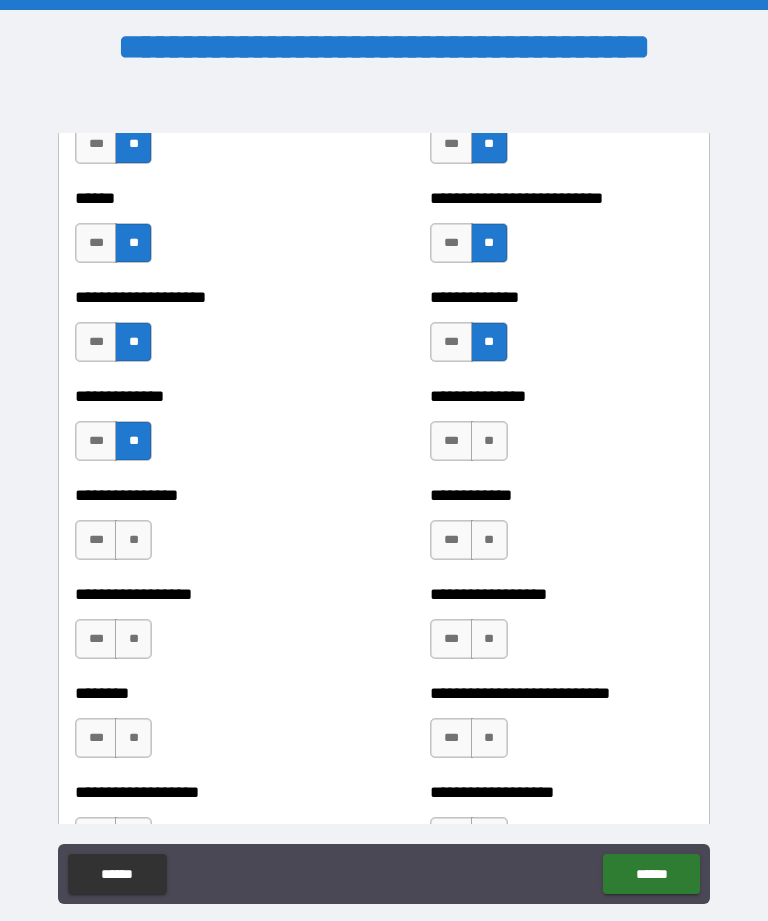 click on "**" at bounding box center [489, 441] 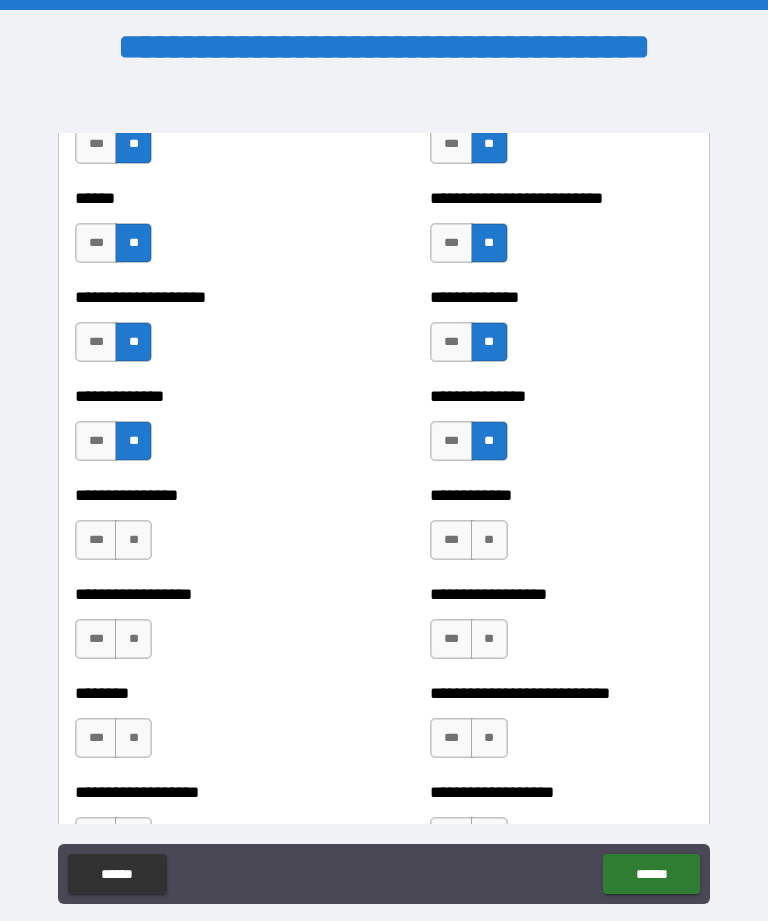 click on "**" at bounding box center [133, 540] 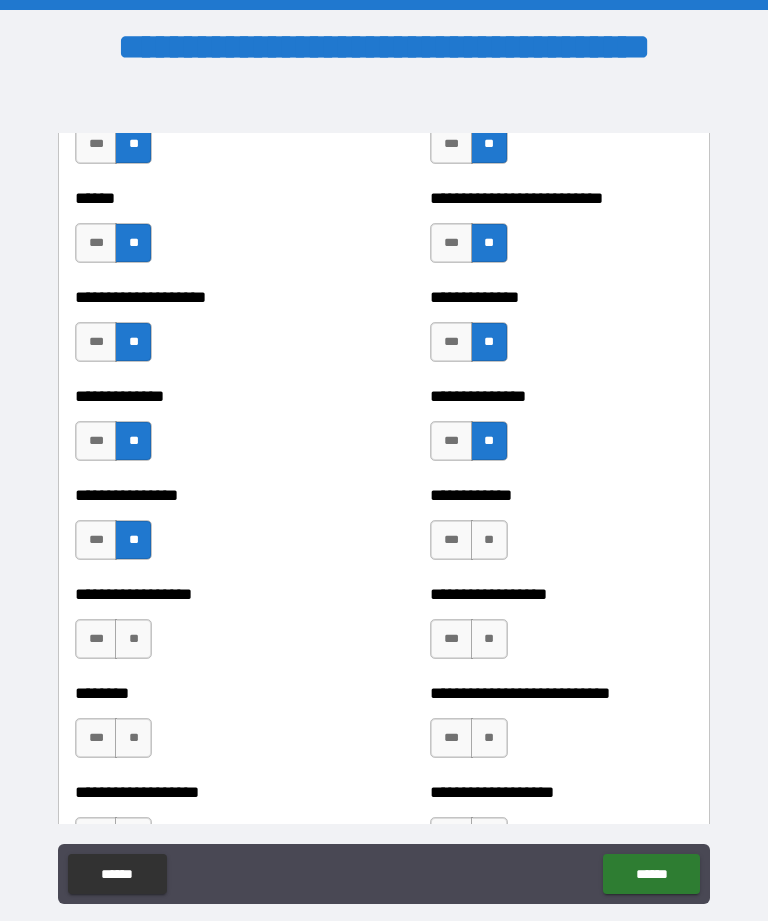 click on "**" at bounding box center (489, 540) 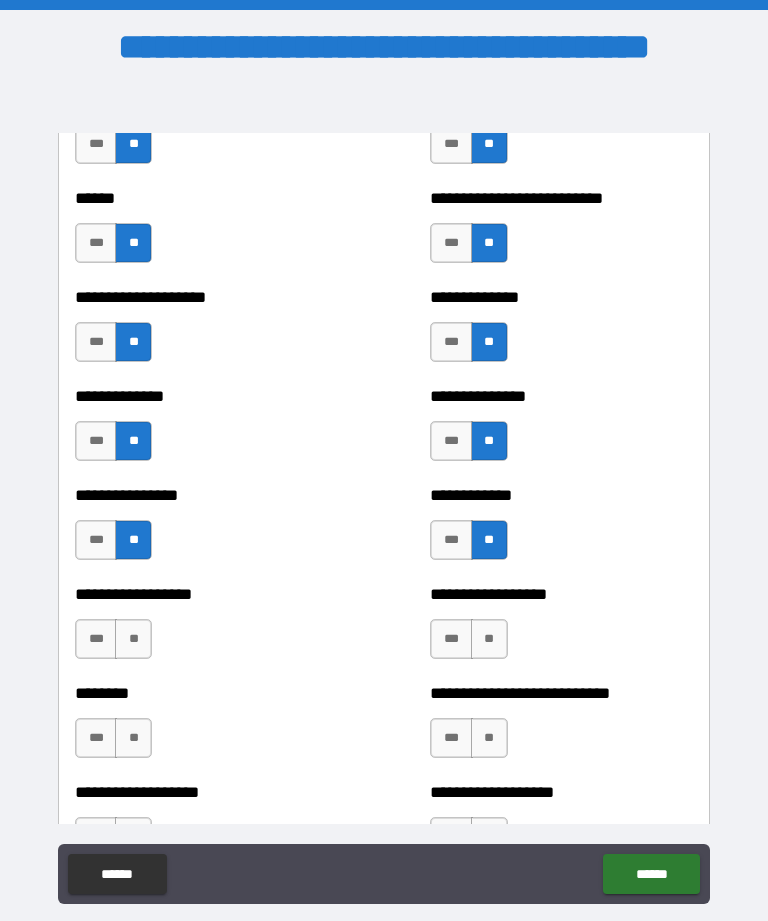 click on "**" at bounding box center (133, 639) 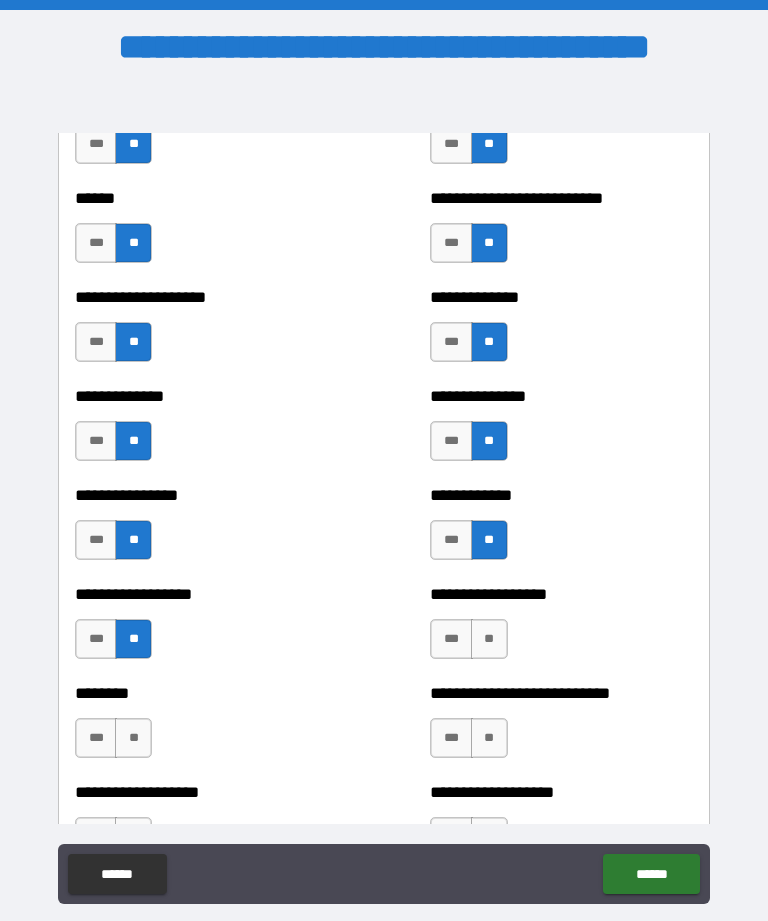 click on "**" at bounding box center [489, 639] 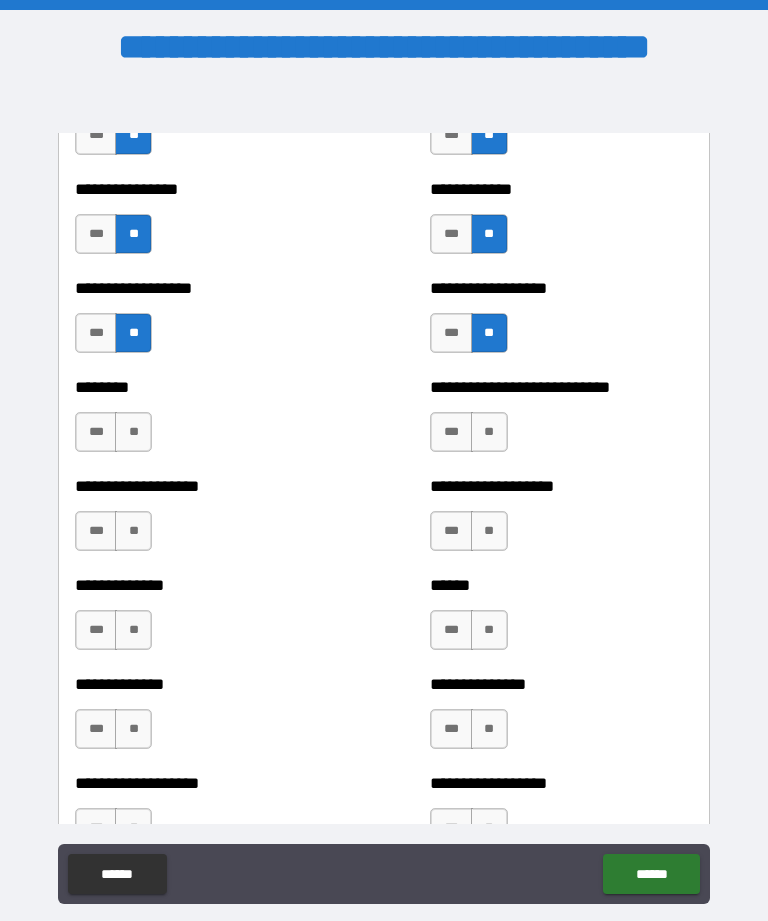 scroll, scrollTop: 4406, scrollLeft: 0, axis: vertical 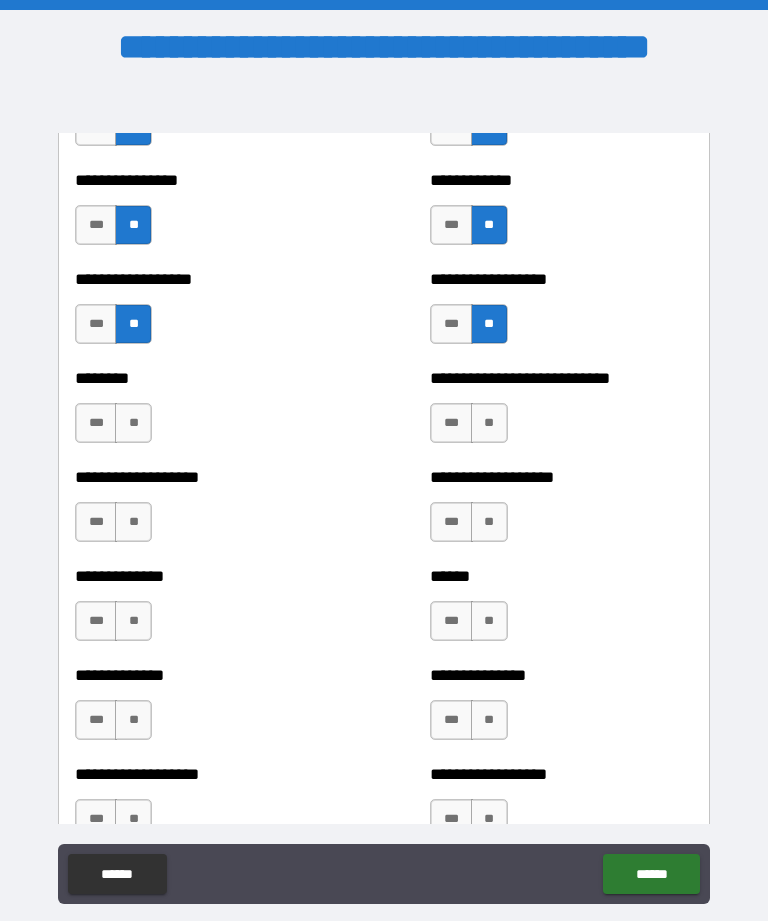 click on "**" at bounding box center (133, 423) 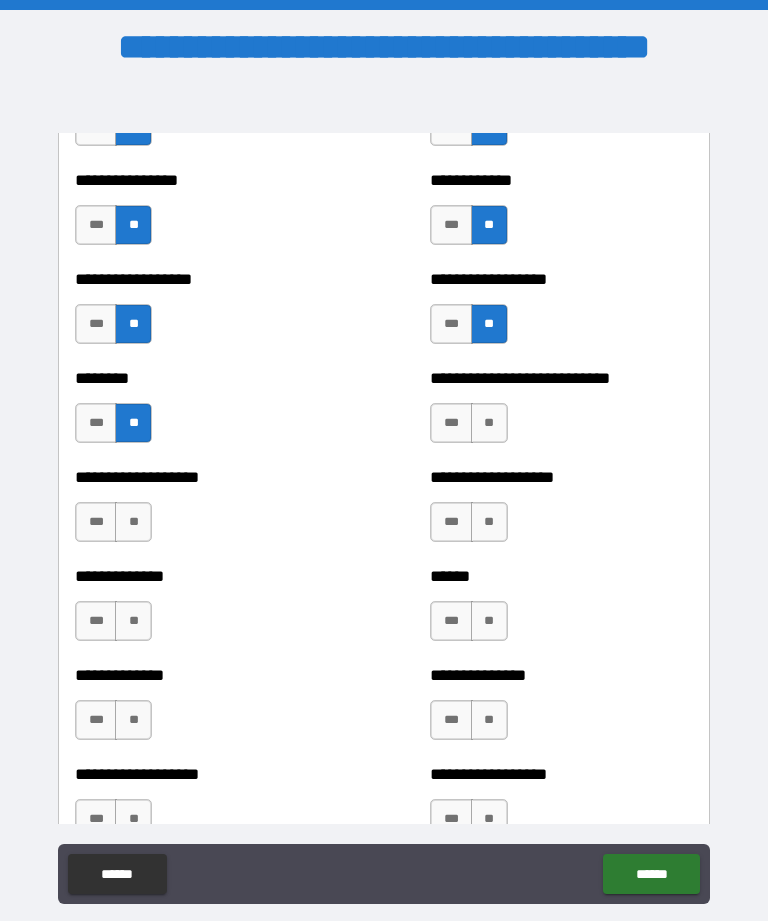click on "**" at bounding box center [489, 423] 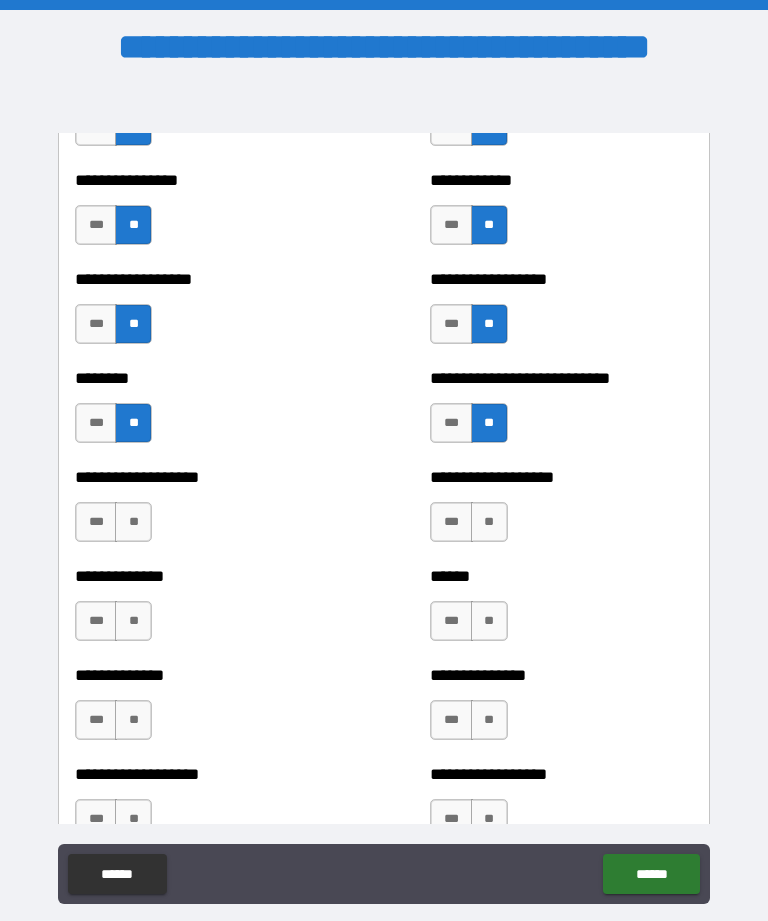 click on "**" at bounding box center [133, 522] 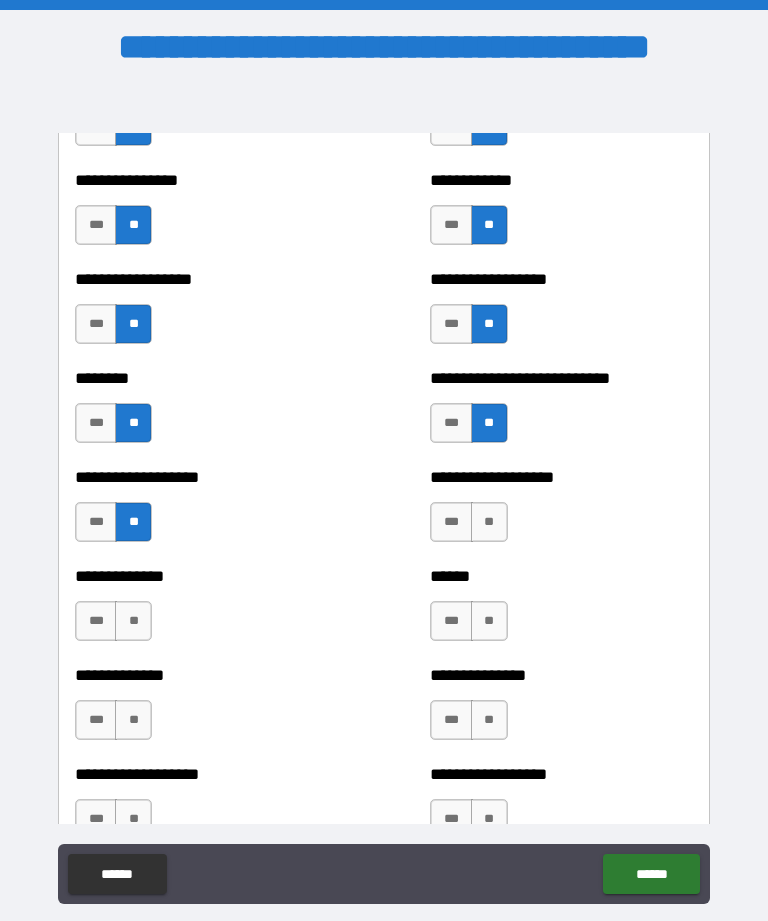 click on "**" at bounding box center [489, 522] 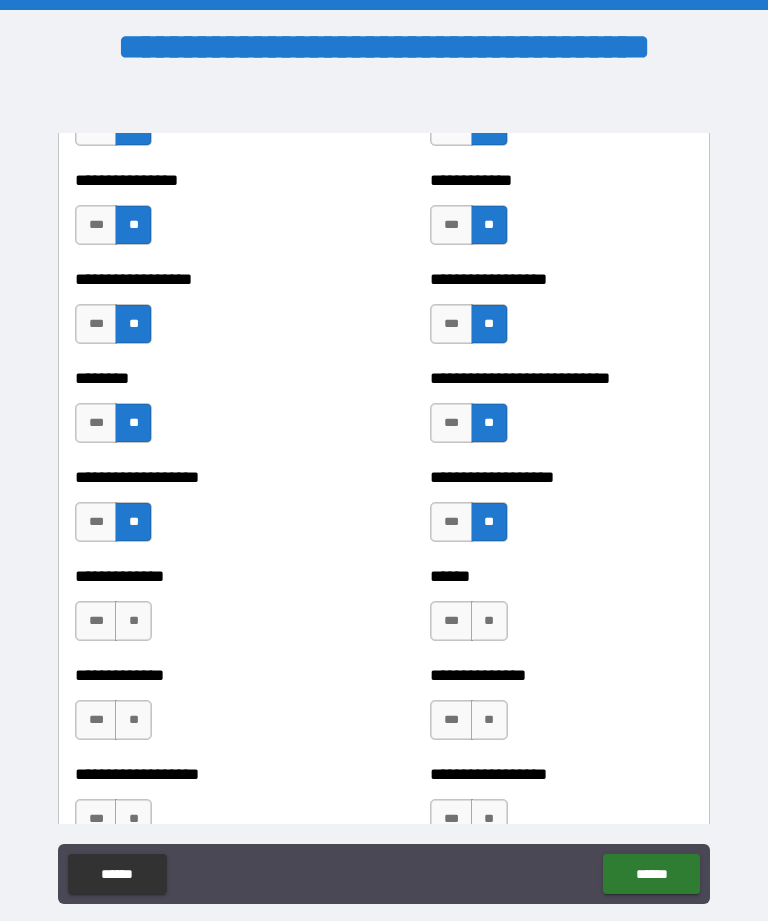 click on "**" at bounding box center (133, 621) 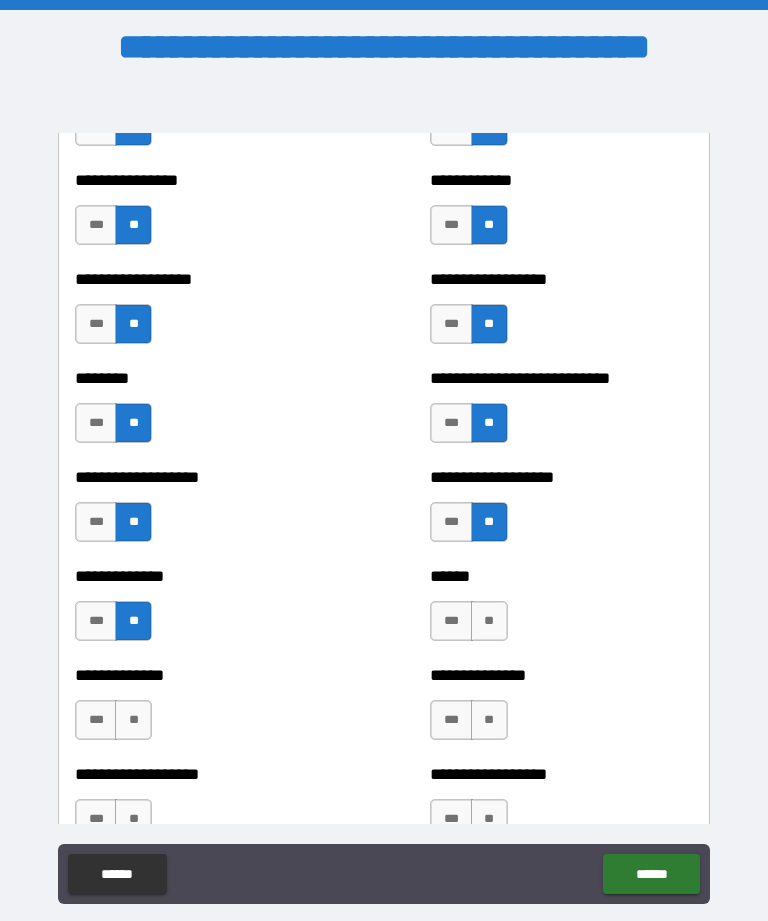 click on "**" at bounding box center (489, 621) 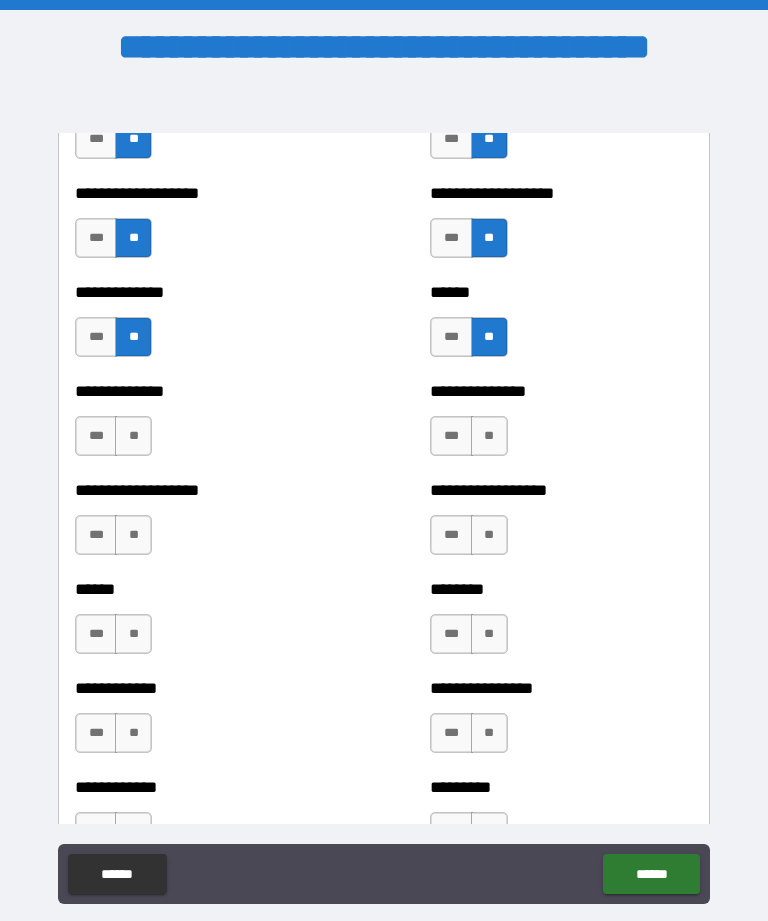 scroll, scrollTop: 4693, scrollLeft: 0, axis: vertical 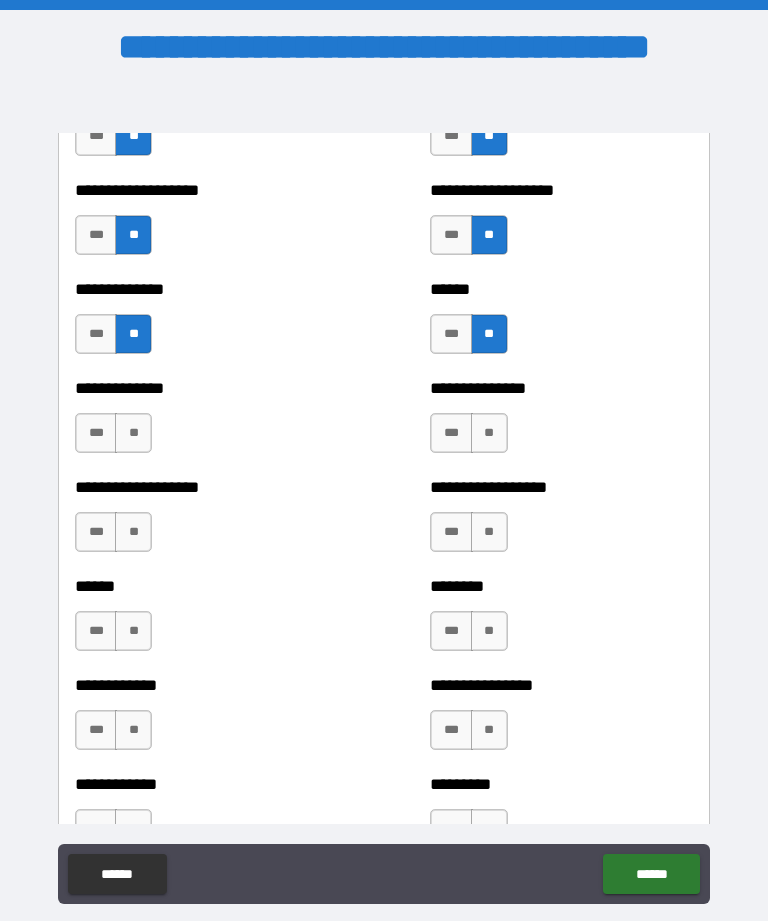 click on "**" at bounding box center [133, 433] 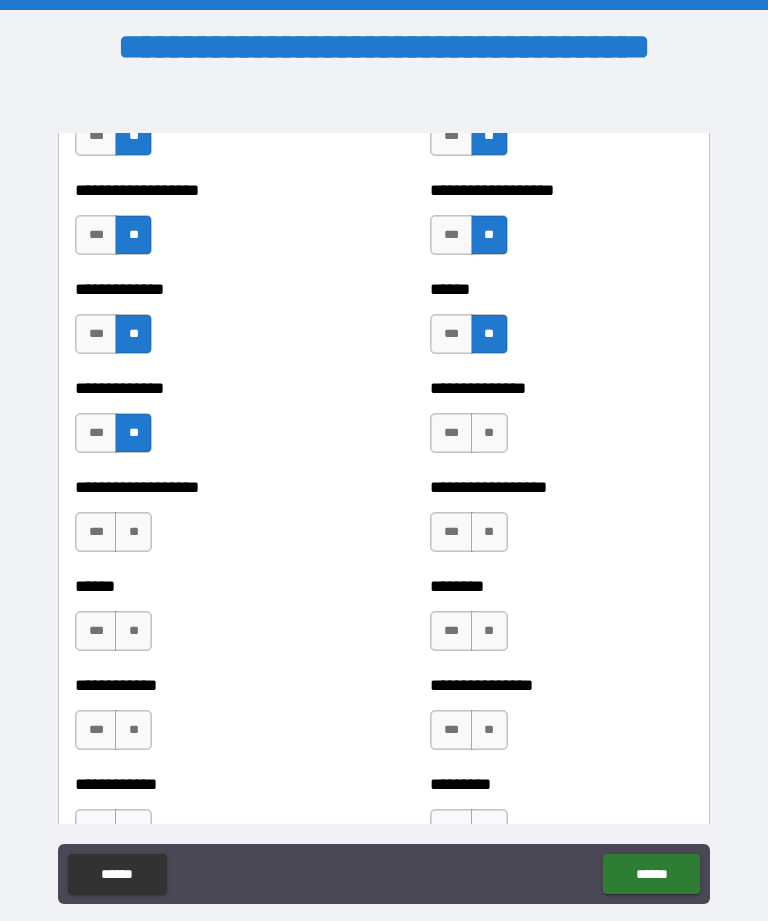 click on "**" at bounding box center [489, 433] 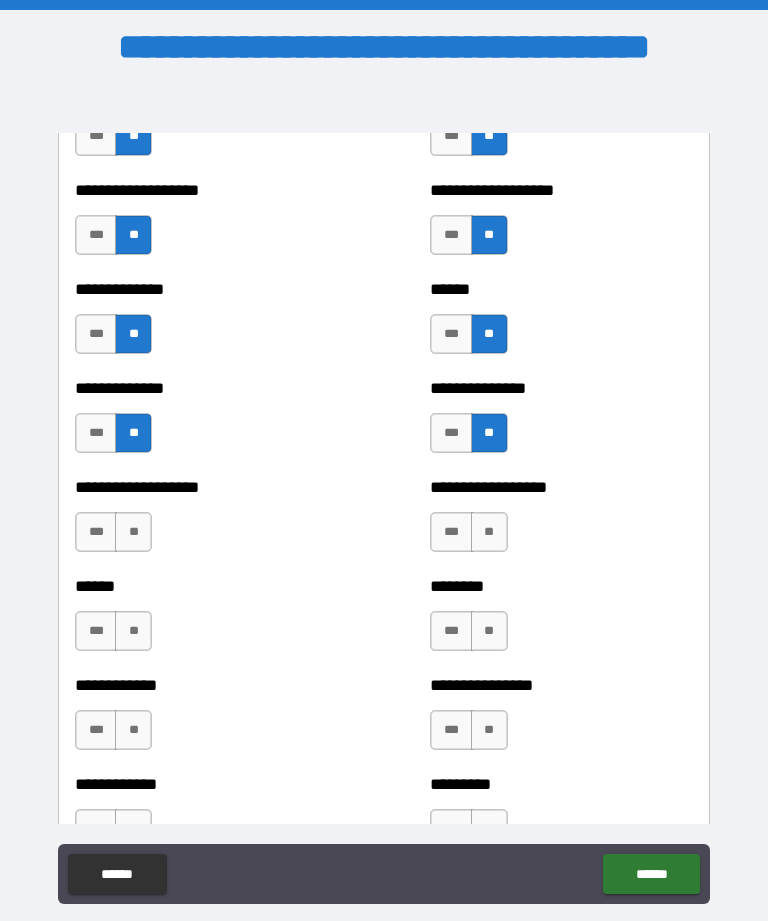 click on "**" at bounding box center [133, 532] 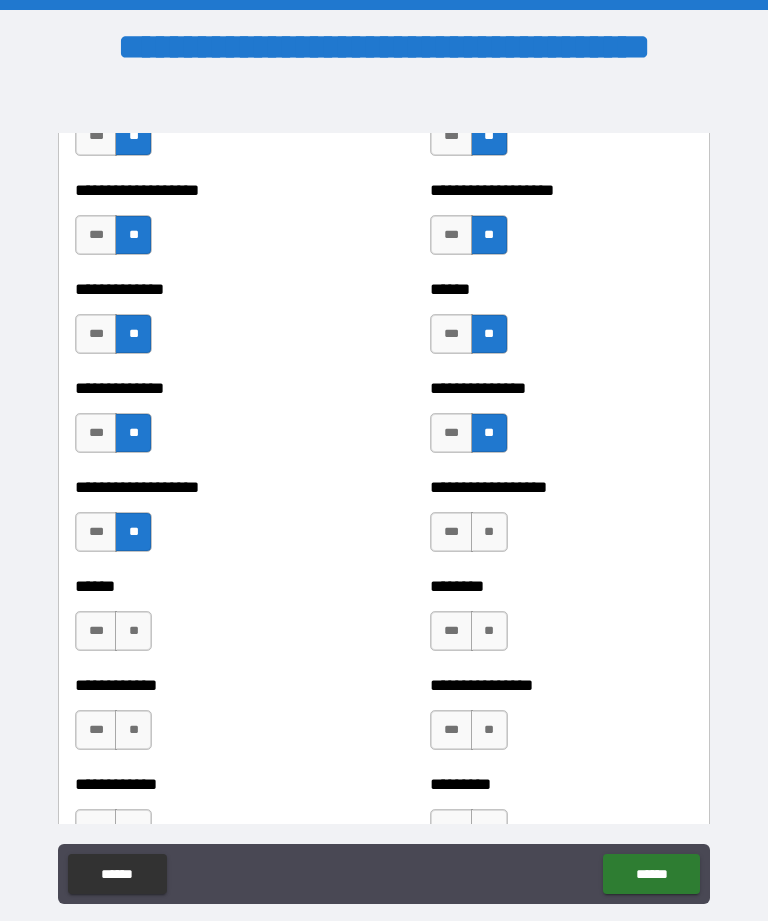 click on "**" at bounding box center [489, 532] 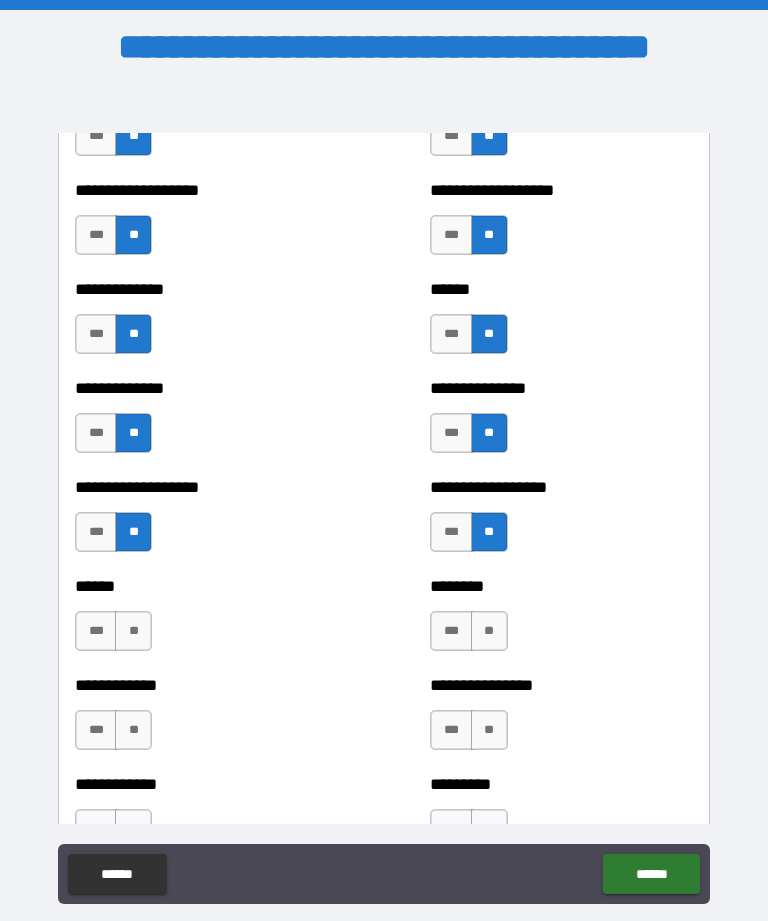 click on "**" at bounding box center (133, 631) 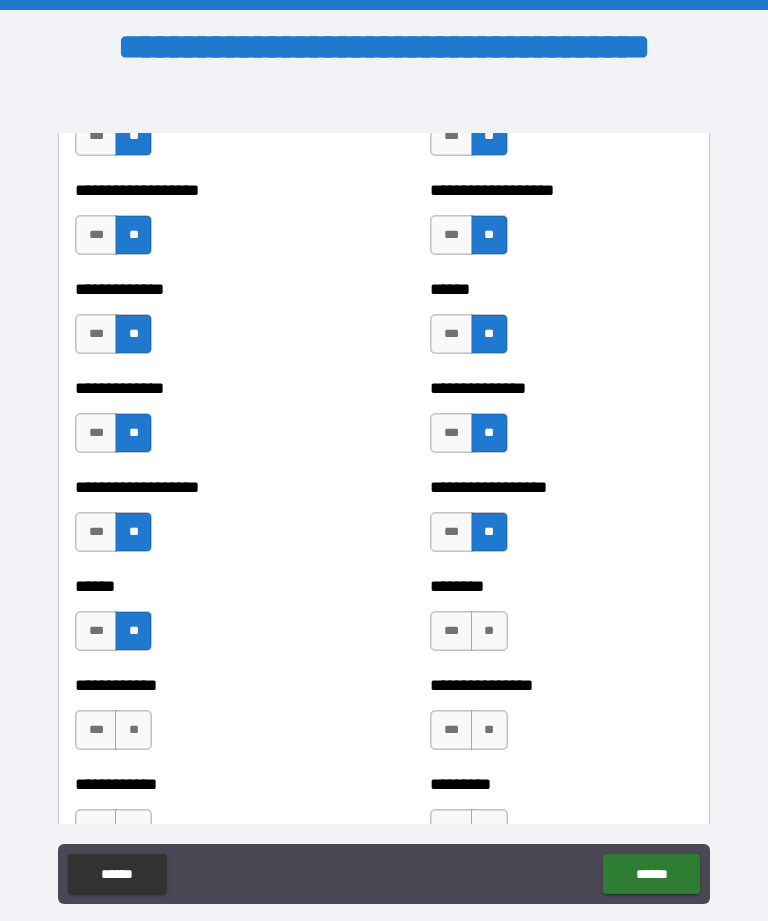 click on "**" at bounding box center (489, 631) 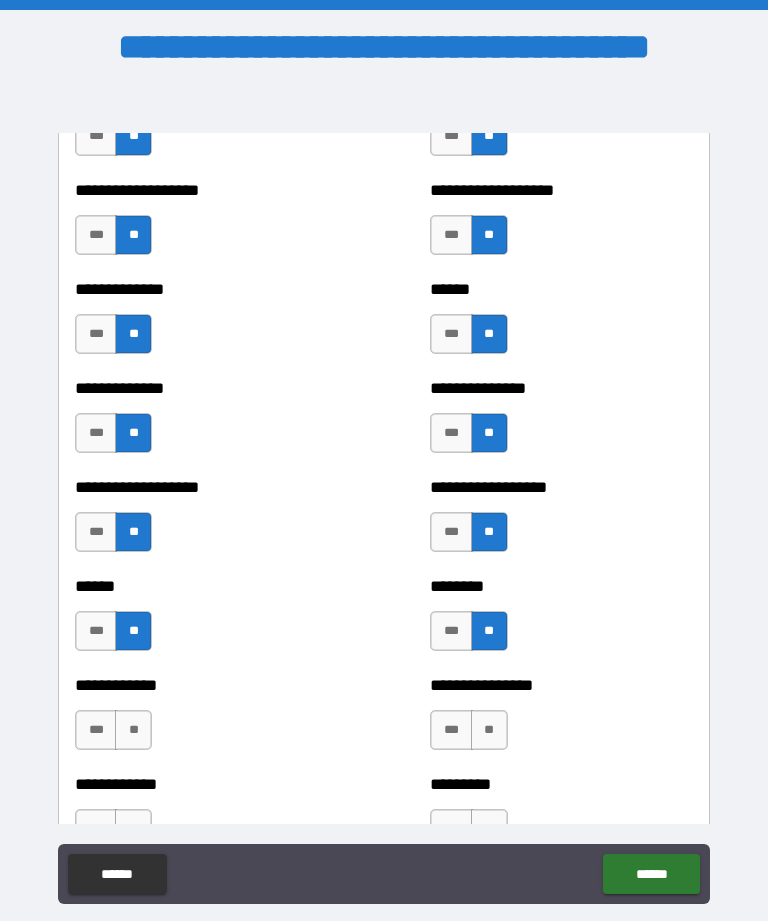 click on "**" at bounding box center [133, 730] 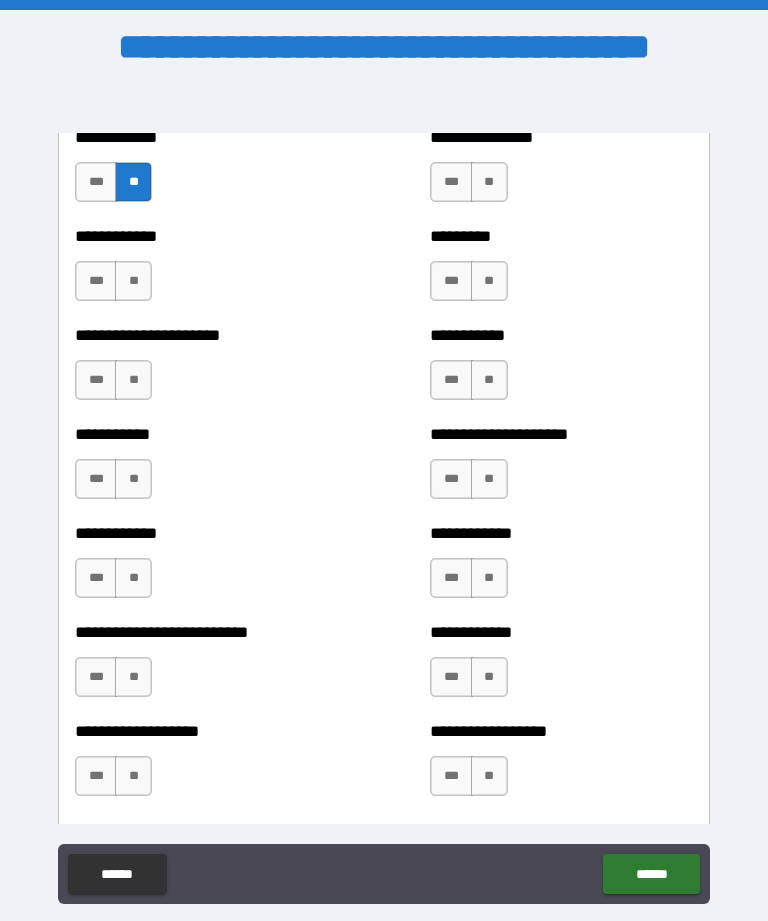 scroll, scrollTop: 5180, scrollLeft: 0, axis: vertical 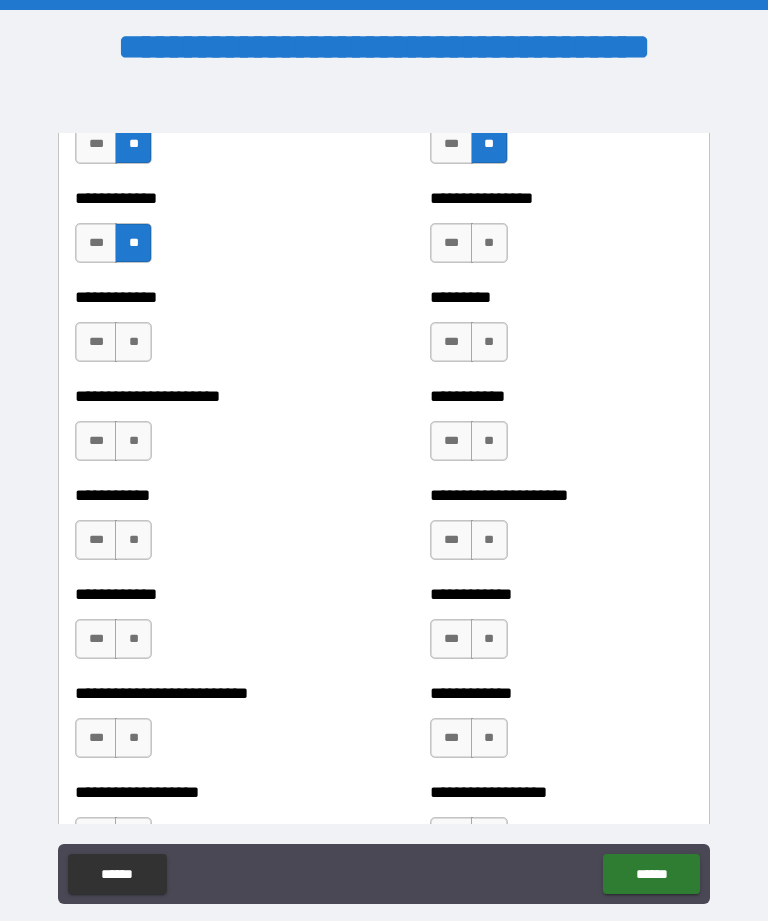 click on "**" at bounding box center (489, 243) 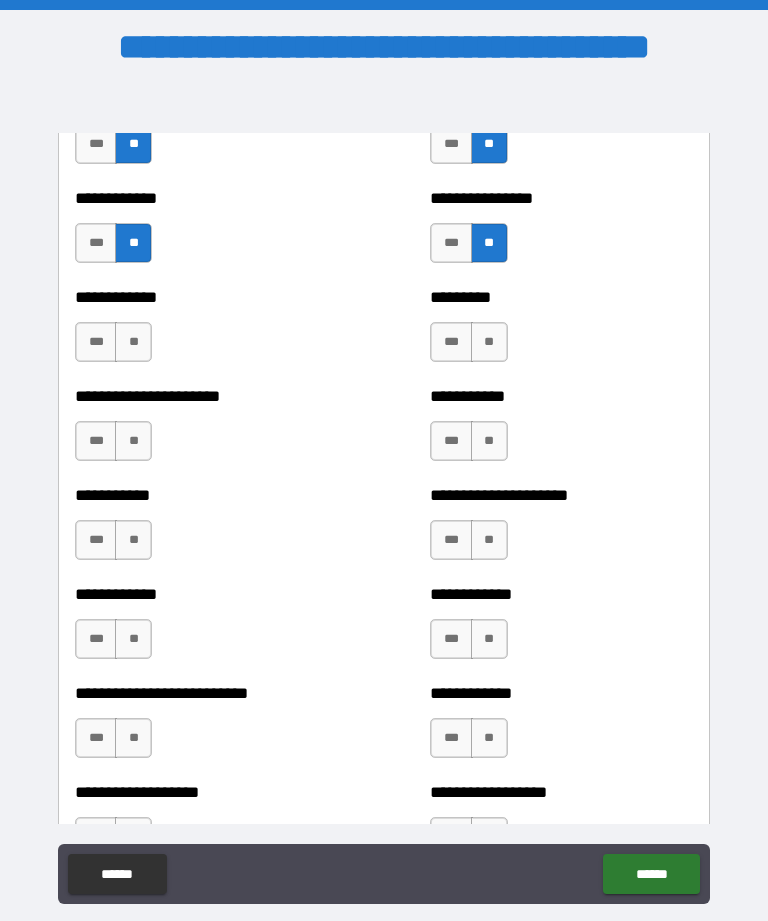 click on "**" at bounding box center (133, 342) 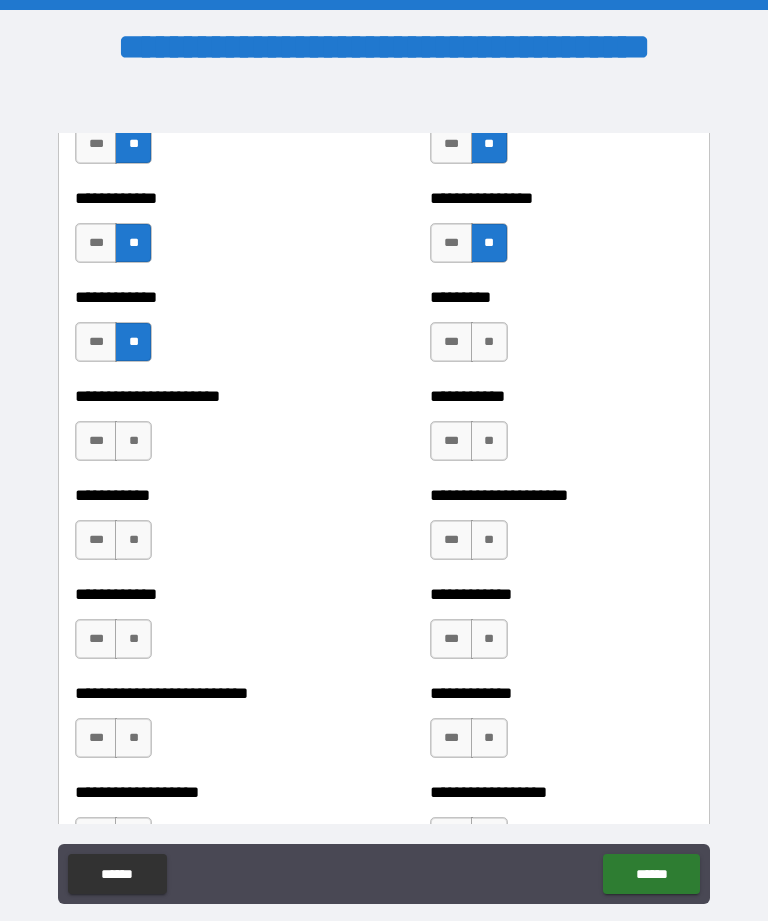 click on "**" at bounding box center [489, 342] 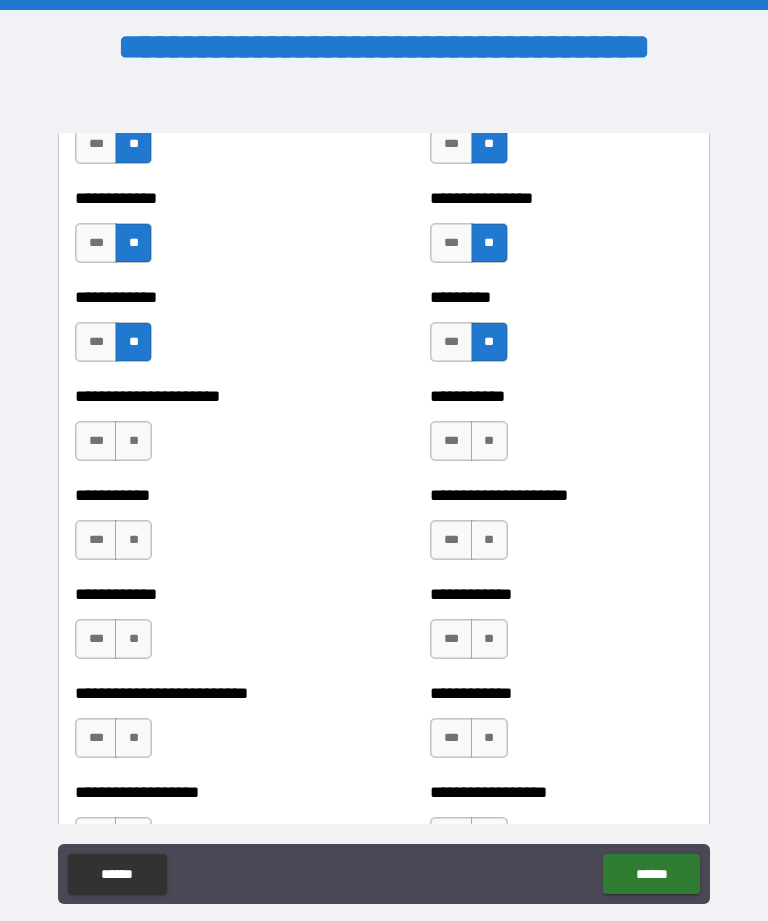 click on "**" at bounding box center [133, 441] 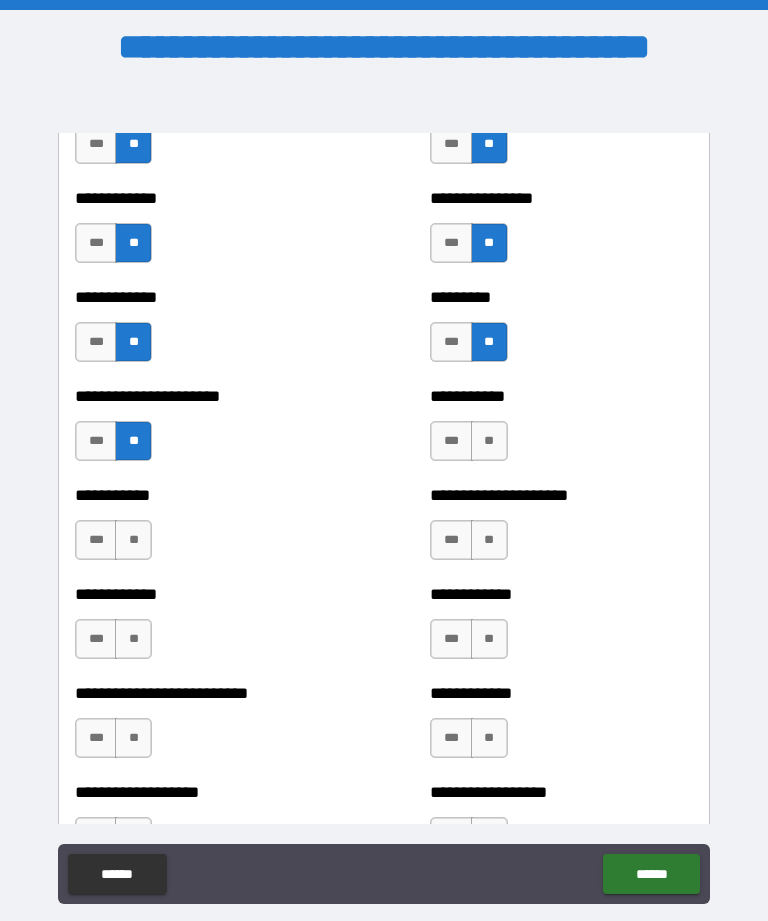 click on "**" at bounding box center (489, 441) 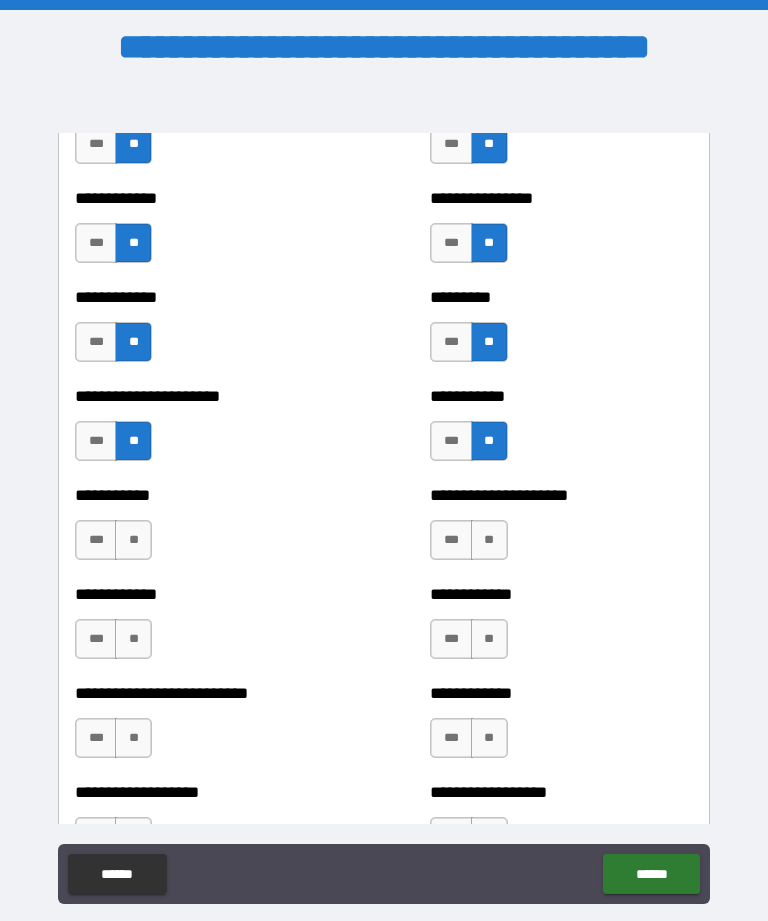 click on "**" at bounding box center (133, 540) 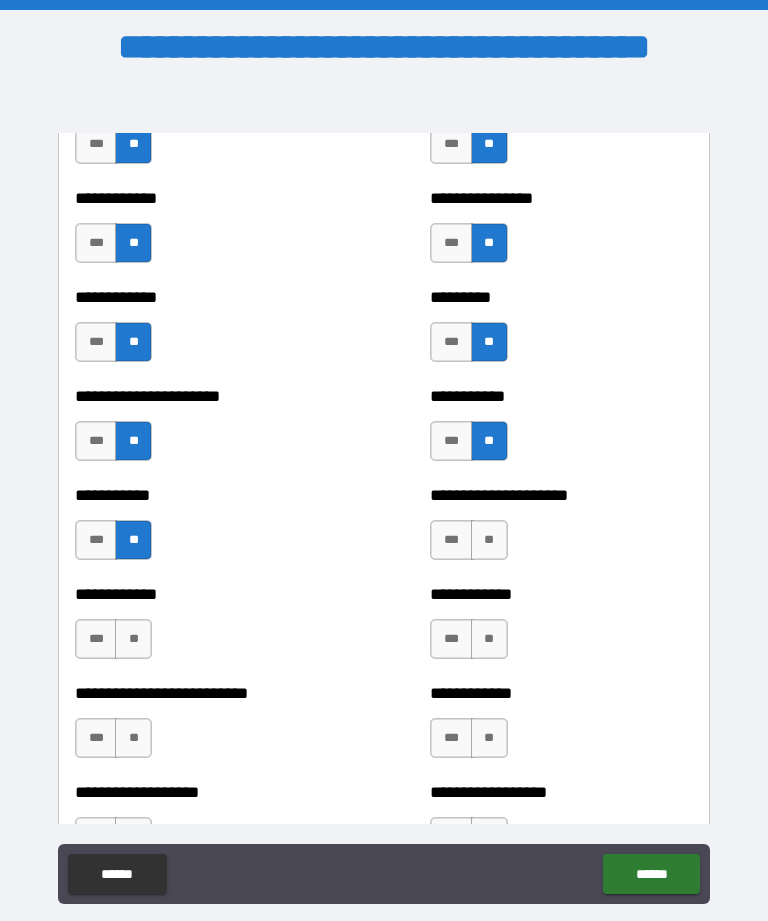click on "**" at bounding box center (489, 540) 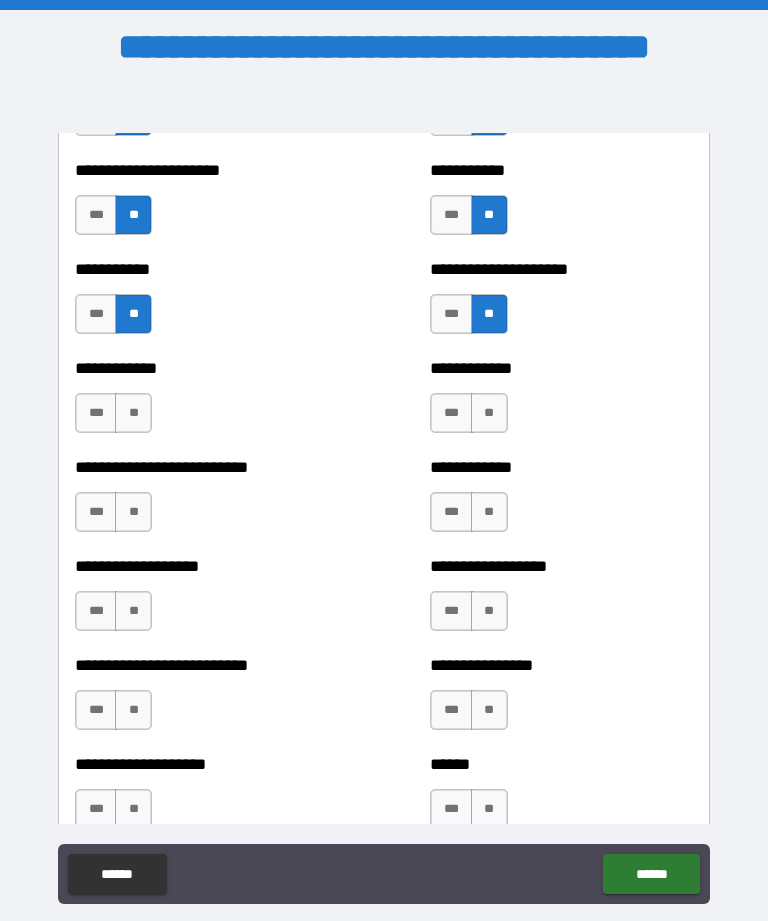 scroll, scrollTop: 5407, scrollLeft: 0, axis: vertical 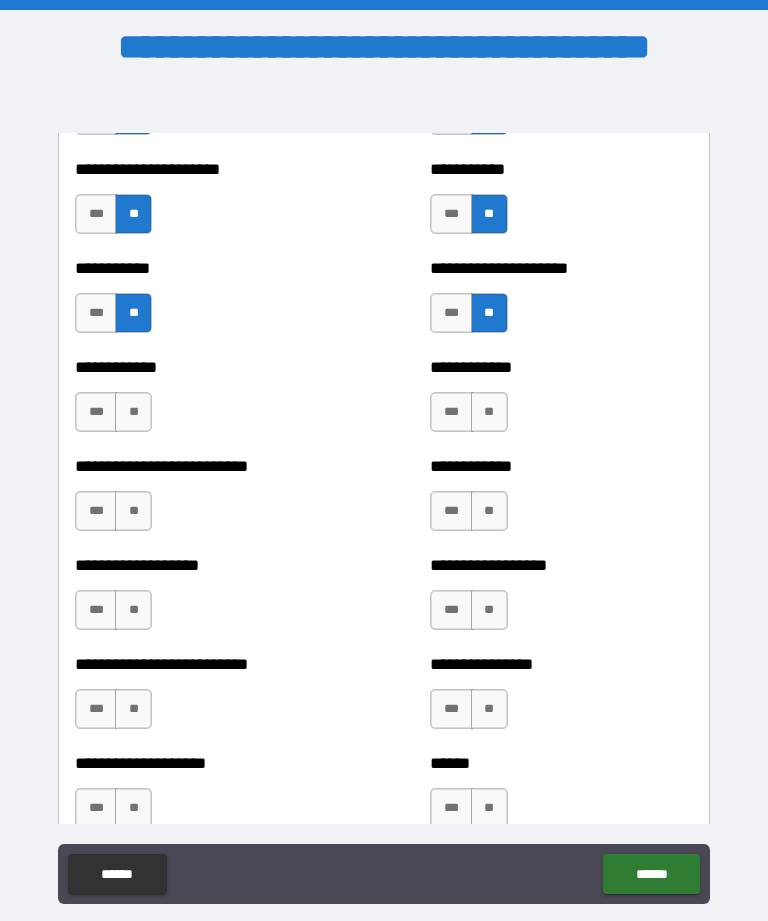 click on "**" at bounding box center [133, 412] 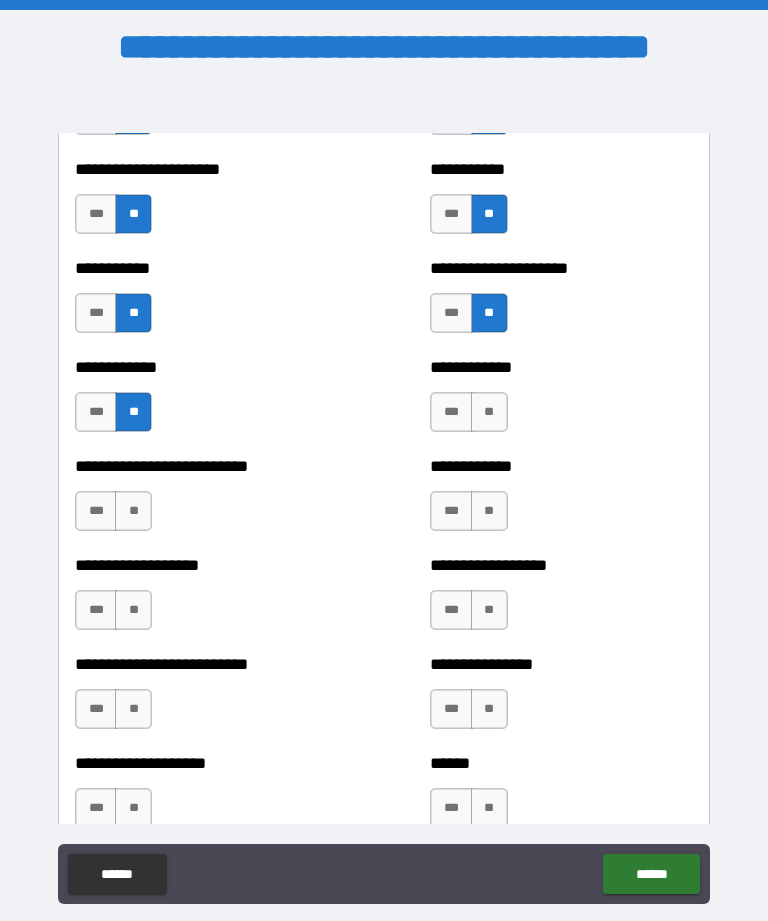 click on "**" at bounding box center (489, 412) 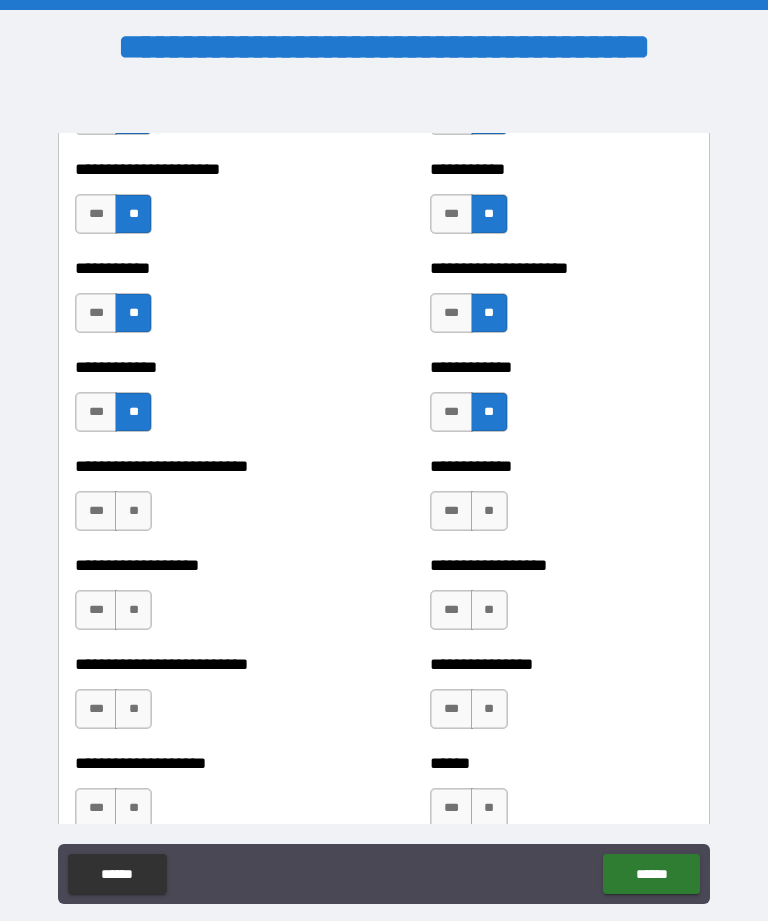 click on "**" at bounding box center (133, 511) 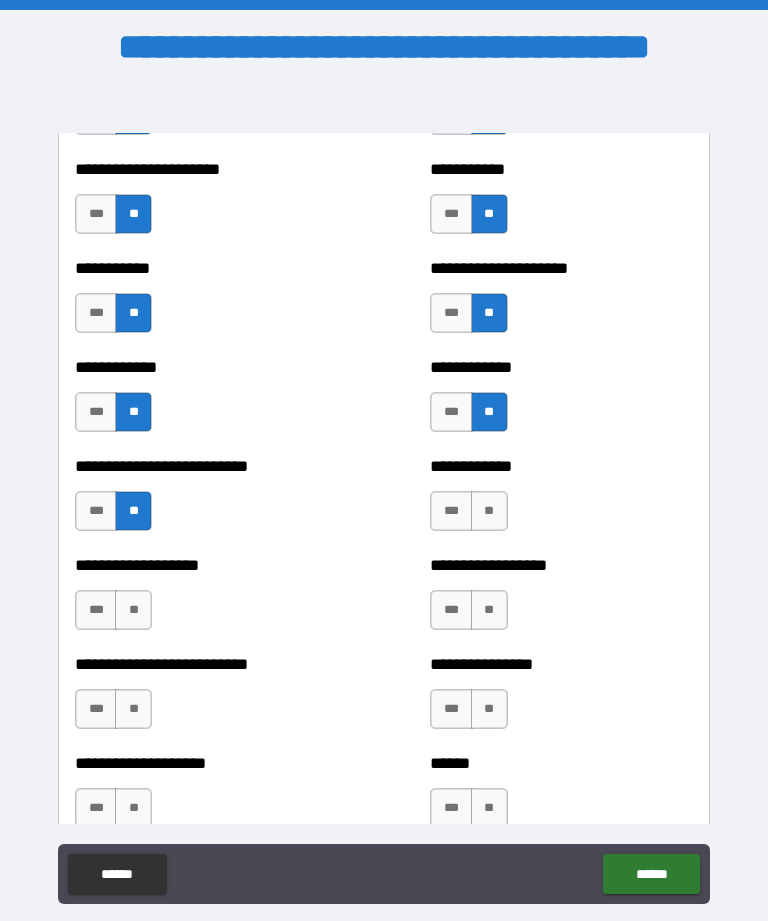 click on "**" at bounding box center (489, 511) 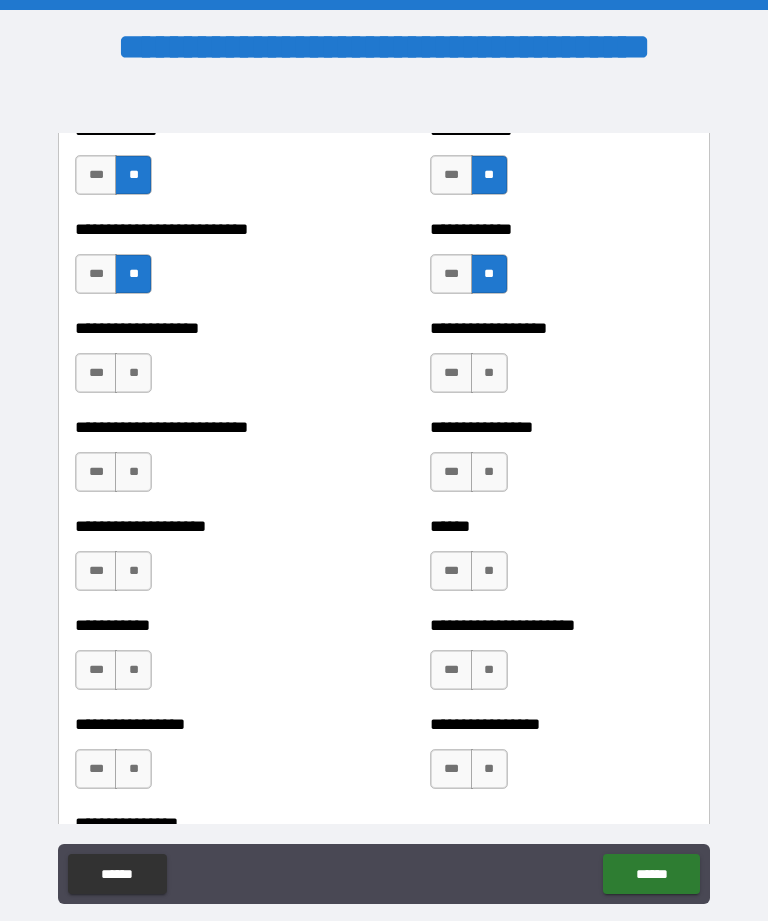 scroll, scrollTop: 5645, scrollLeft: 0, axis: vertical 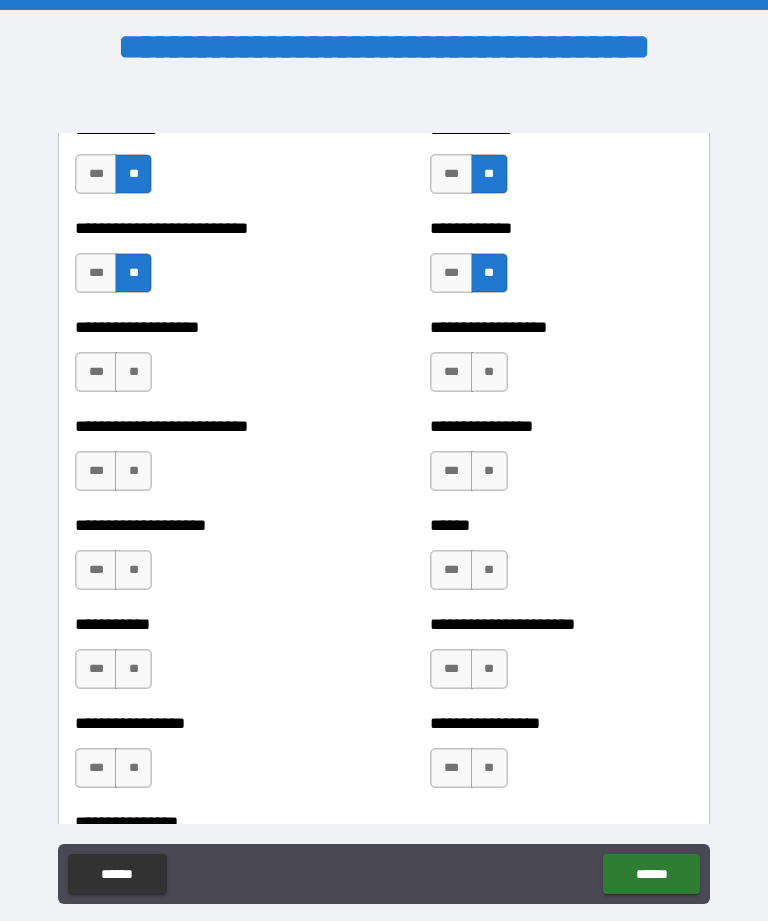 click on "**" at bounding box center [133, 372] 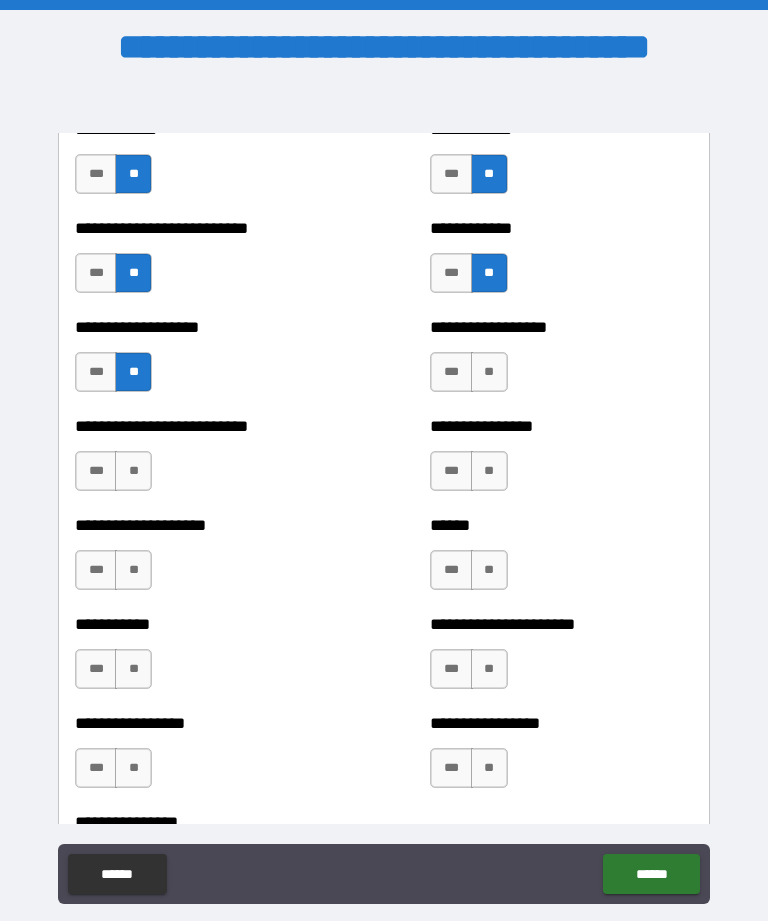 click on "**" at bounding box center (489, 372) 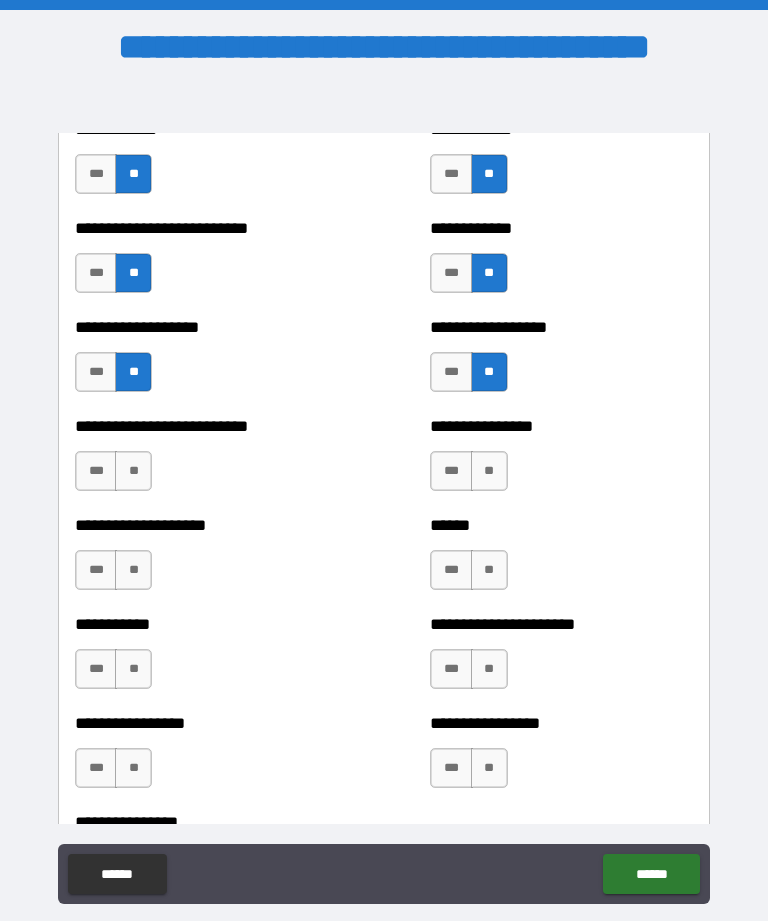 click on "**" at bounding box center (133, 471) 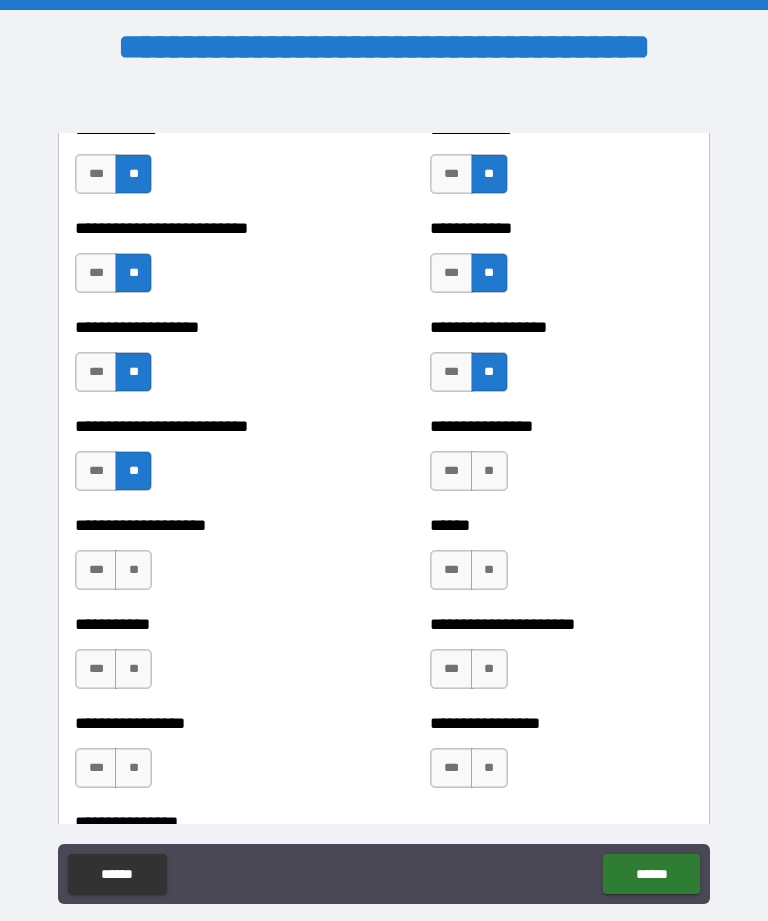 click on "**" at bounding box center (489, 471) 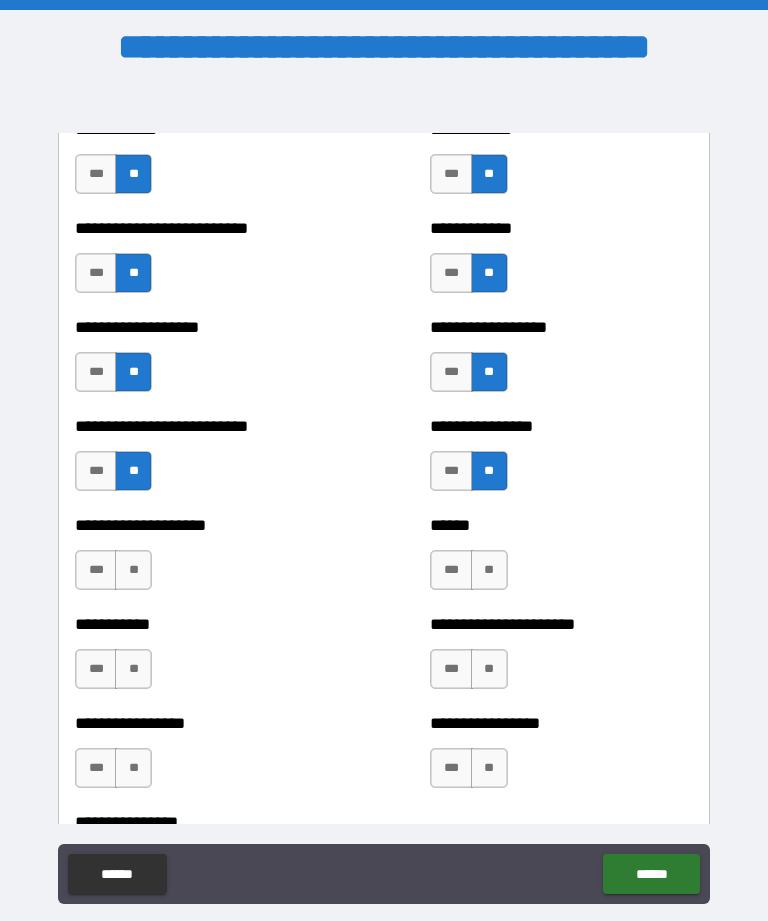 click on "**" at bounding box center [133, 570] 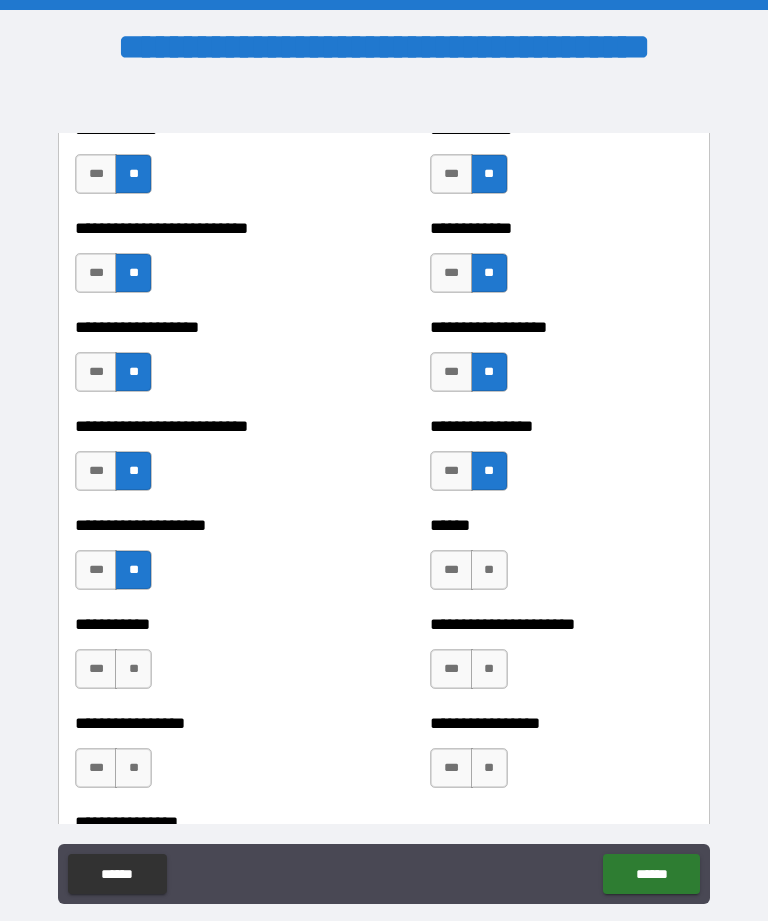 click on "**" at bounding box center [489, 570] 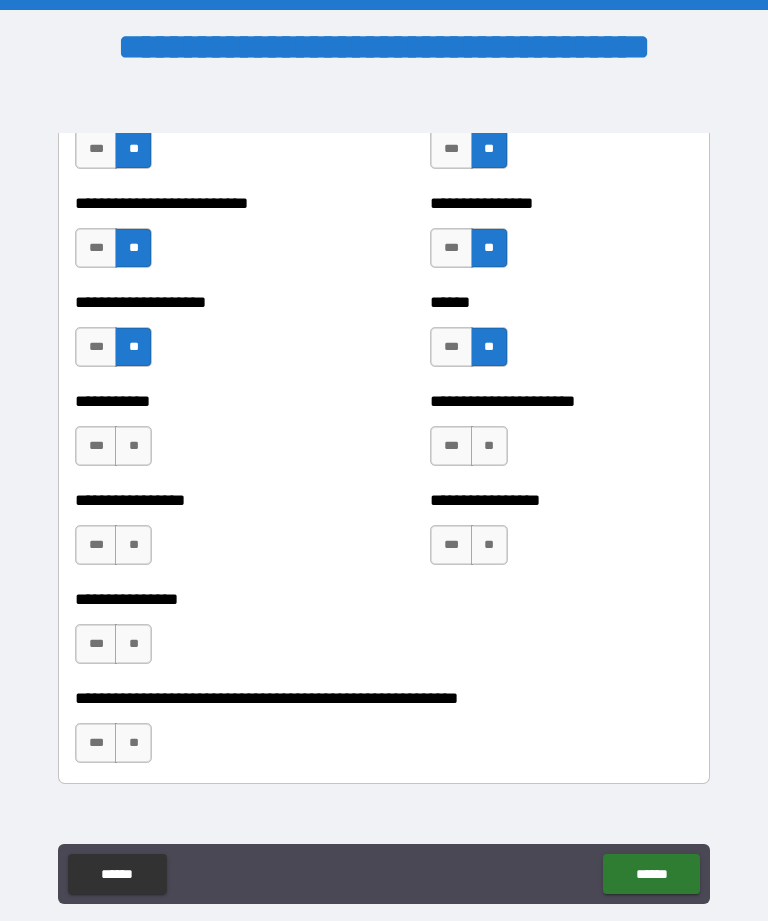 scroll, scrollTop: 5870, scrollLeft: 0, axis: vertical 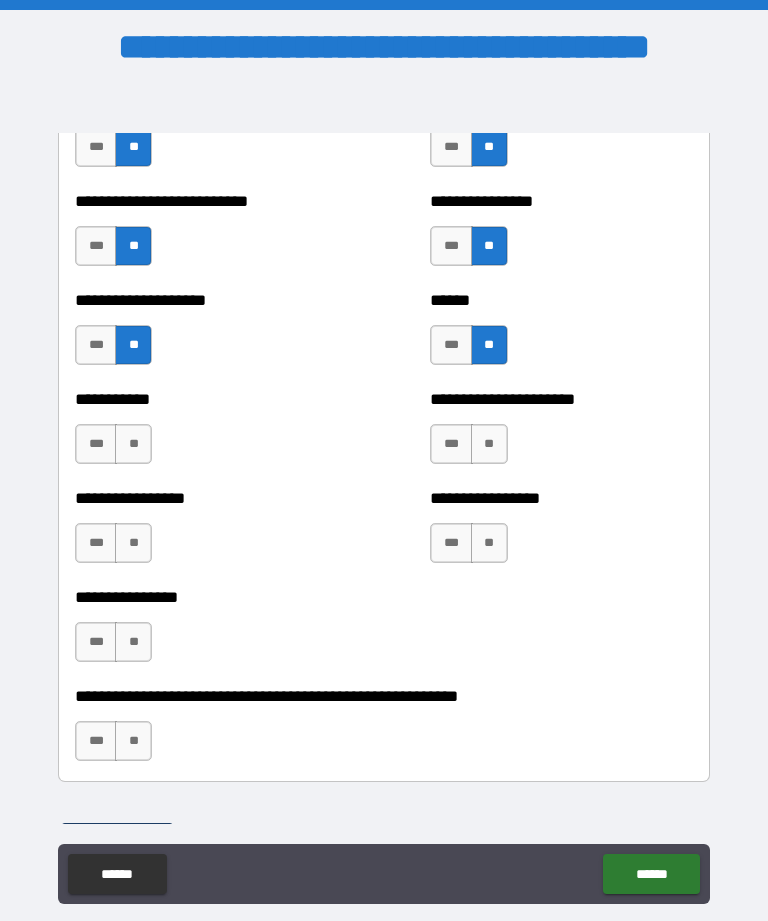 click on "**" at bounding box center [133, 444] 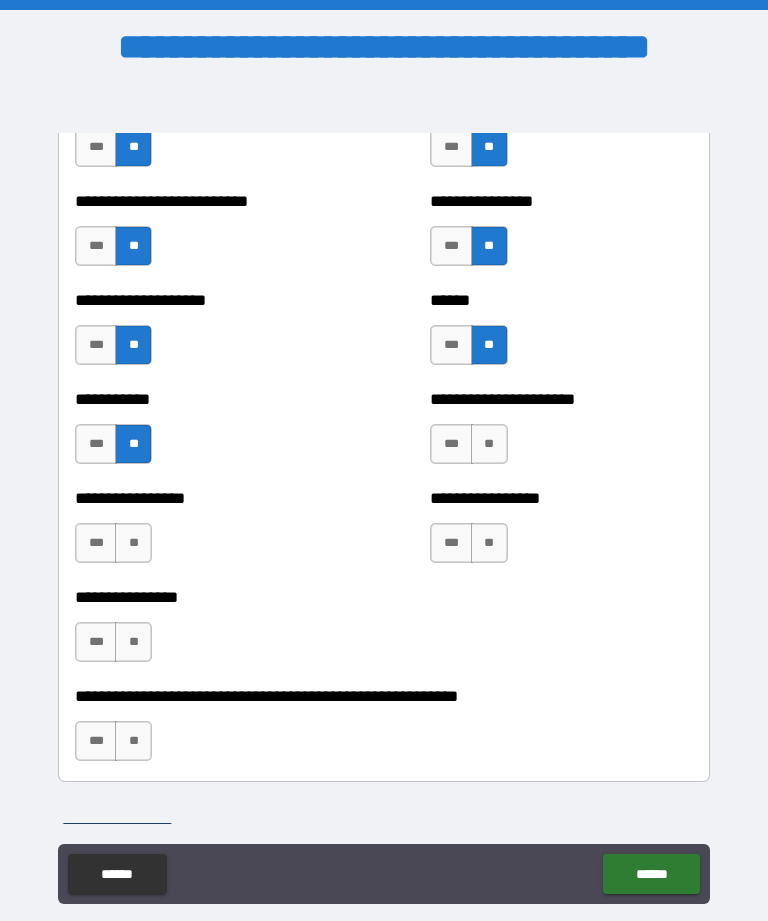 click on "**" at bounding box center (489, 444) 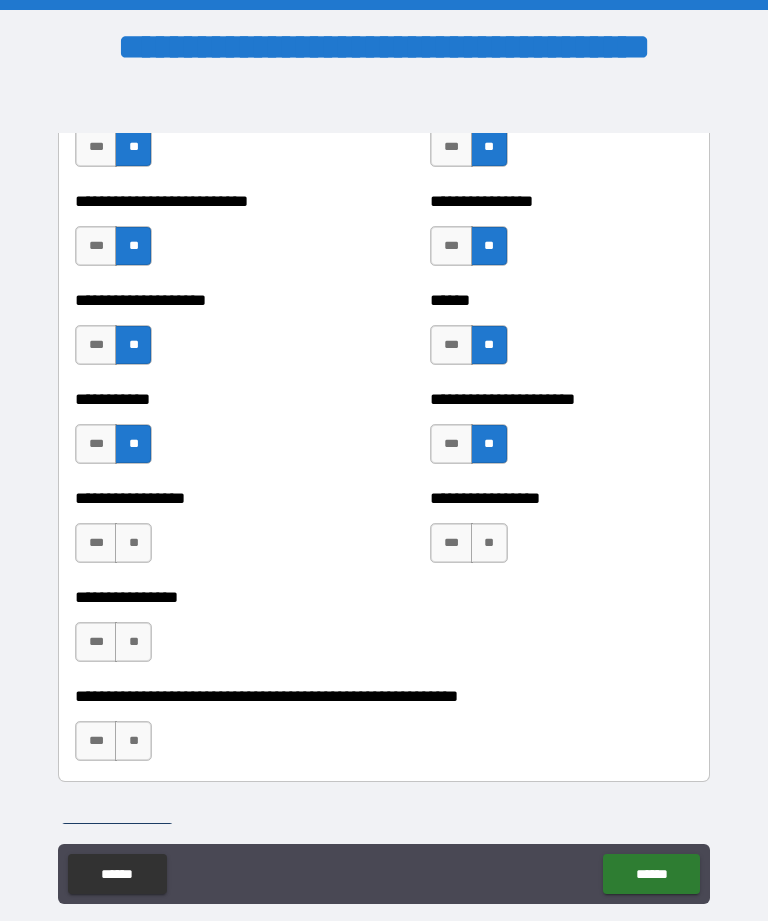 click on "**" at bounding box center [133, 543] 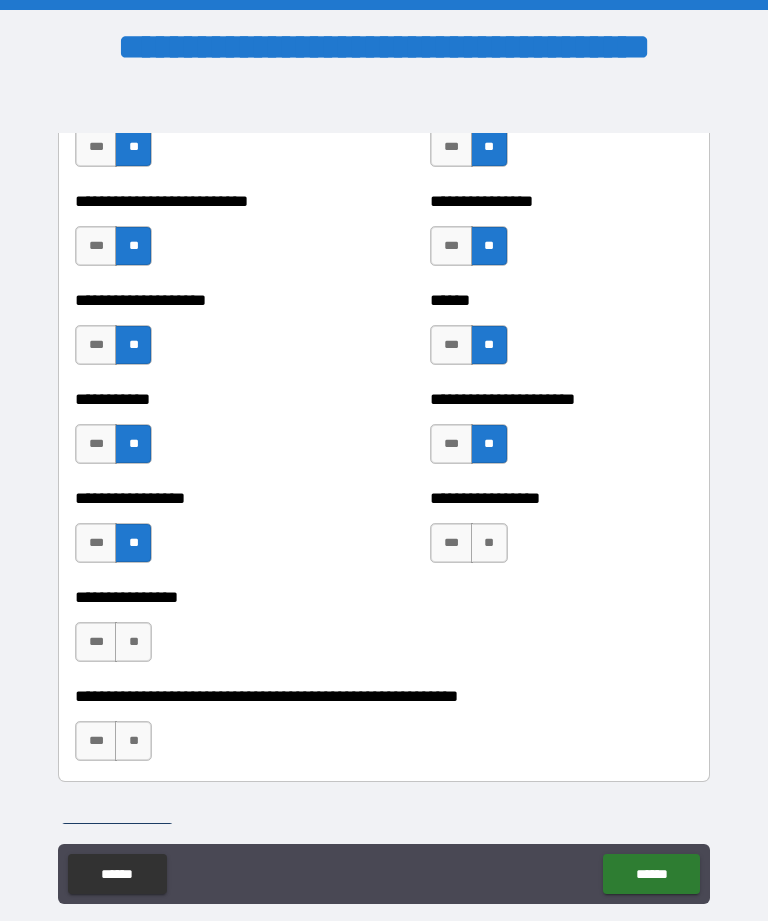 click on "**" at bounding box center [489, 543] 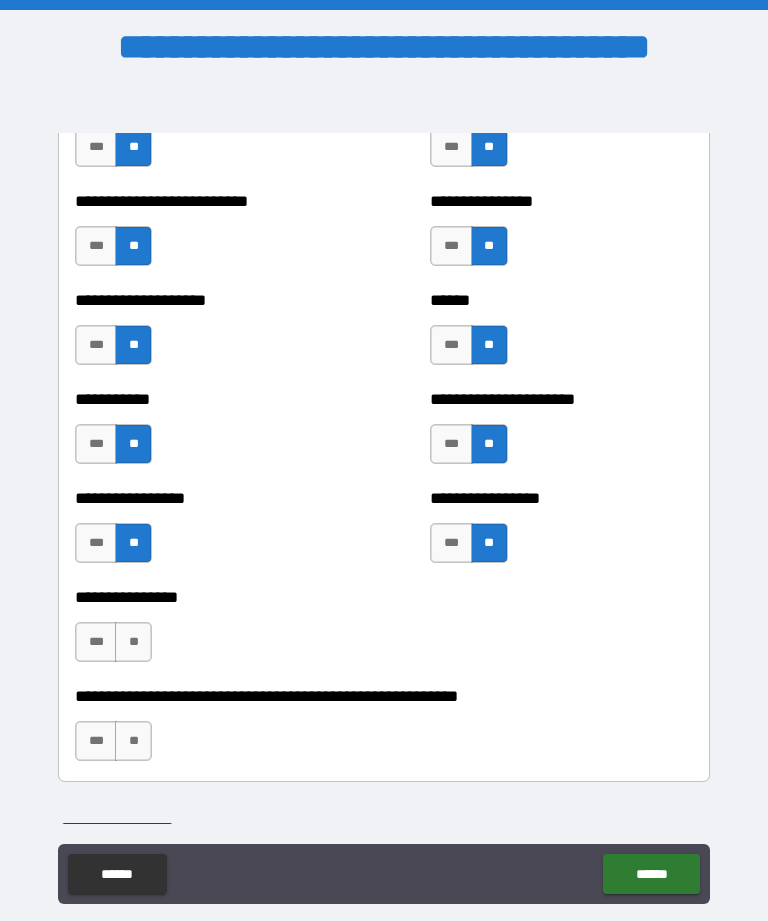 click on "**" at bounding box center (133, 642) 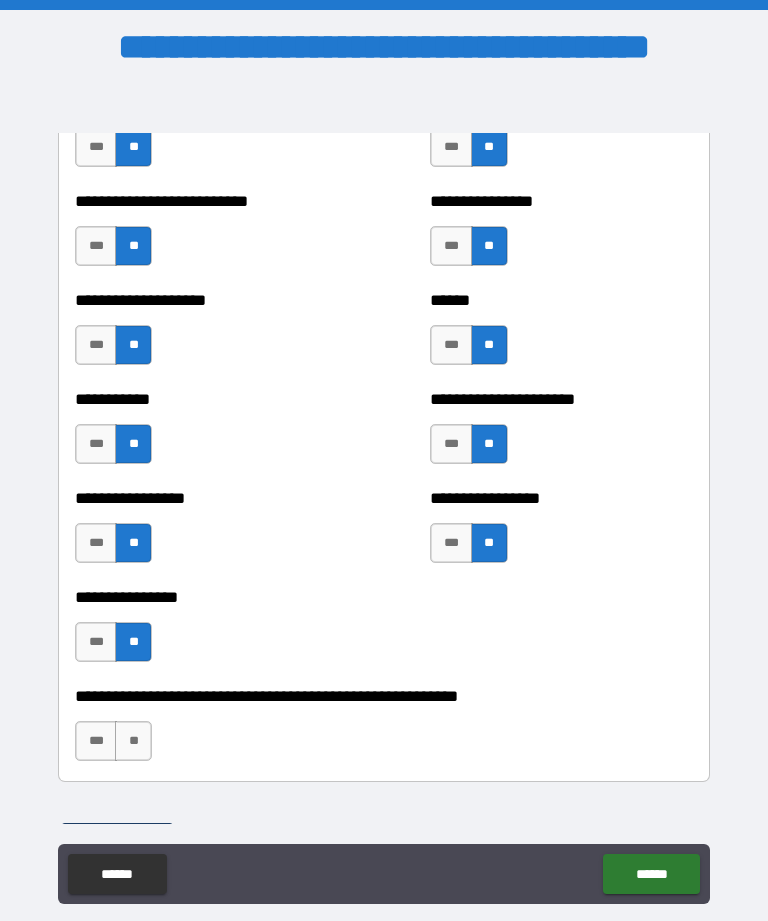 click on "**" at bounding box center (133, 741) 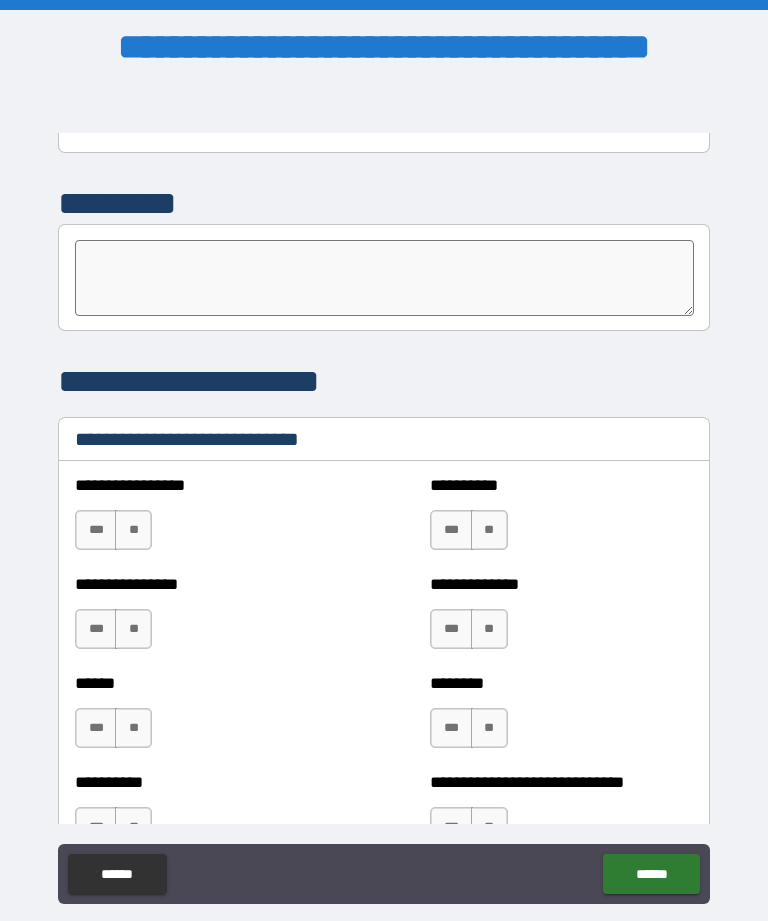 scroll, scrollTop: 6500, scrollLeft: 0, axis: vertical 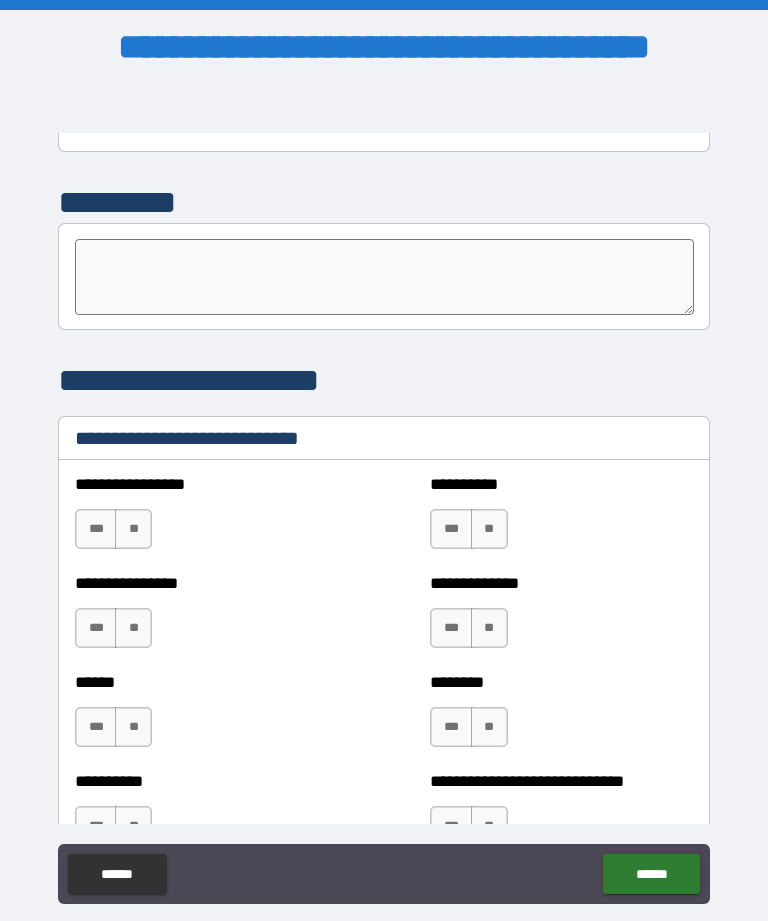 click on "***" at bounding box center [96, 529] 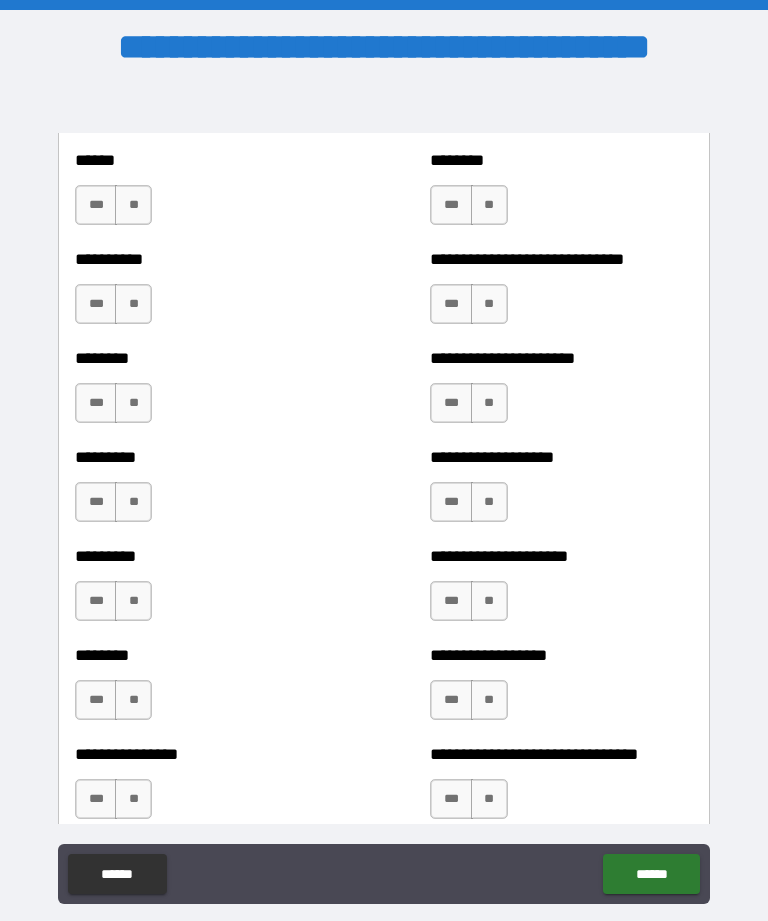 scroll, scrollTop: 7031, scrollLeft: 0, axis: vertical 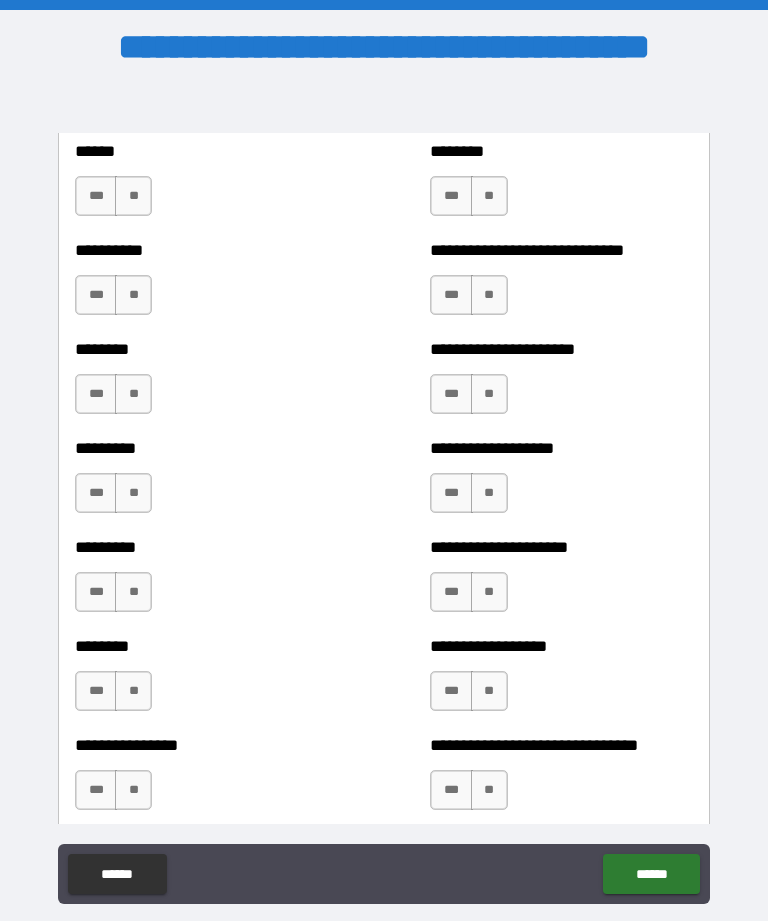click on "***" at bounding box center [451, 691] 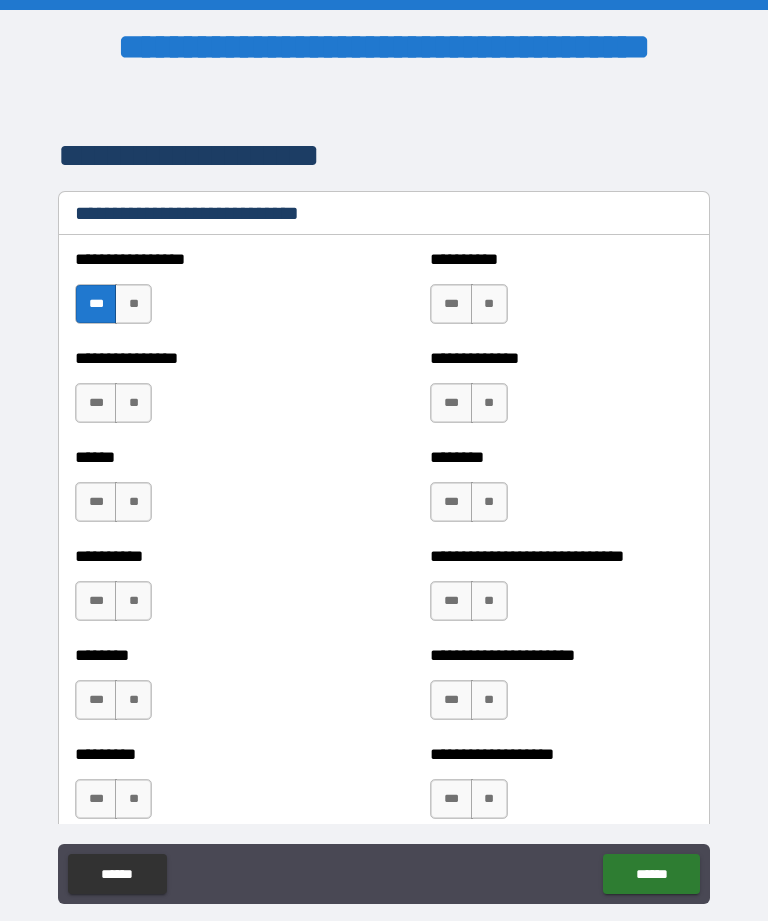 scroll, scrollTop: 6711, scrollLeft: 0, axis: vertical 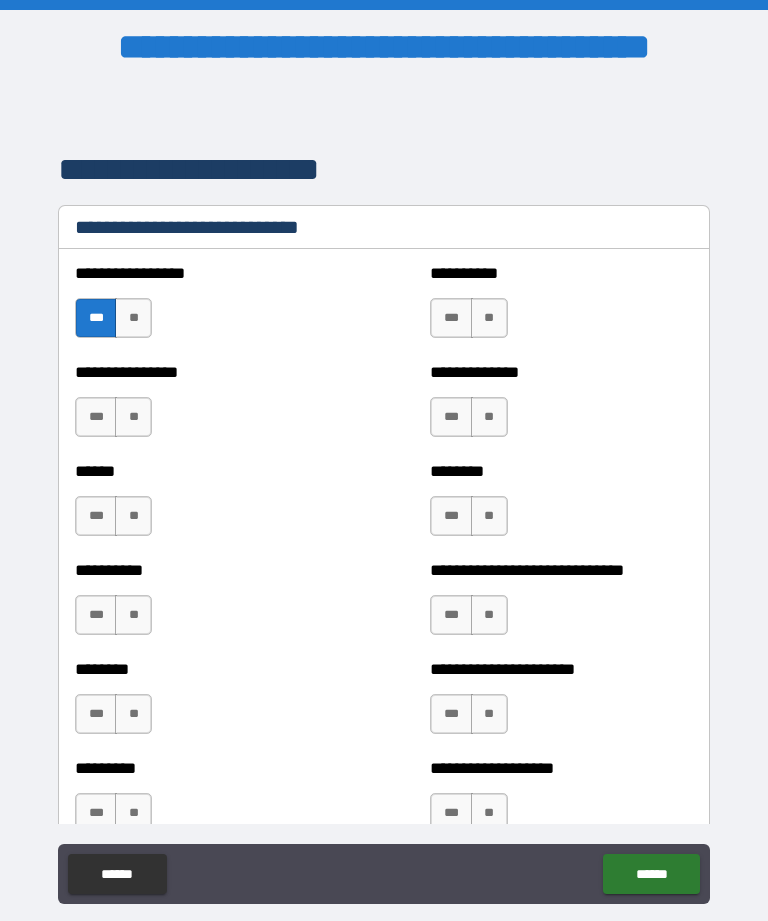click on "**" at bounding box center (133, 417) 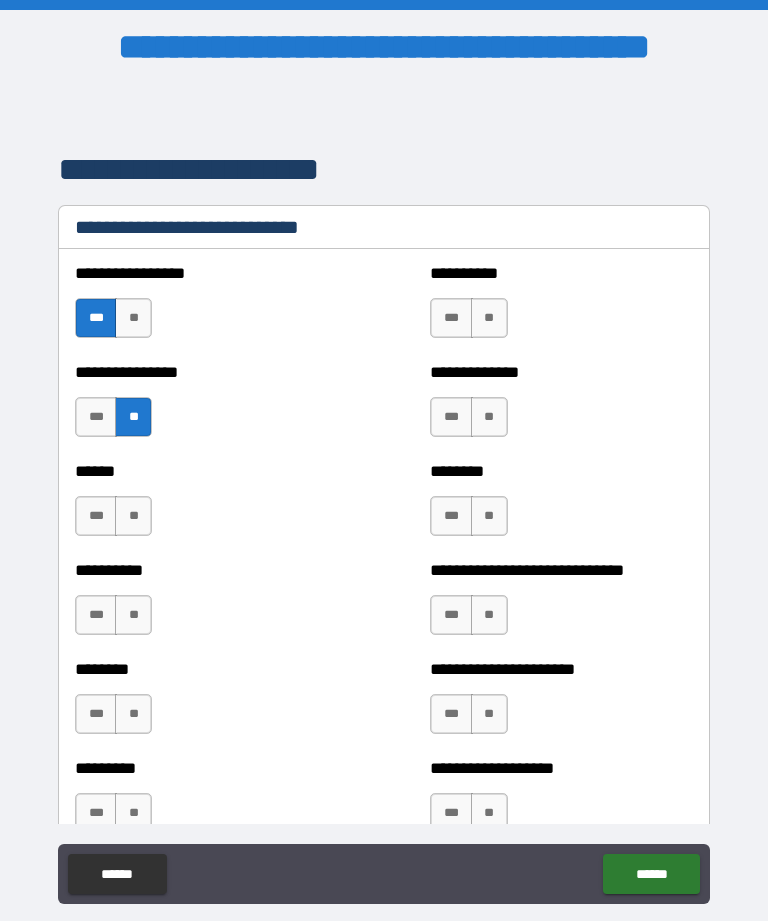 click on "**" at bounding box center [133, 516] 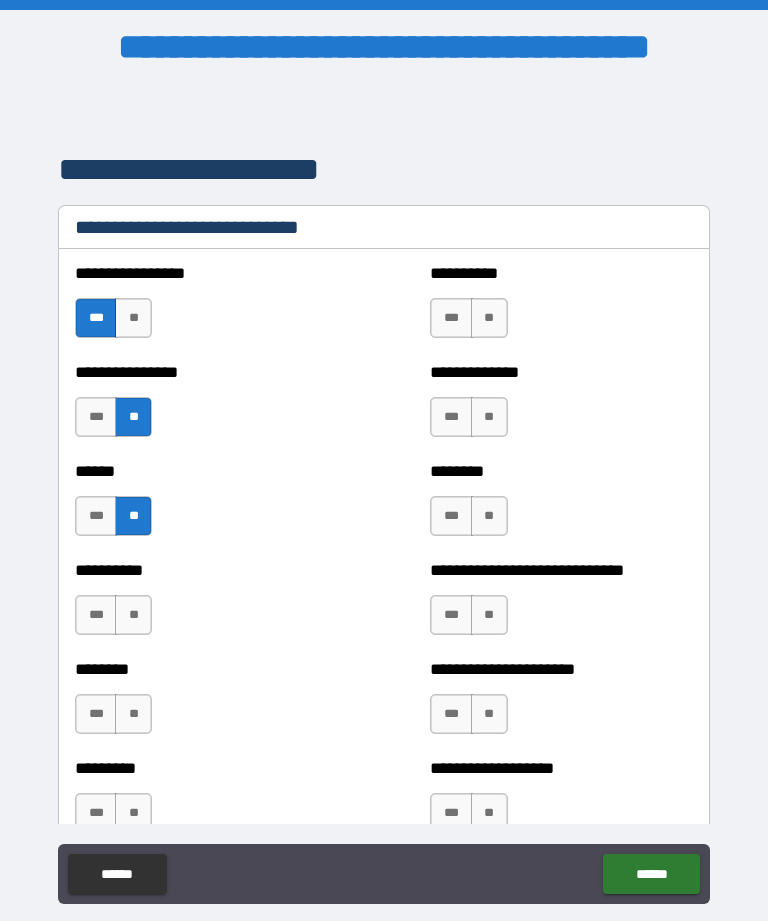 click on "**" at bounding box center [489, 318] 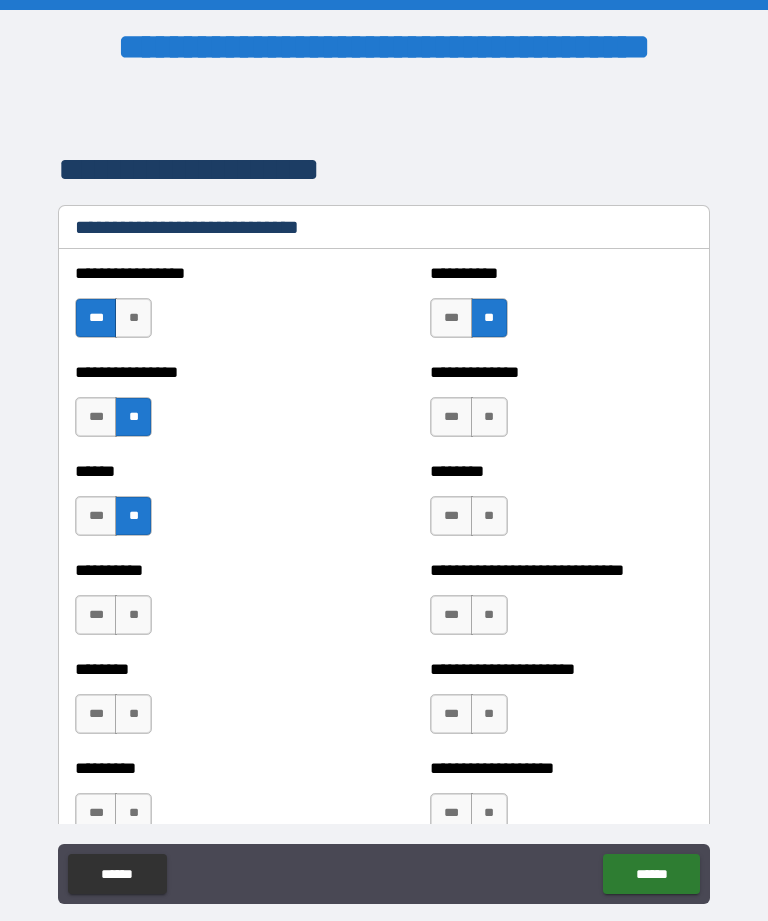click on "***" at bounding box center [451, 417] 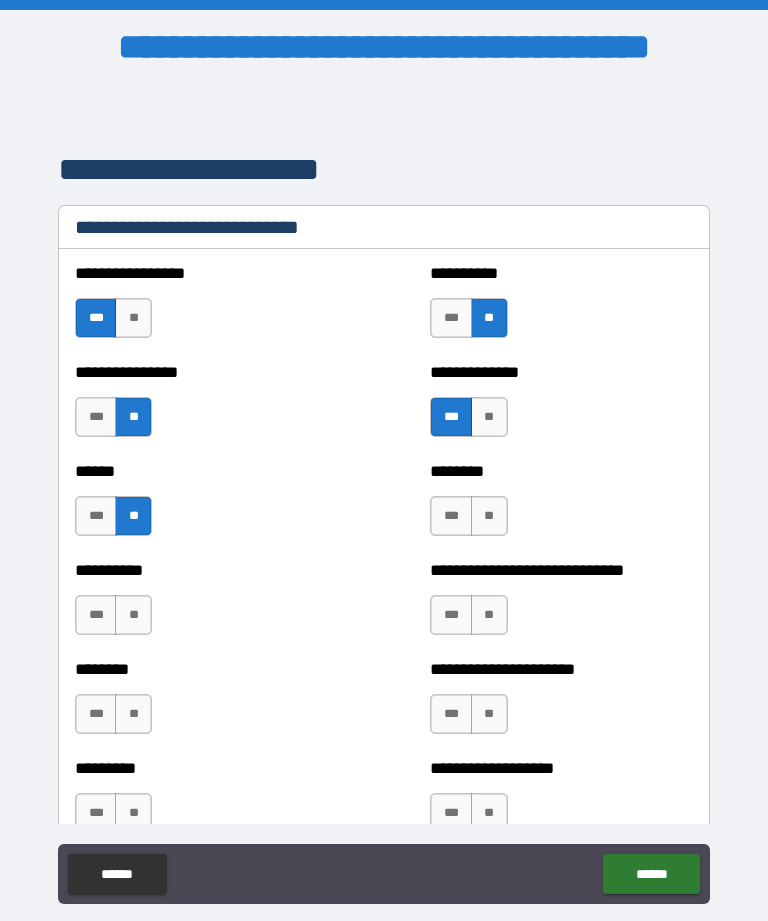 click on "**" at bounding box center (133, 615) 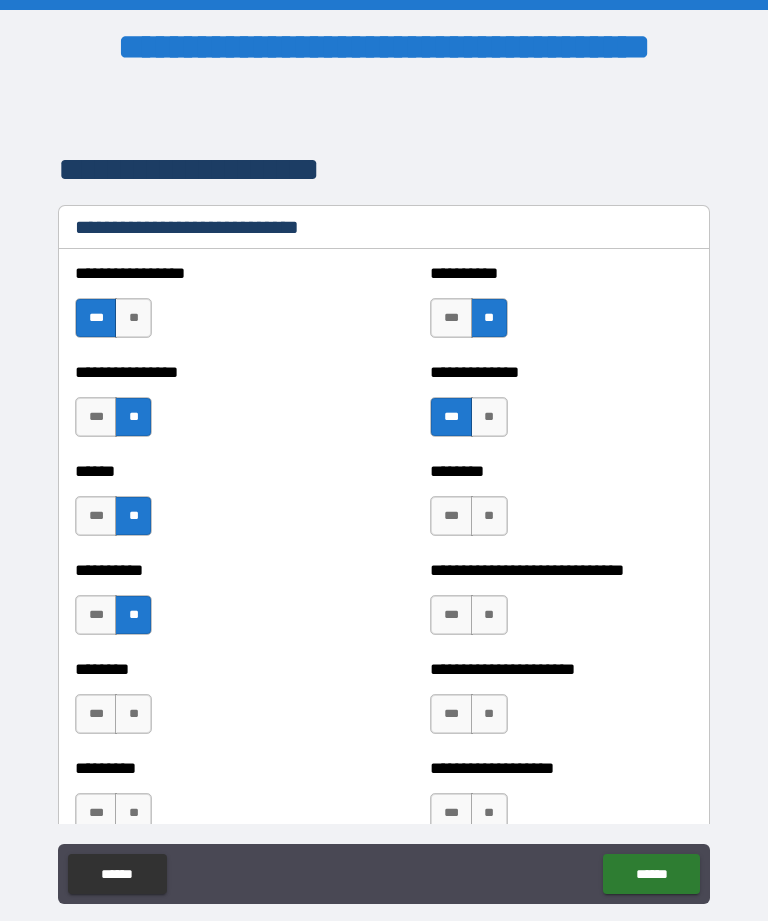 scroll, scrollTop: 6776, scrollLeft: 0, axis: vertical 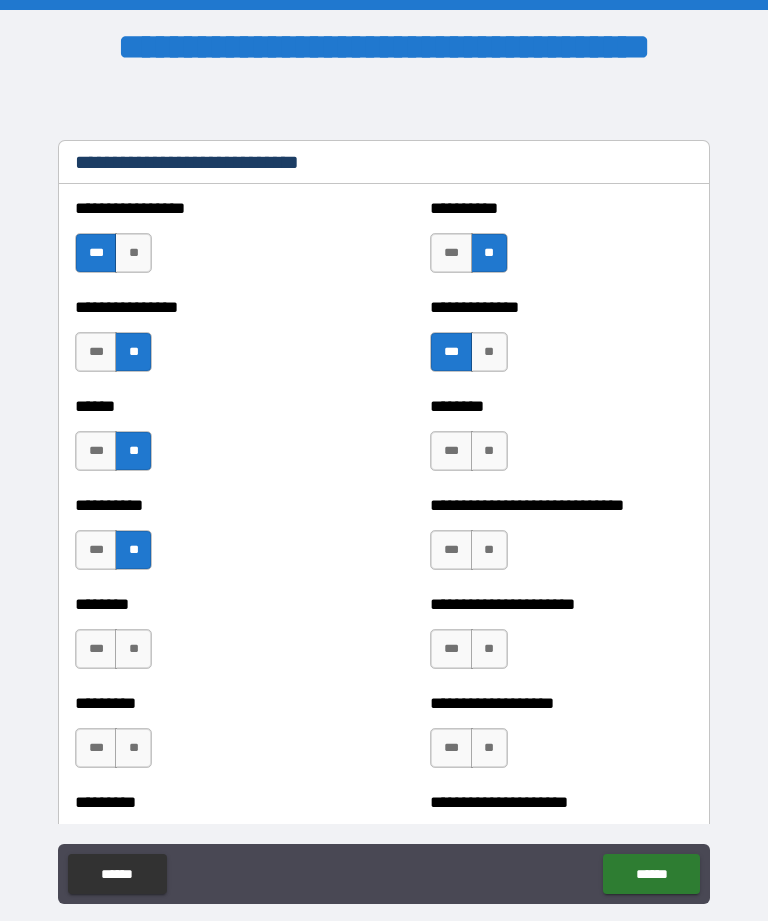 click on "***" at bounding box center (96, 451) 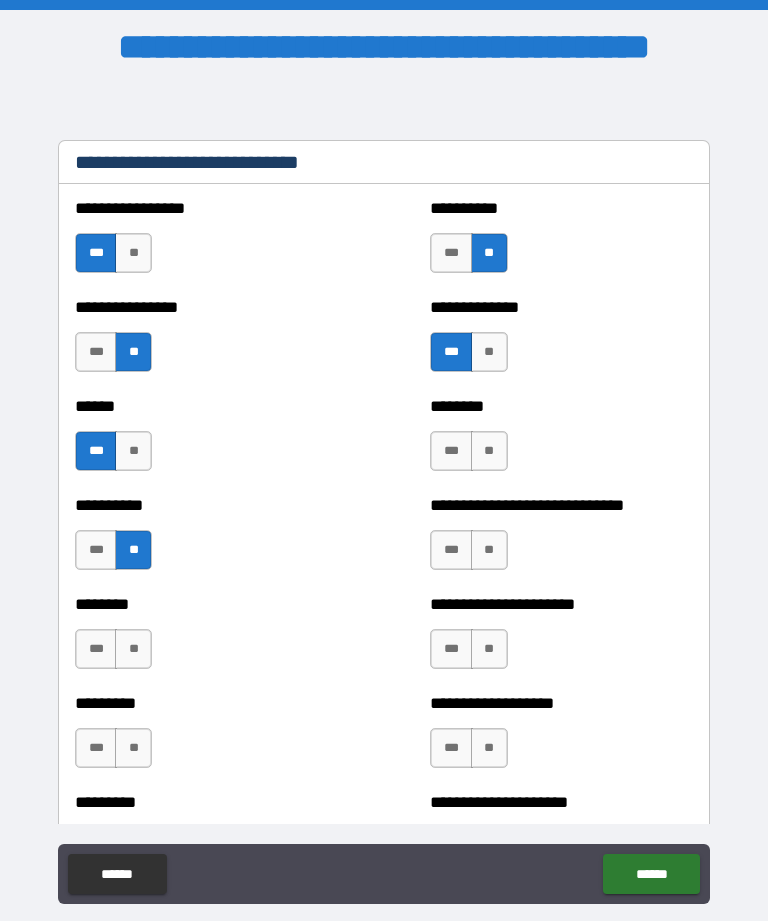 click on "**" at bounding box center [133, 649] 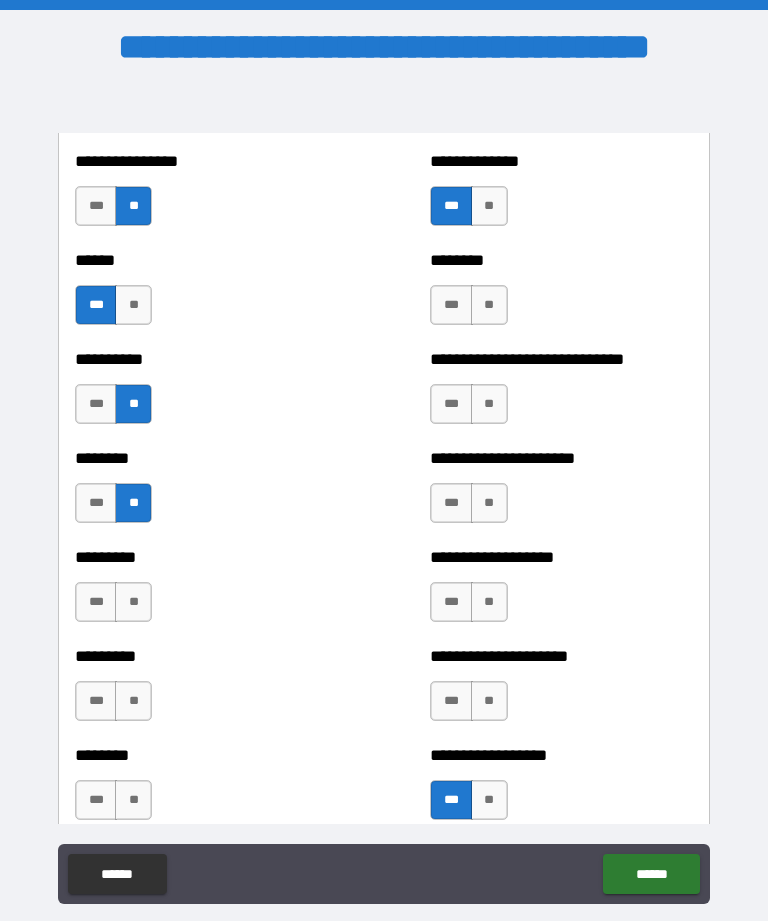 scroll, scrollTop: 6961, scrollLeft: 0, axis: vertical 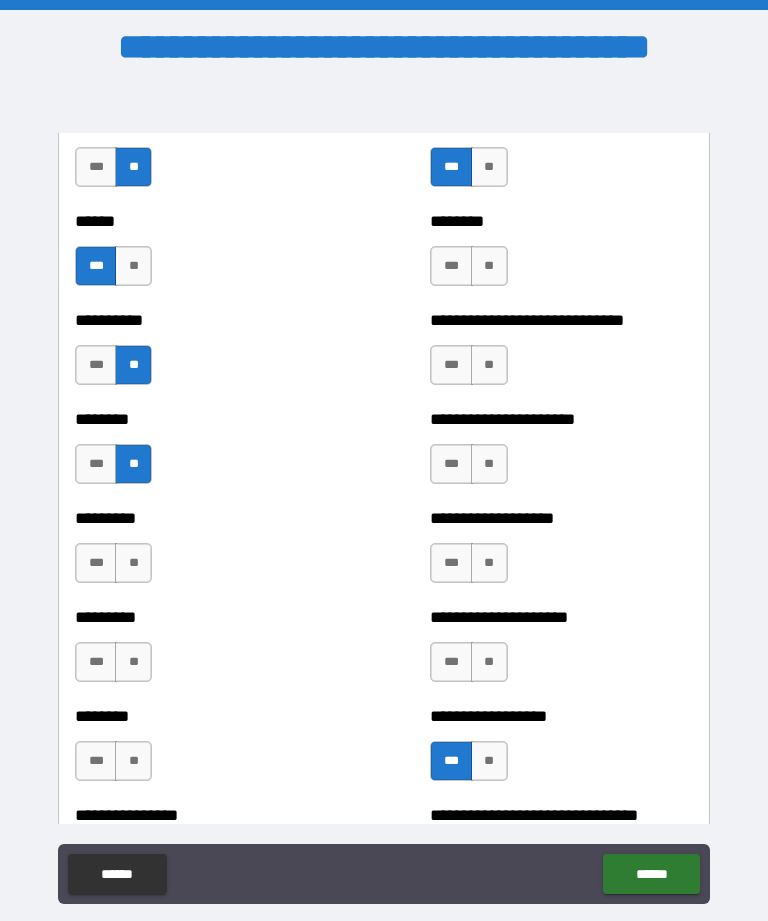 click on "**" at bounding box center [133, 563] 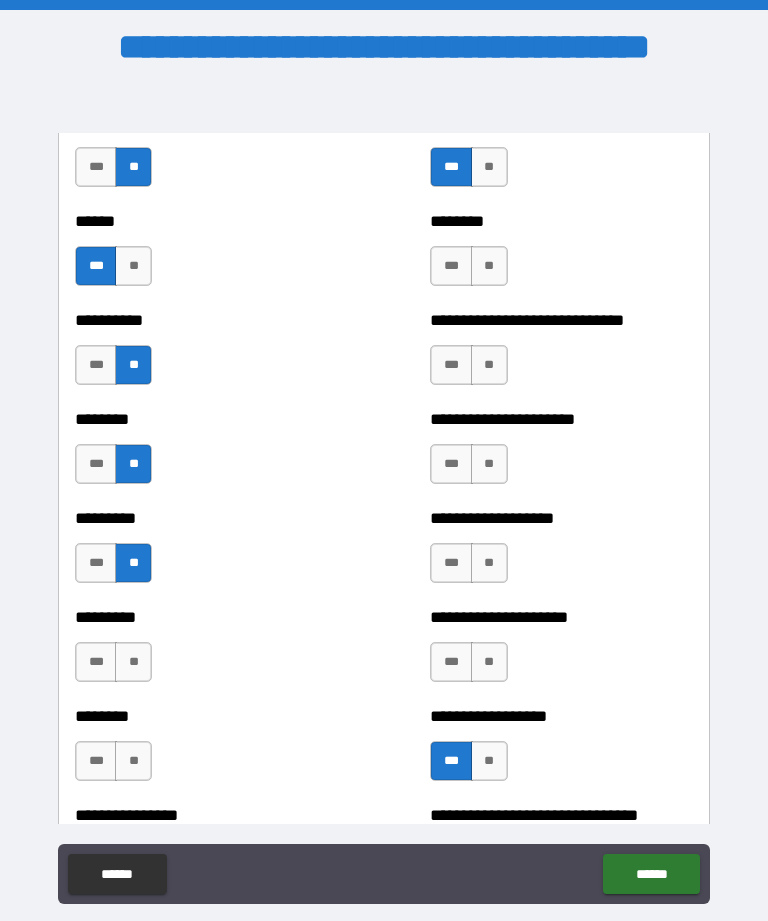 click on "**" at bounding box center (133, 662) 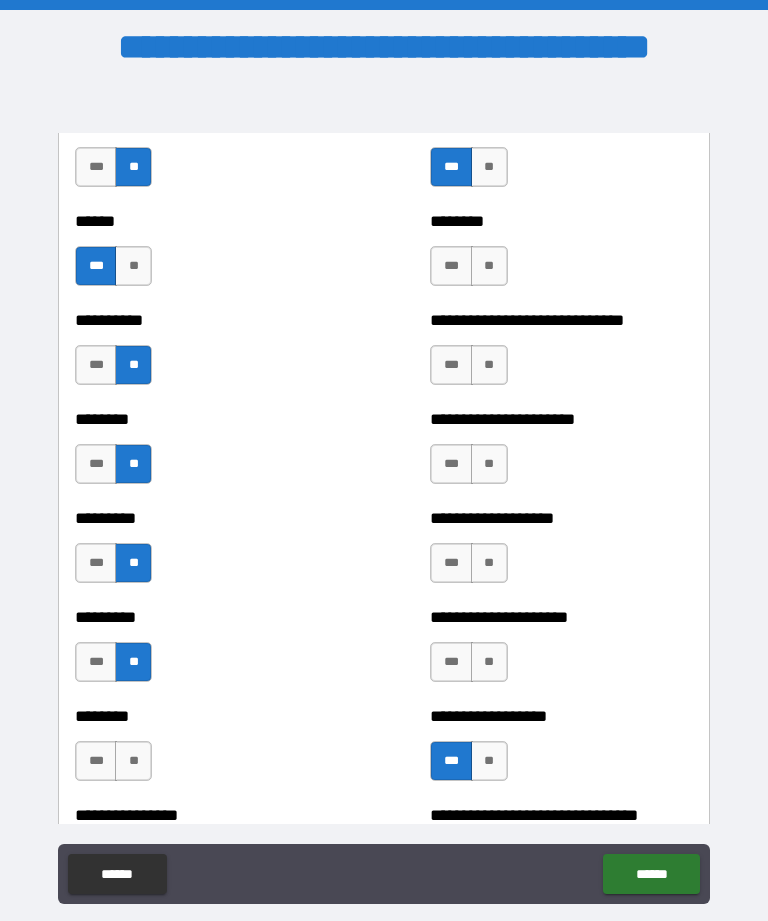 click on "**" at bounding box center (133, 761) 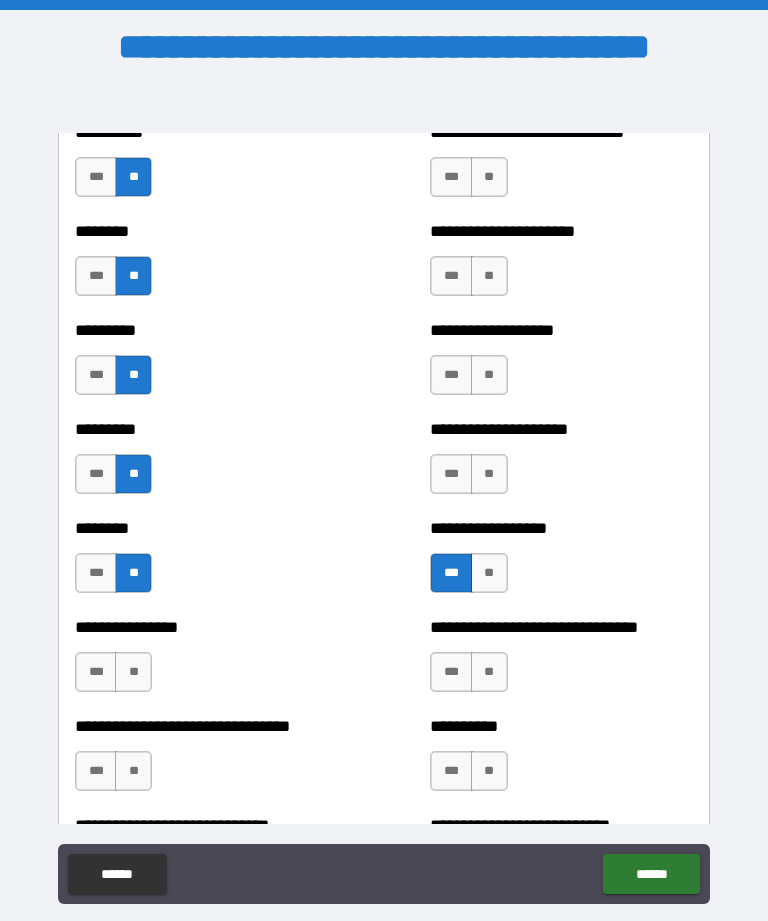 scroll, scrollTop: 7151, scrollLeft: 0, axis: vertical 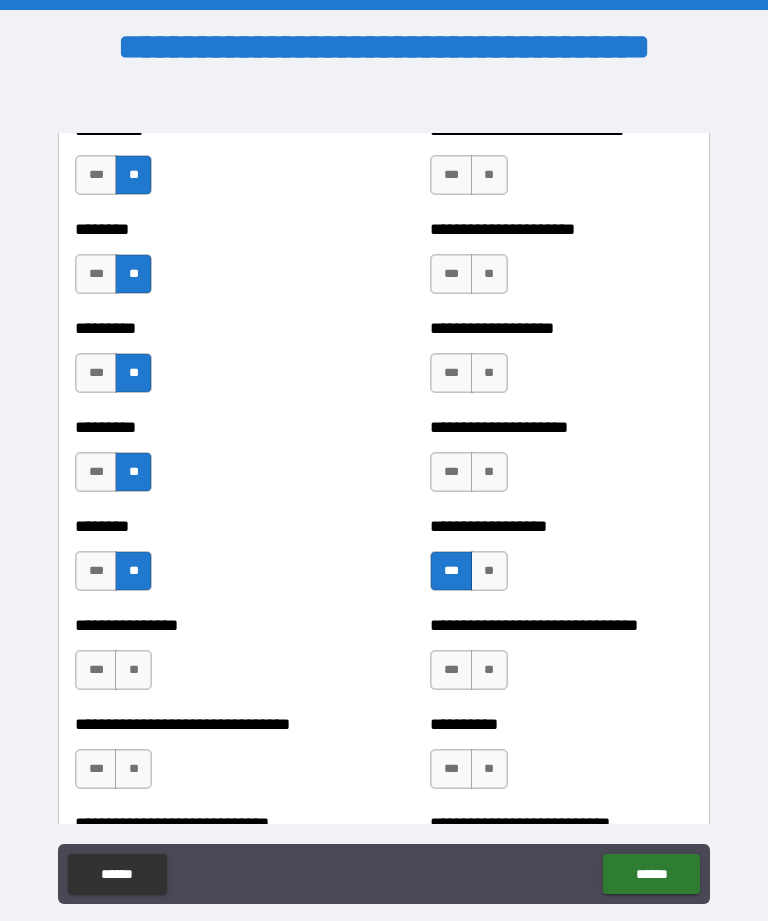 click on "**" at bounding box center (489, 472) 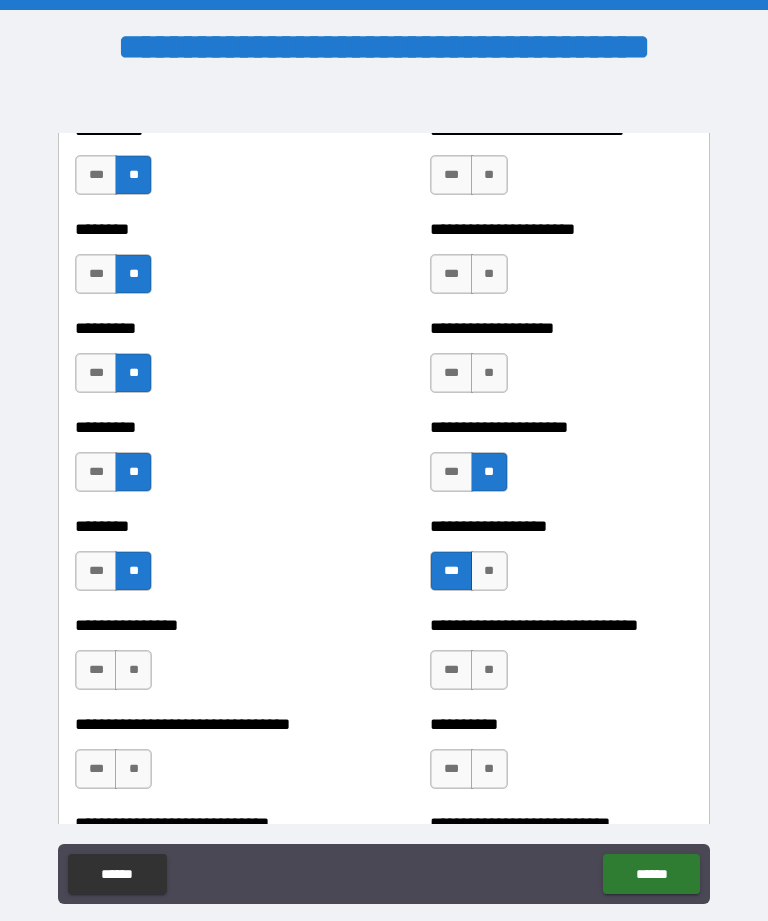 click on "**" at bounding box center [489, 373] 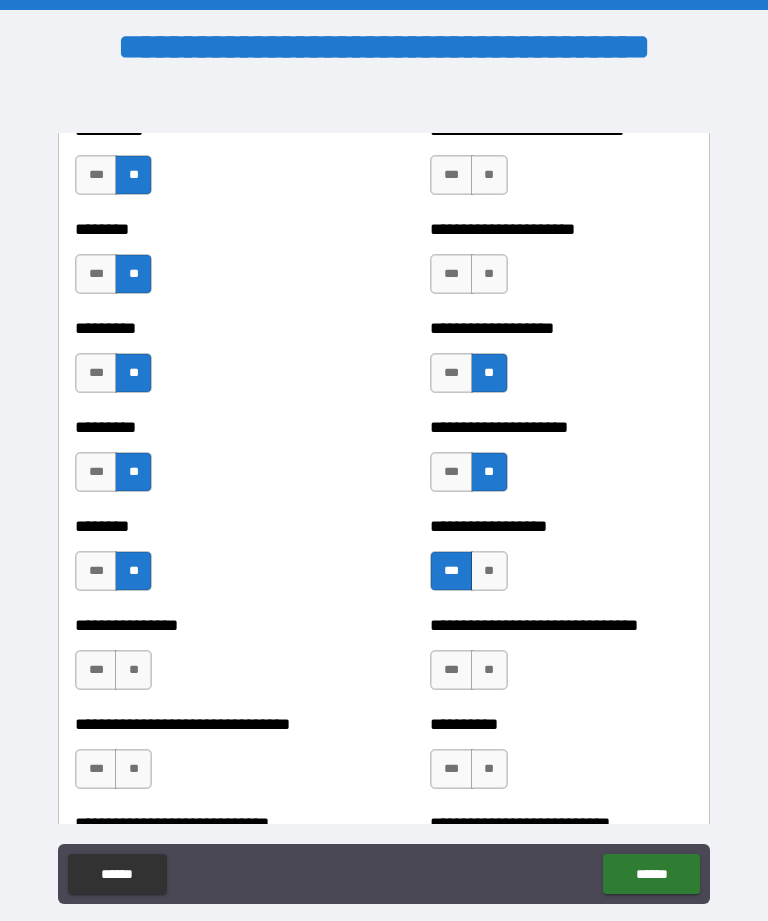 click on "**" at bounding box center (489, 274) 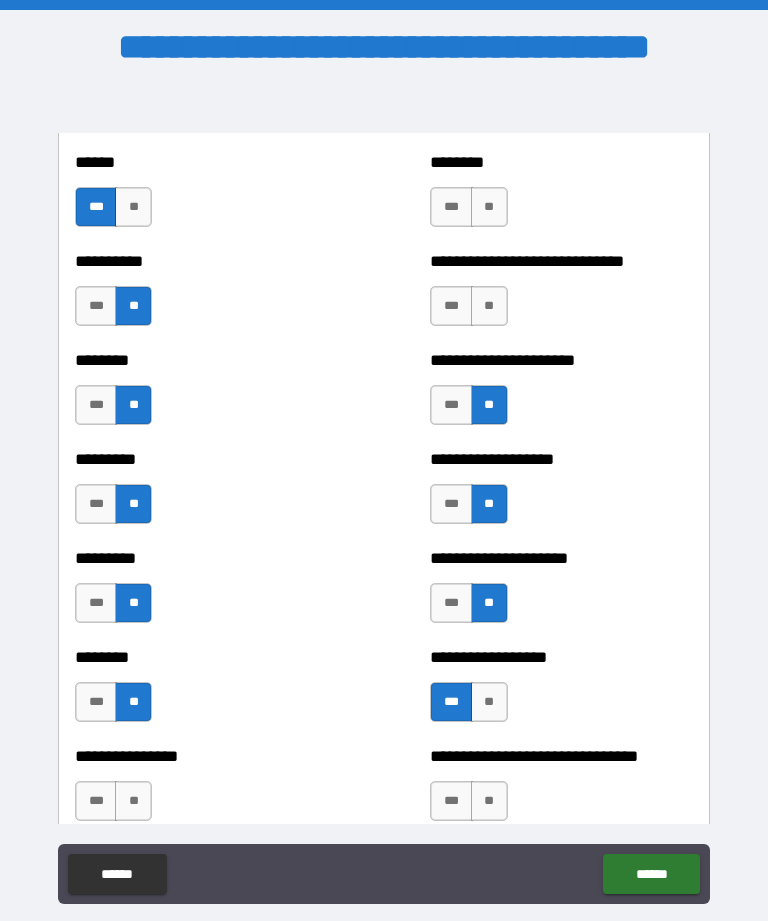 scroll, scrollTop: 7013, scrollLeft: 0, axis: vertical 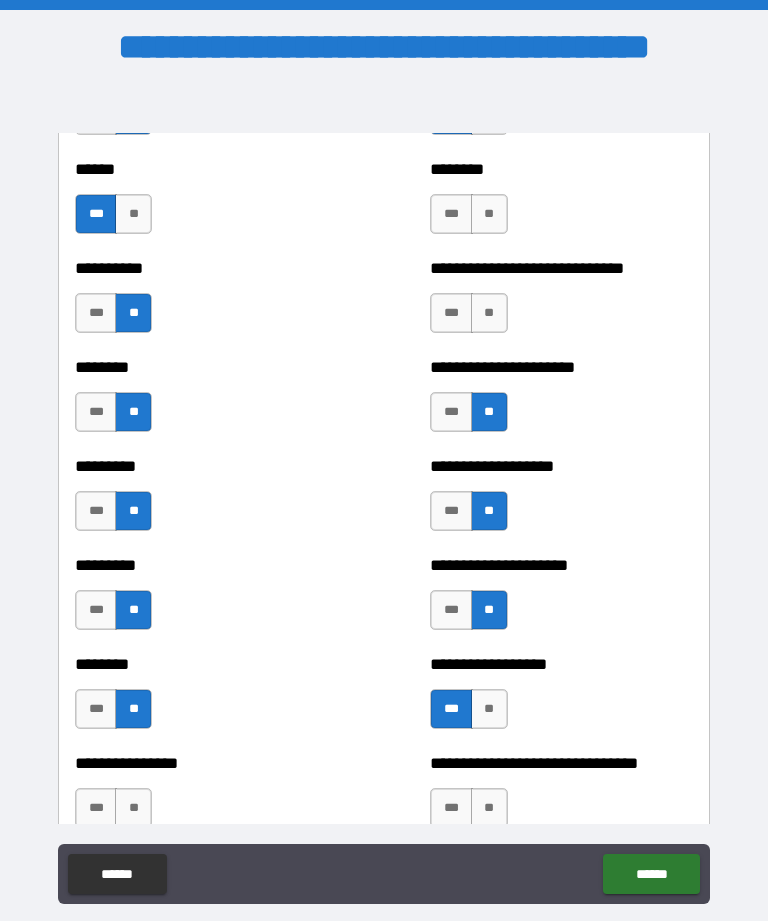 click on "**" at bounding box center (489, 313) 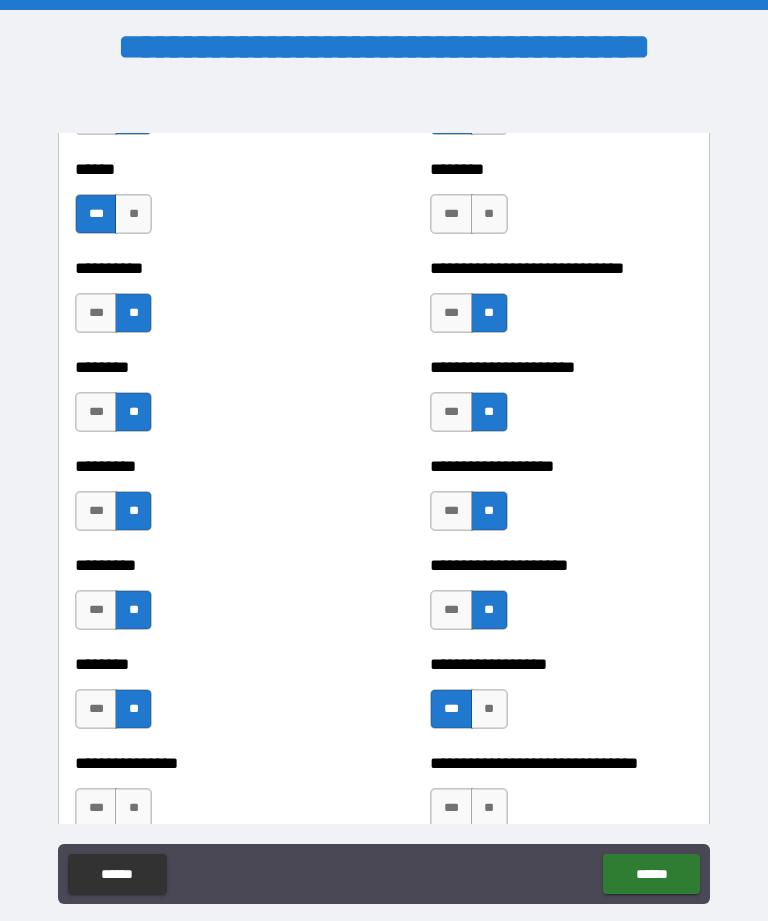 click on "**" at bounding box center [489, 214] 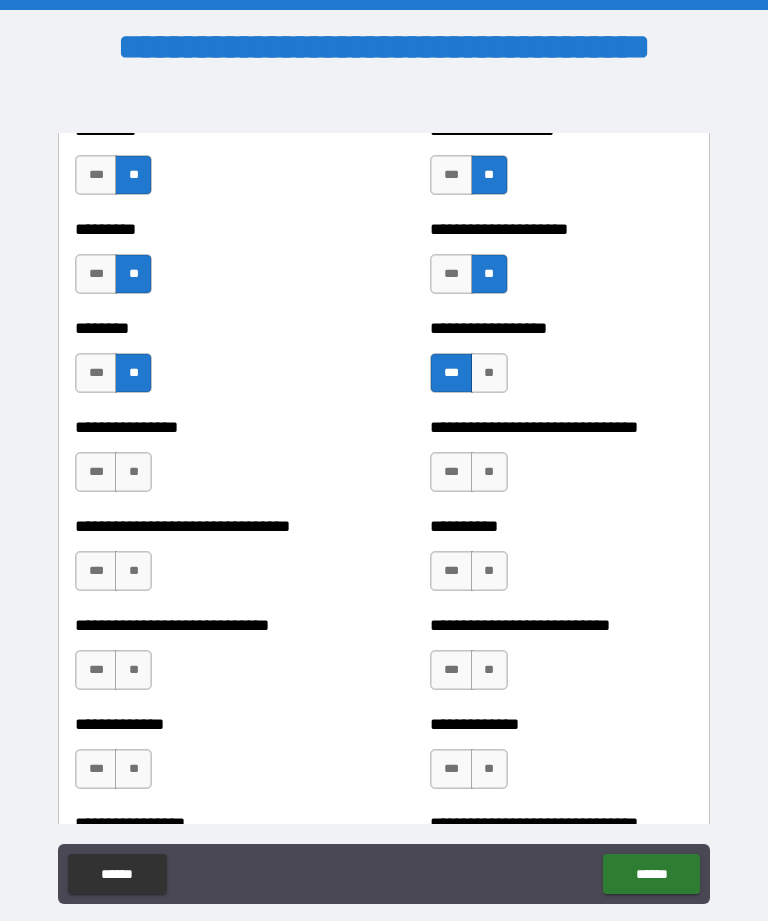 scroll, scrollTop: 7350, scrollLeft: 0, axis: vertical 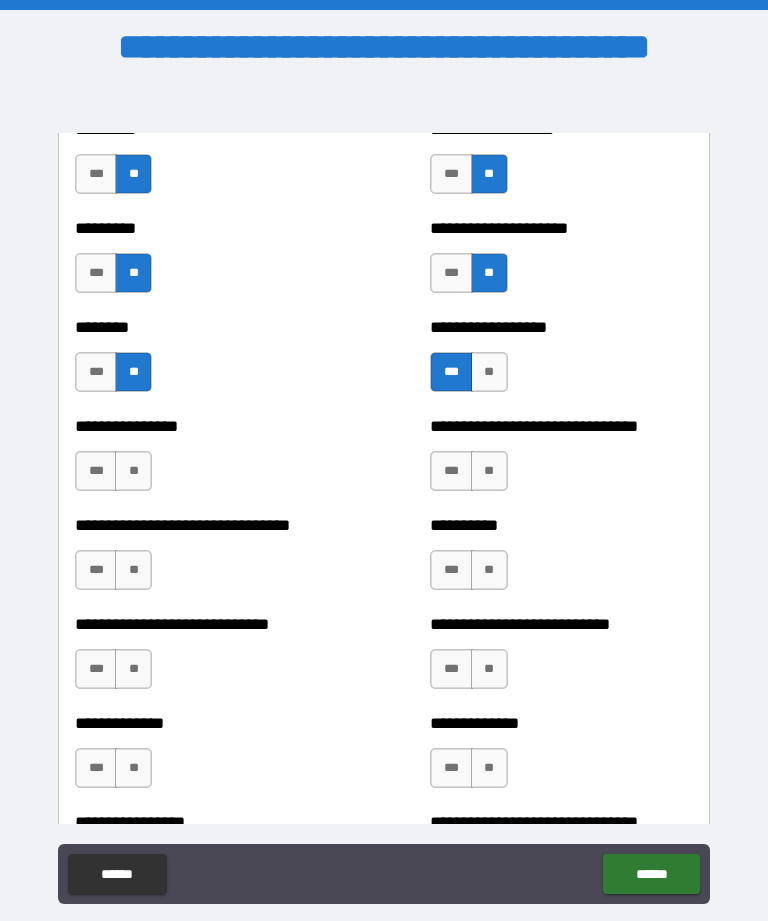 click on "**" at bounding box center (489, 471) 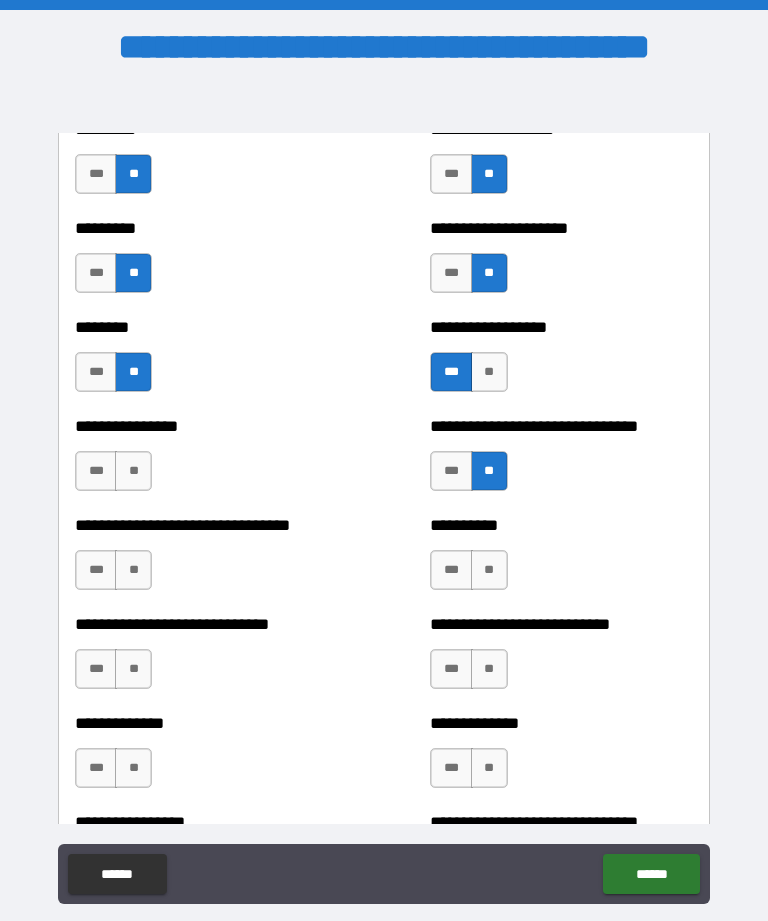 click on "**" at bounding box center [133, 471] 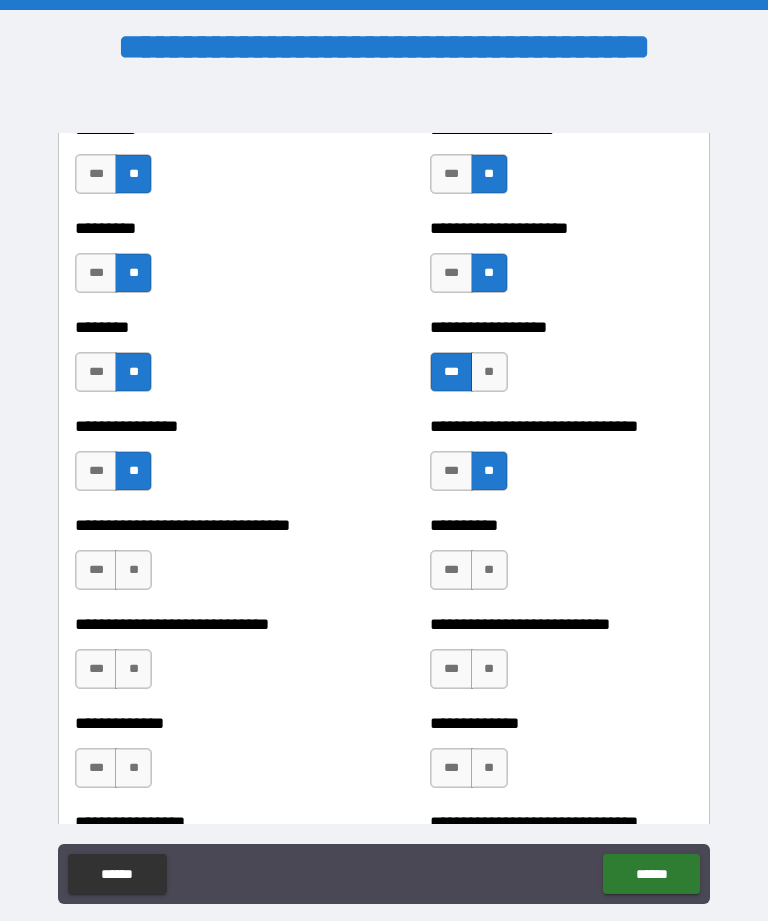 click on "**" at bounding box center (133, 570) 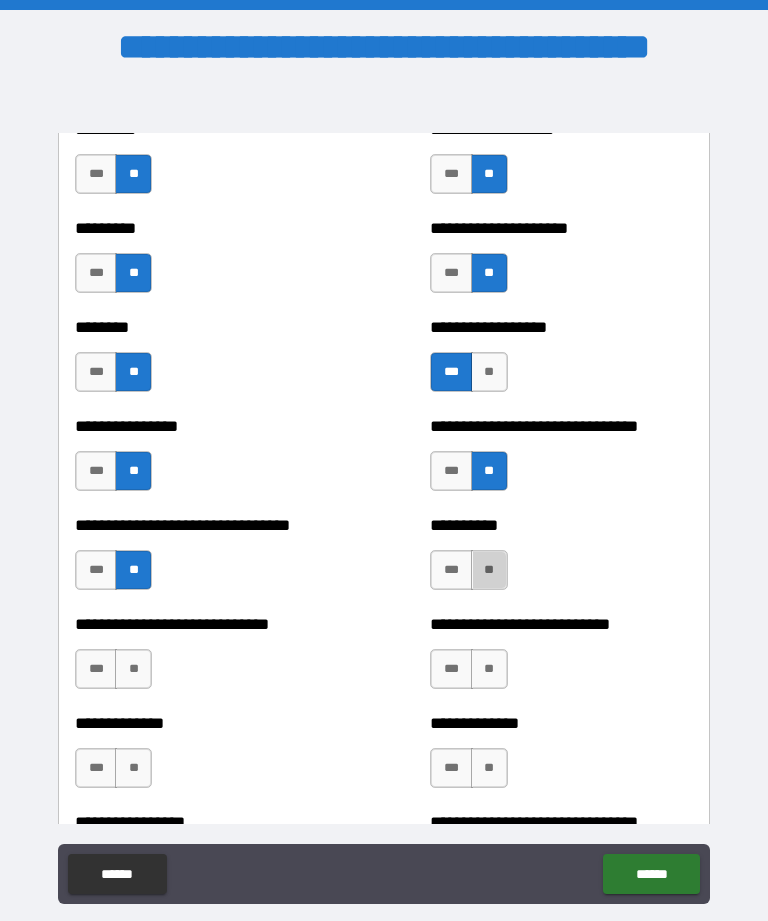 click on "**" at bounding box center [489, 570] 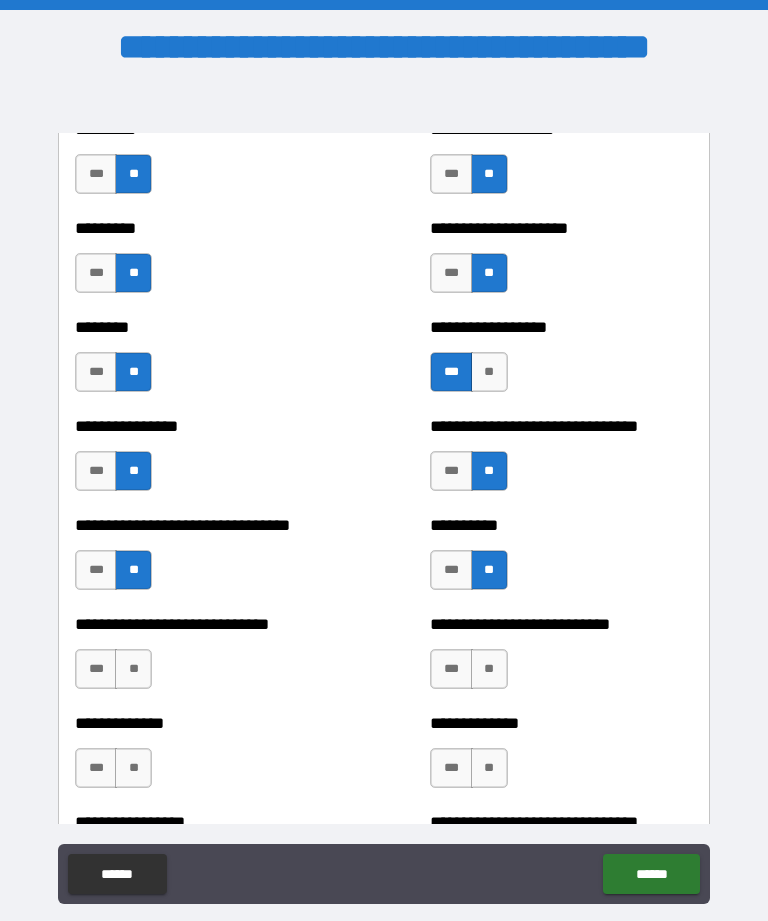 click on "**" at bounding box center [133, 669] 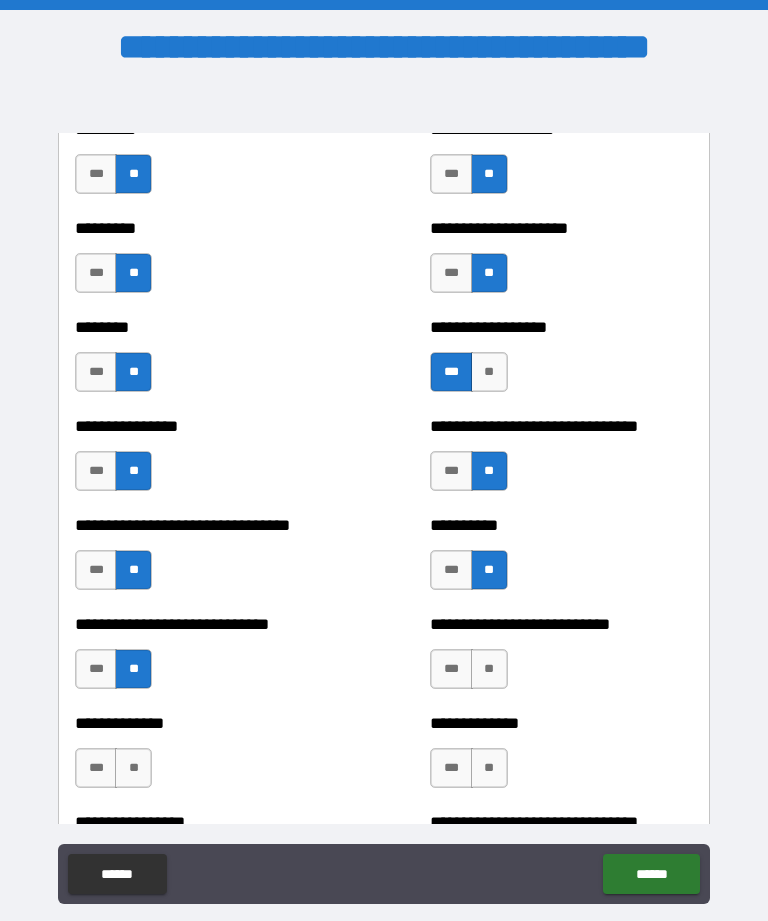 click on "**" at bounding box center (489, 669) 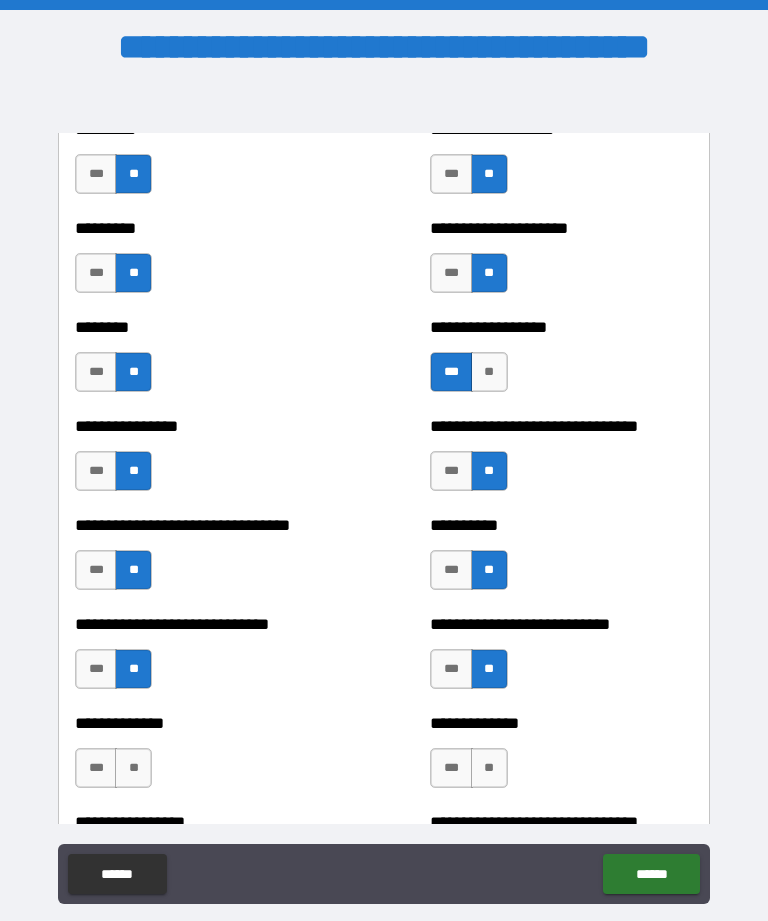 click on "**" at bounding box center (133, 768) 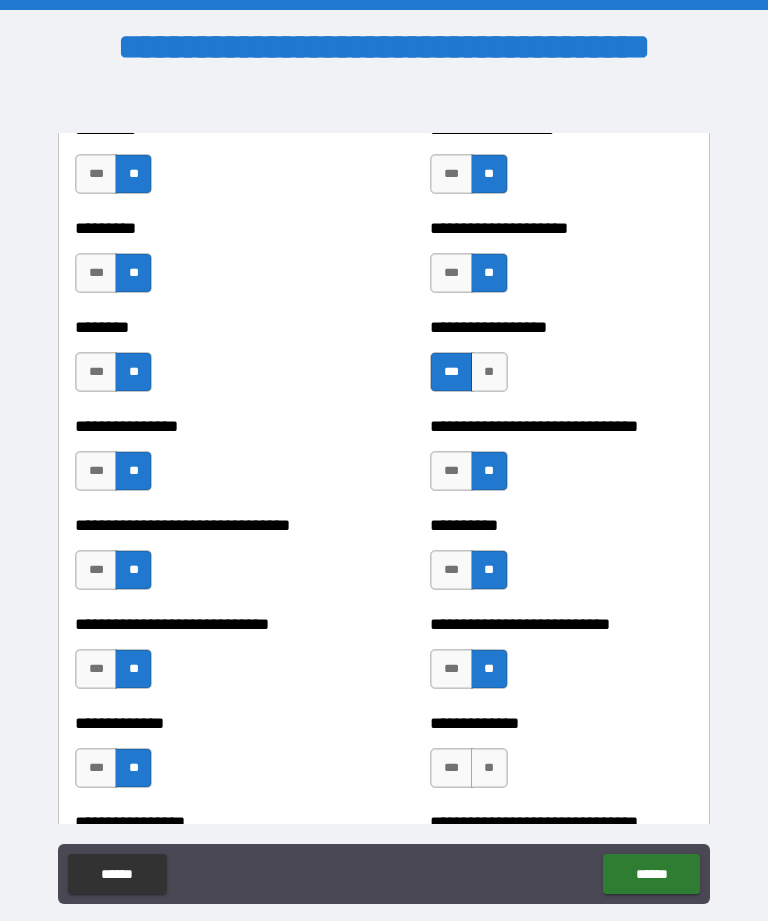 click on "**" at bounding box center [489, 768] 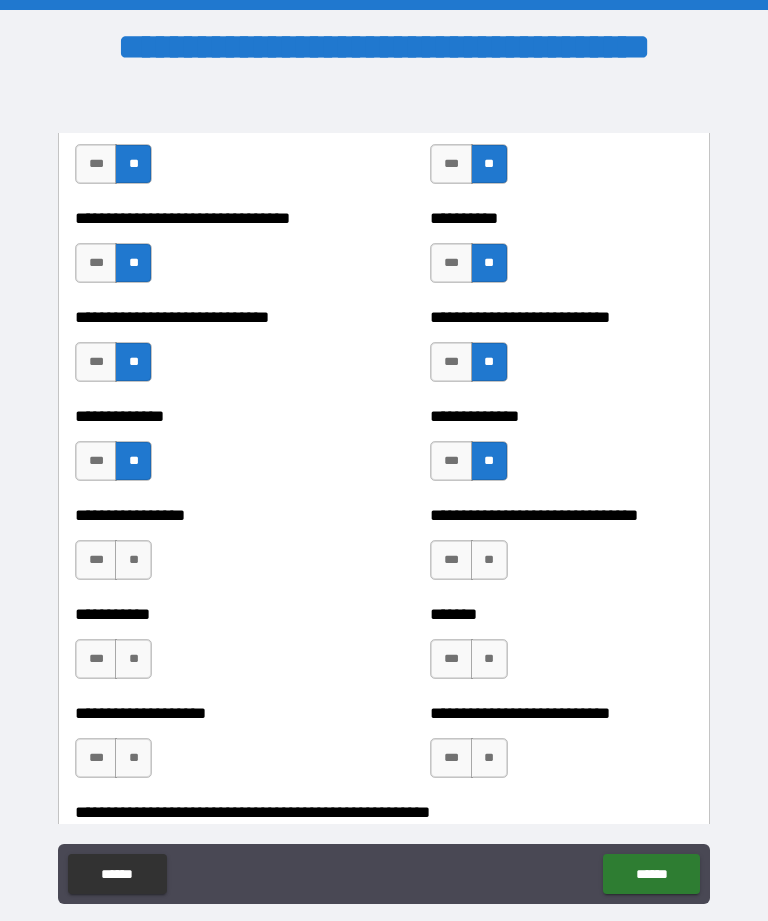 scroll, scrollTop: 7656, scrollLeft: 0, axis: vertical 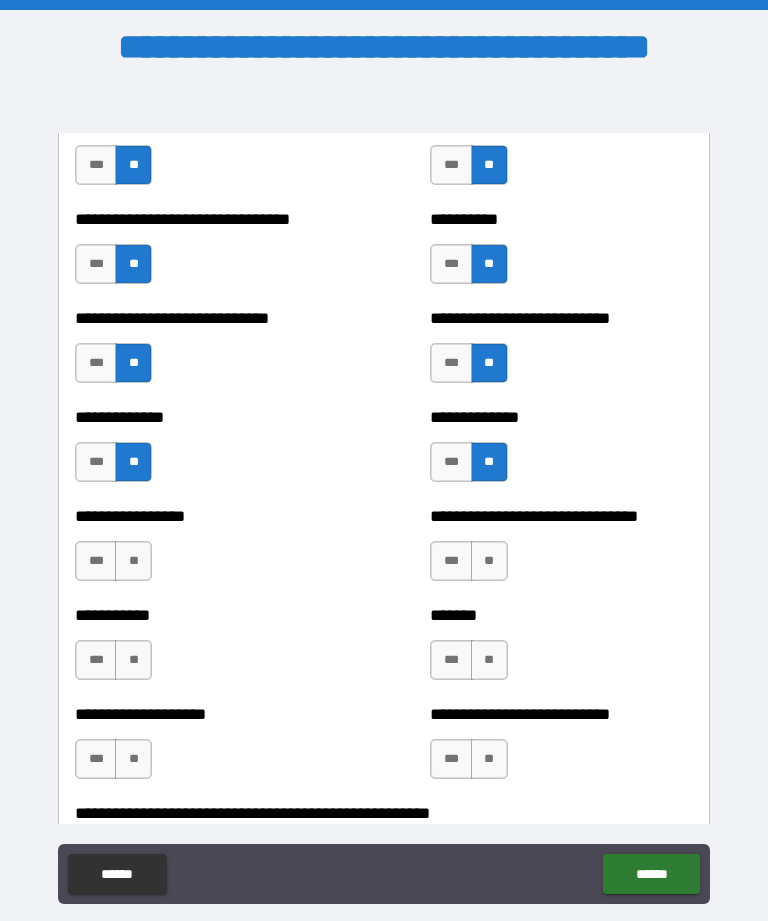 click on "**" at bounding box center [133, 561] 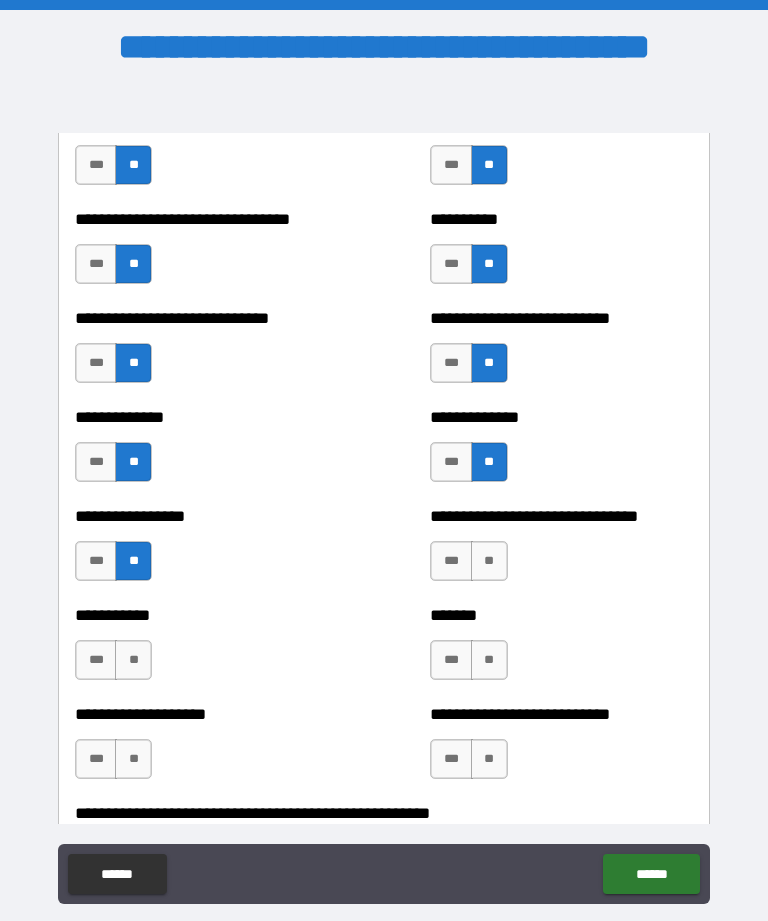 click on "**" at bounding box center (489, 561) 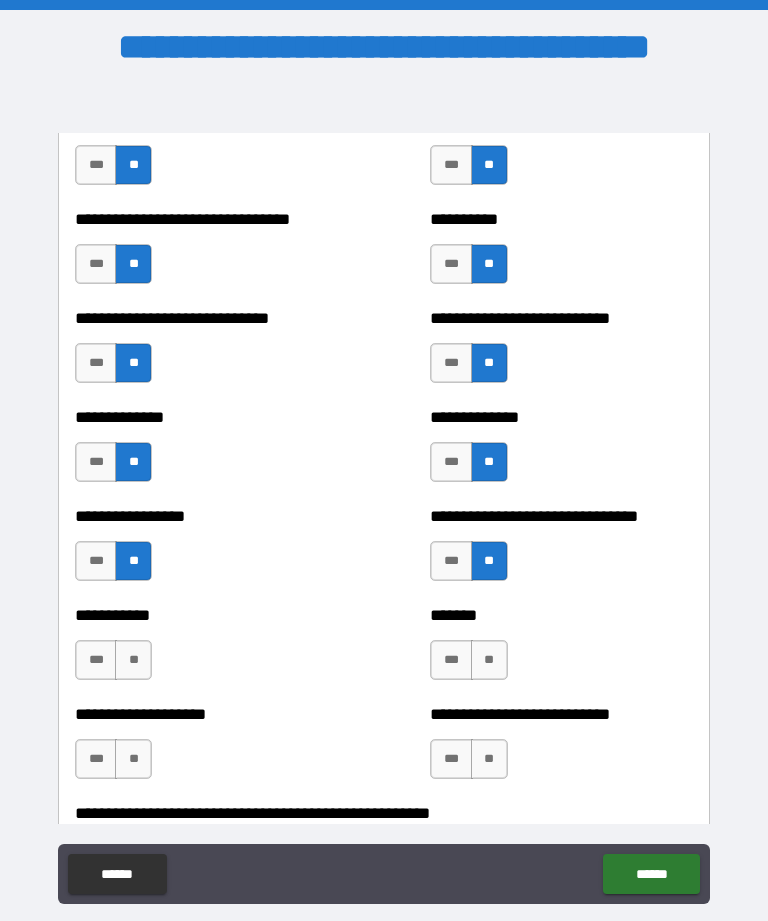 click on "**" at bounding box center (133, 660) 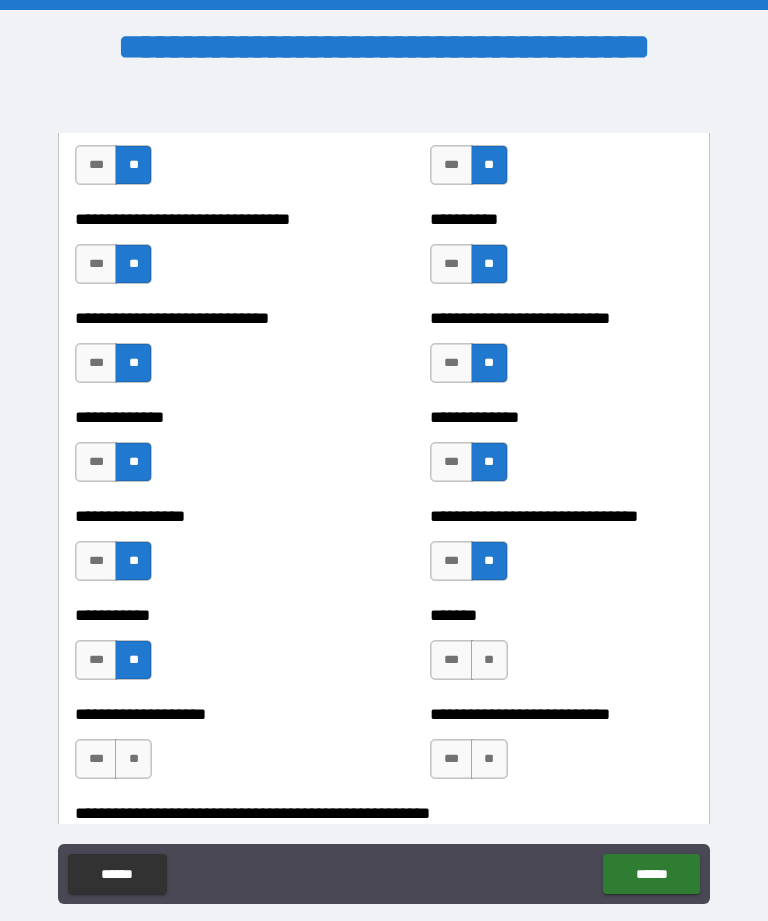 click on "**" at bounding box center [489, 660] 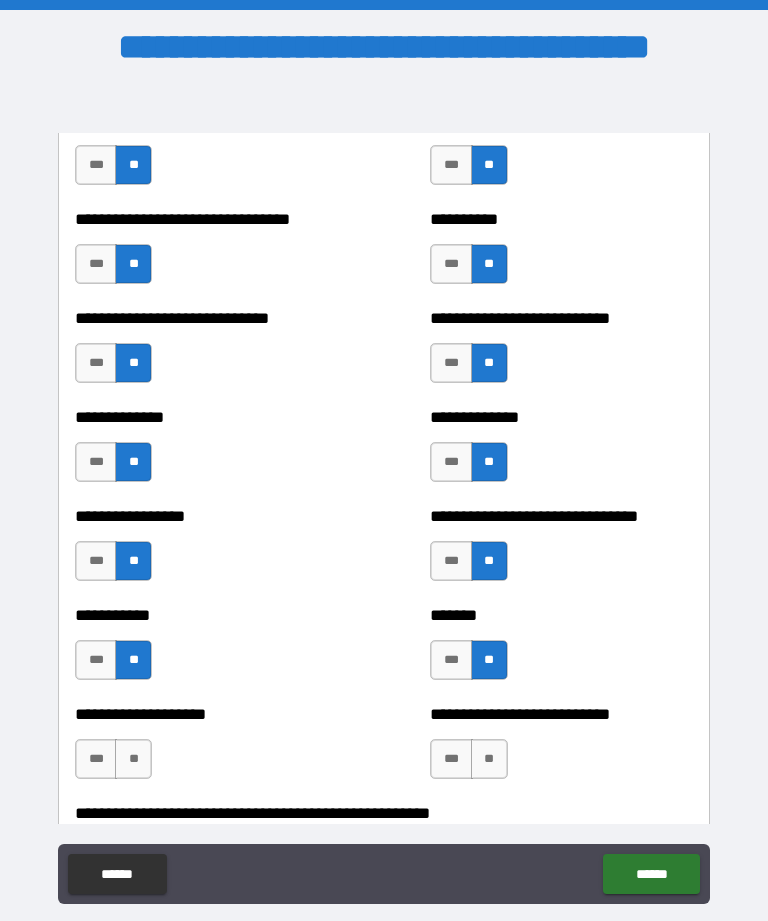 click on "**" at bounding box center [133, 759] 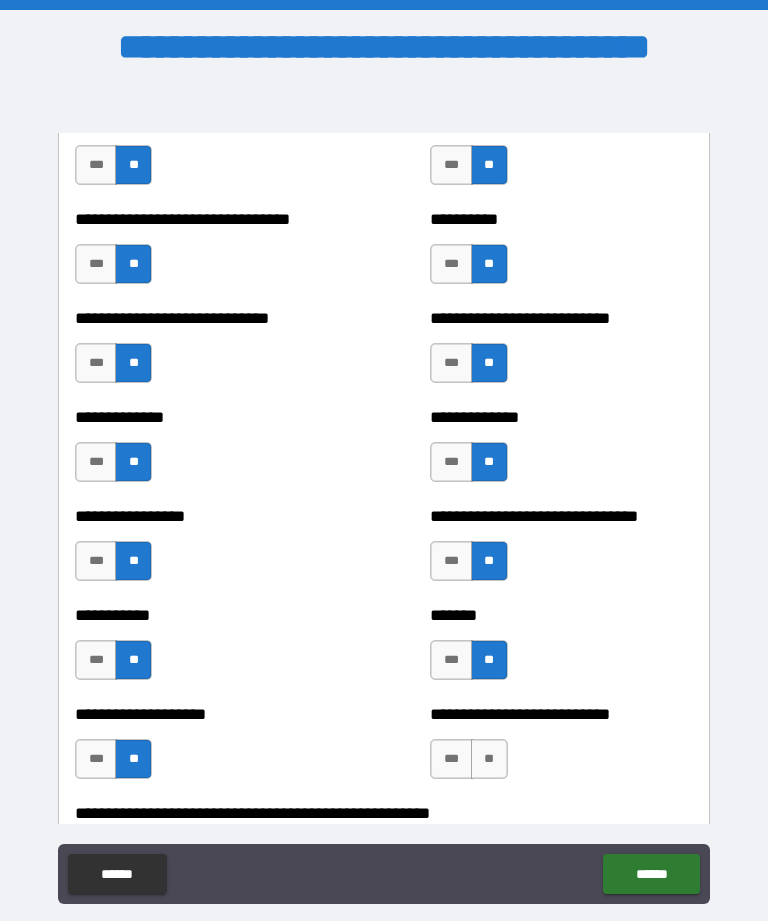 click on "**********" at bounding box center (561, 749) 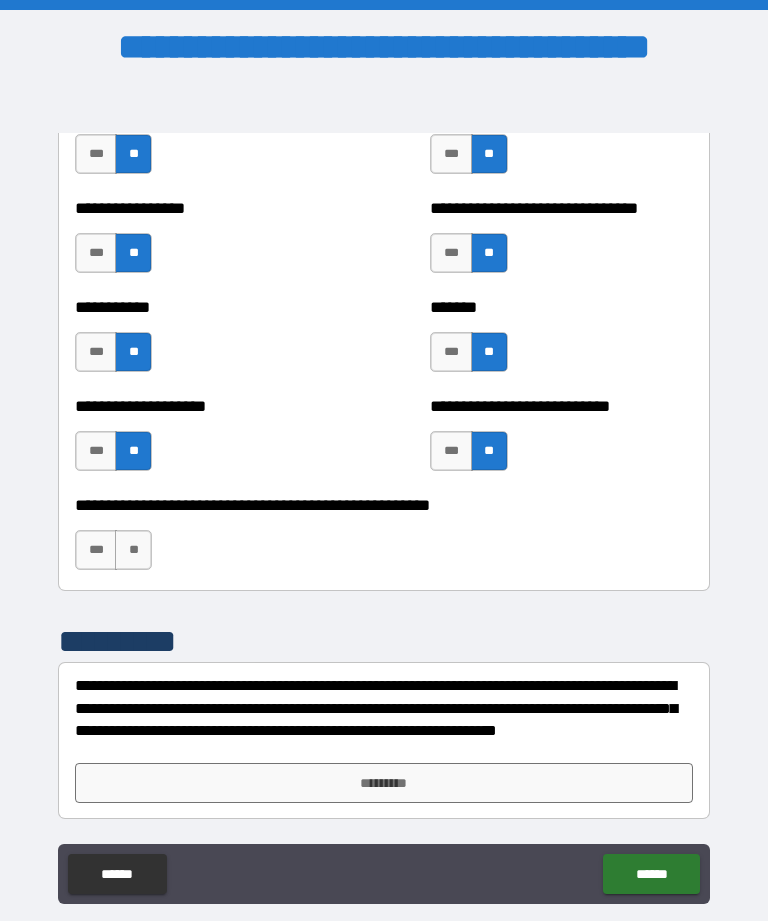 scroll, scrollTop: 7964, scrollLeft: 0, axis: vertical 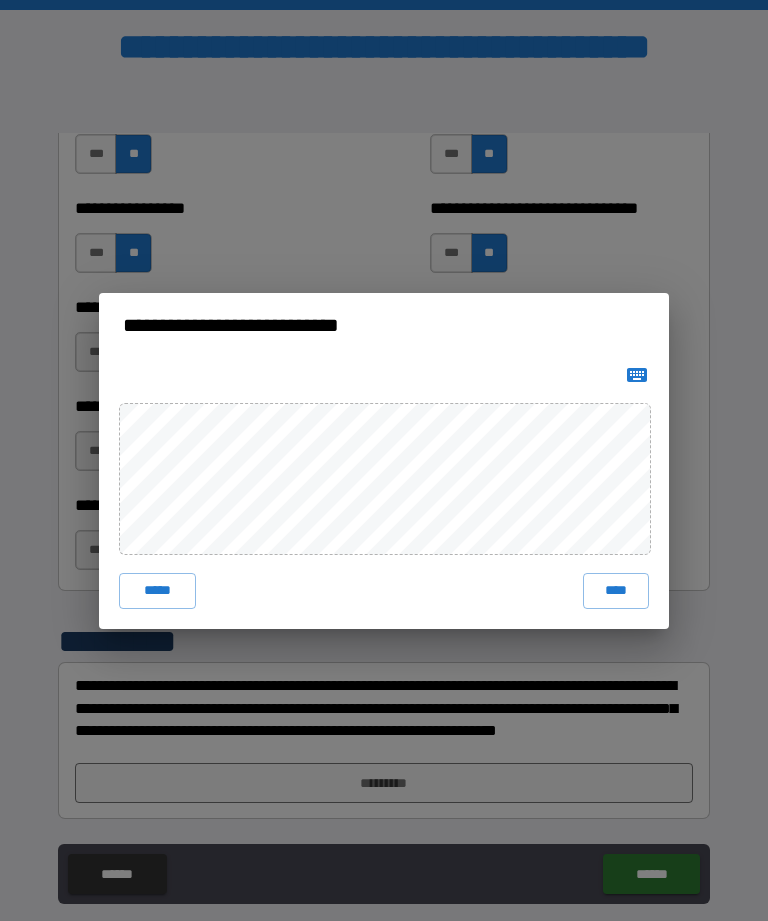 click on "****" at bounding box center [616, 591] 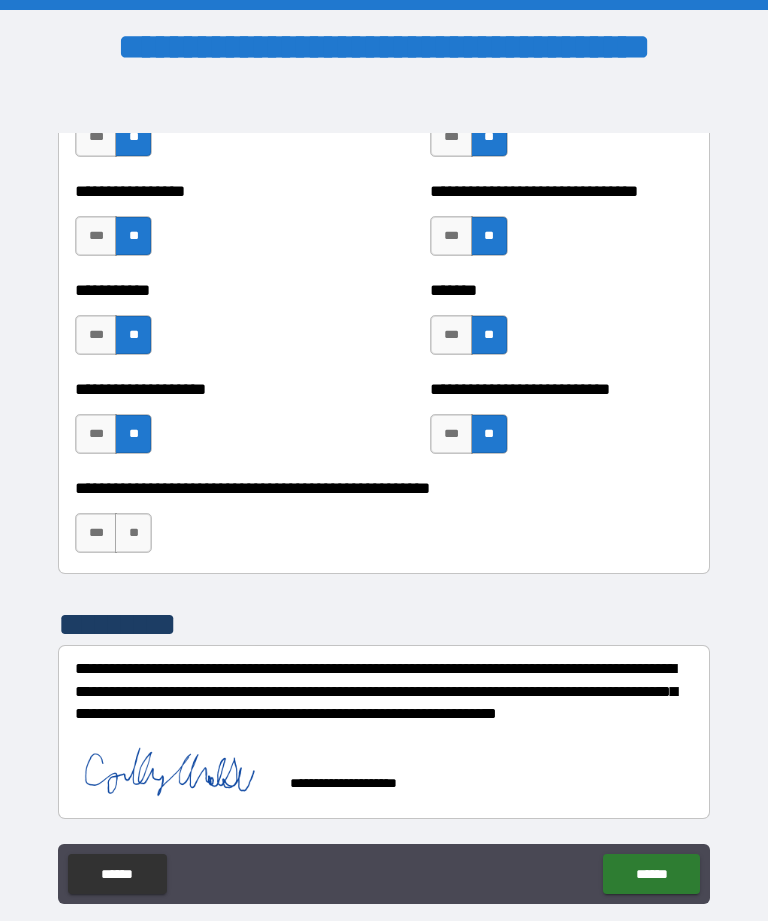scroll, scrollTop: 7981, scrollLeft: 0, axis: vertical 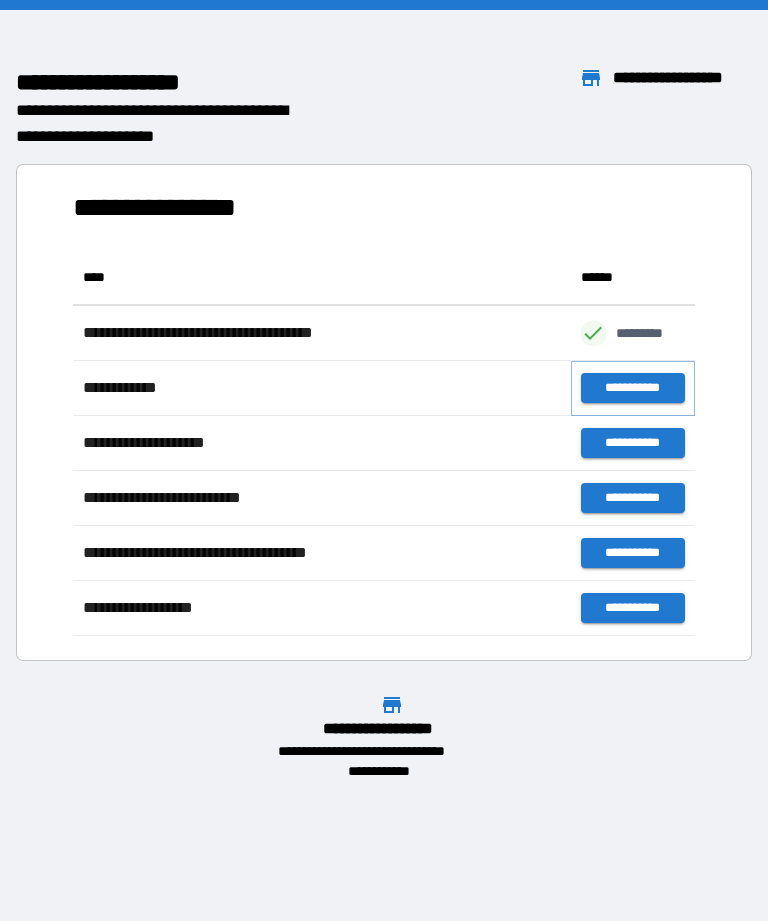 click on "**********" at bounding box center [633, 388] 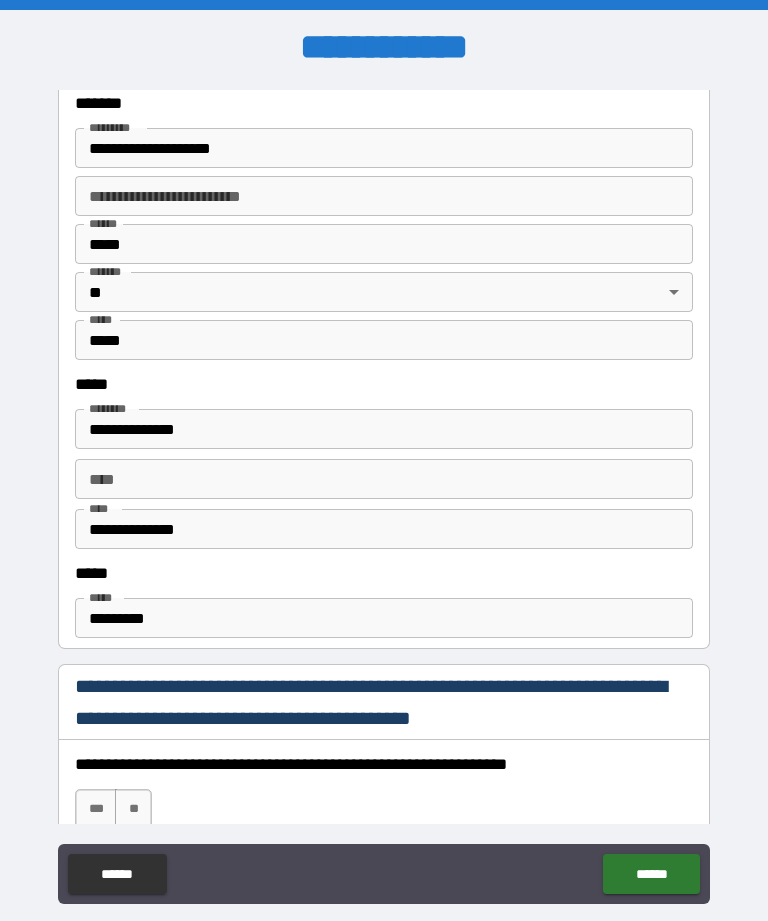 scroll, scrollTop: 792, scrollLeft: 0, axis: vertical 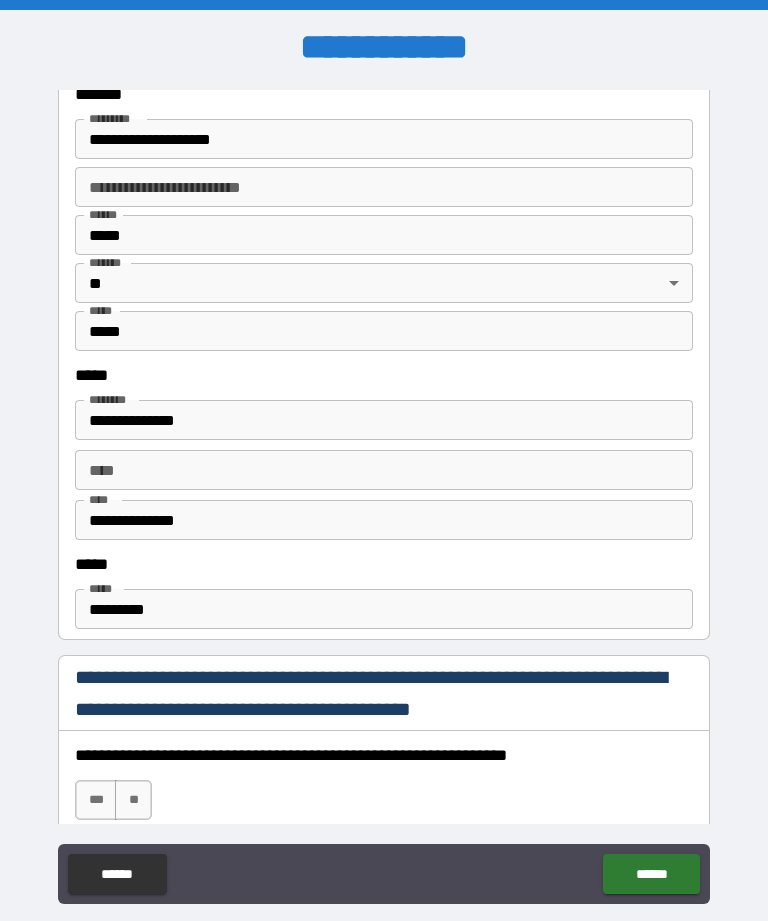 click on "*********" at bounding box center [384, 609] 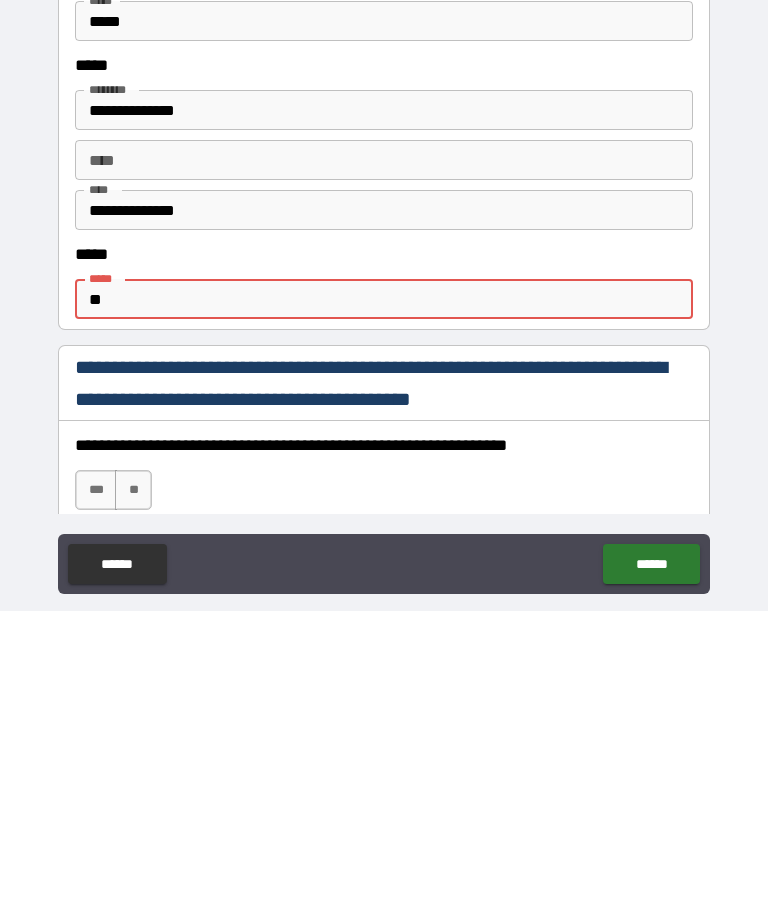 type on "*" 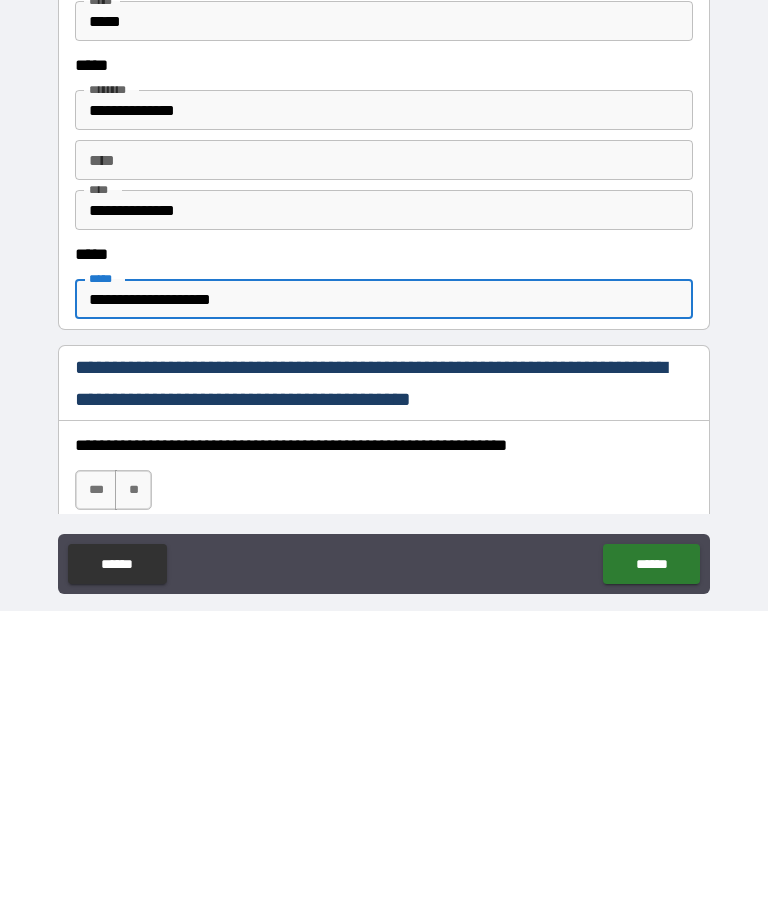 click on "**********" at bounding box center (384, 609) 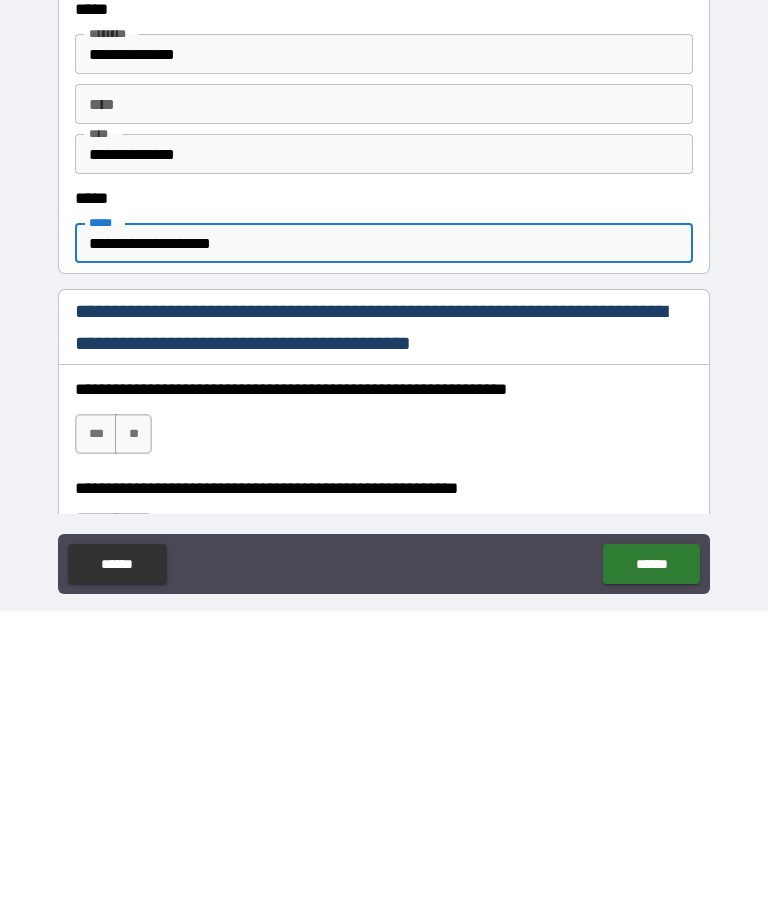 scroll, scrollTop: 859, scrollLeft: 0, axis: vertical 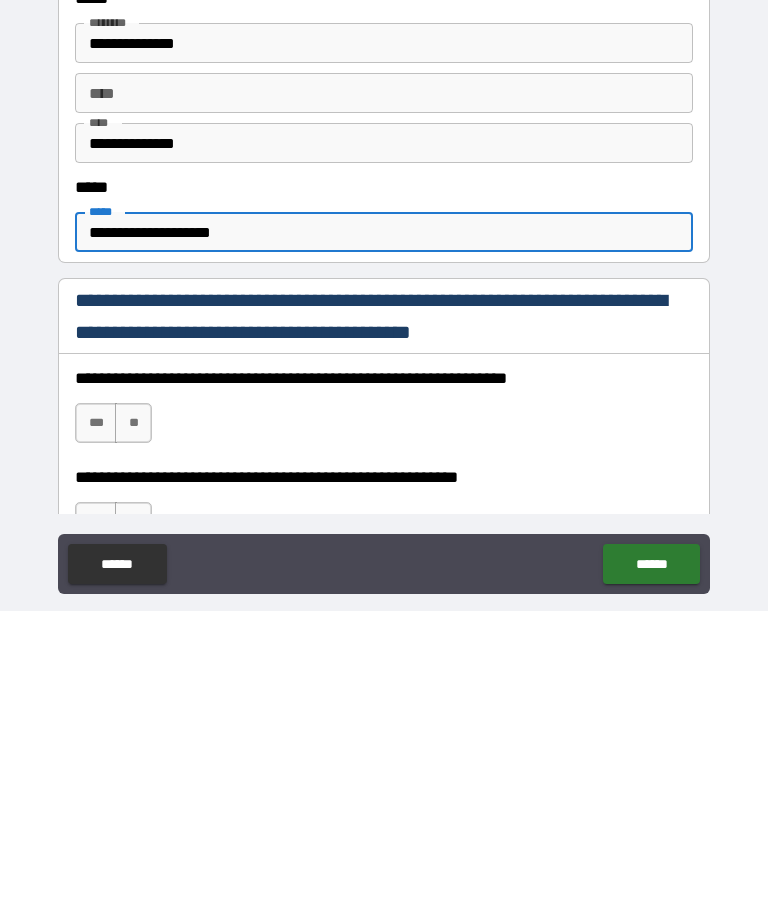 type on "**********" 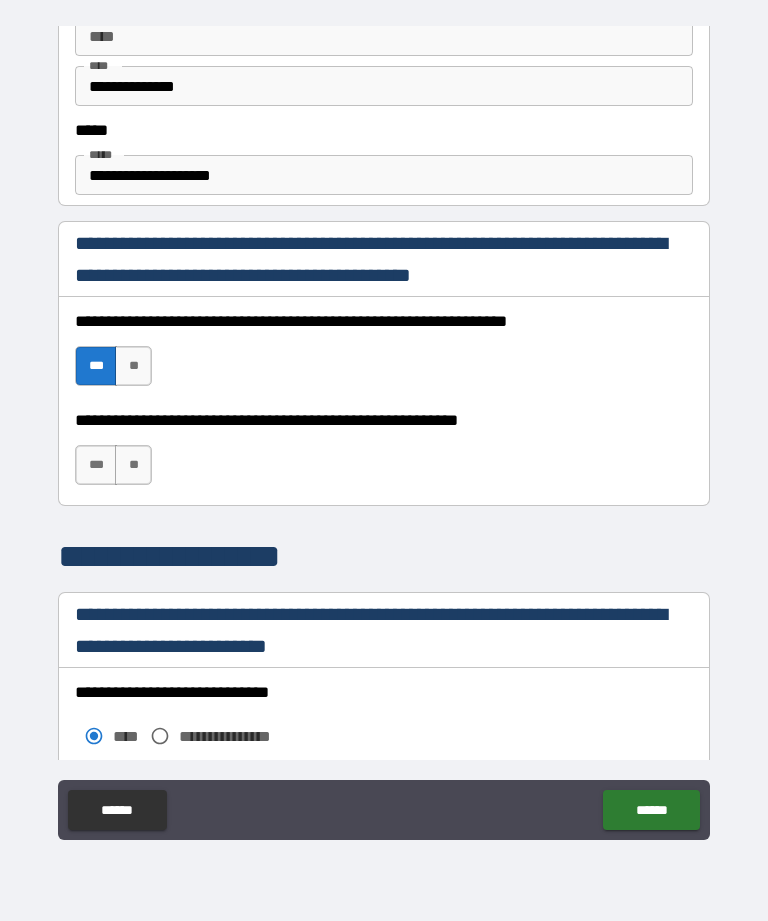 scroll, scrollTop: 1164, scrollLeft: 0, axis: vertical 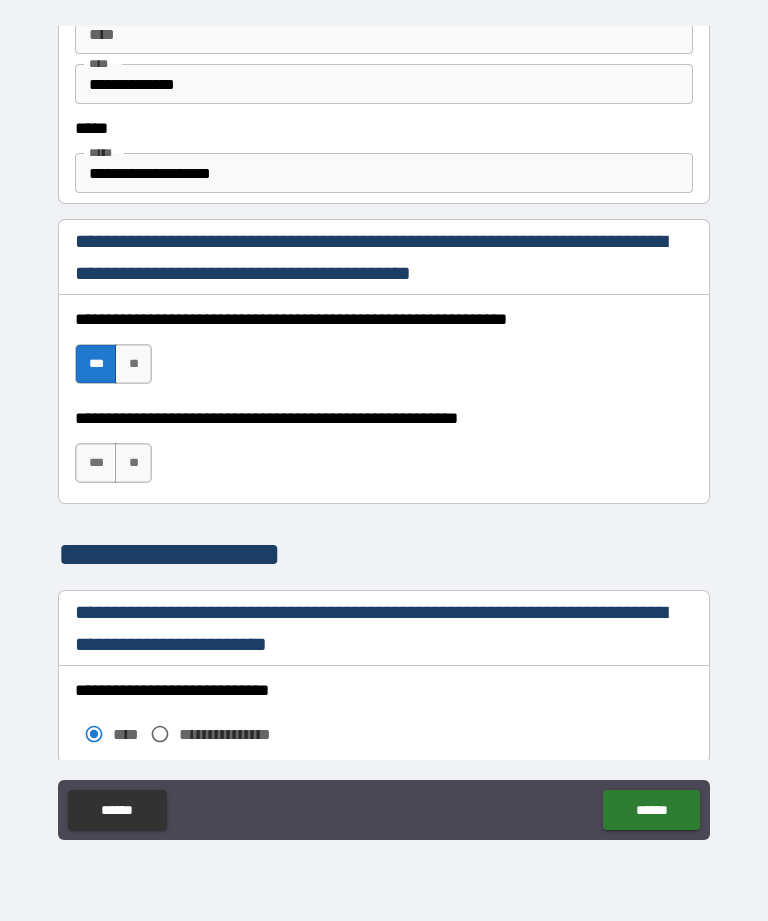 click on "***" at bounding box center [96, 463] 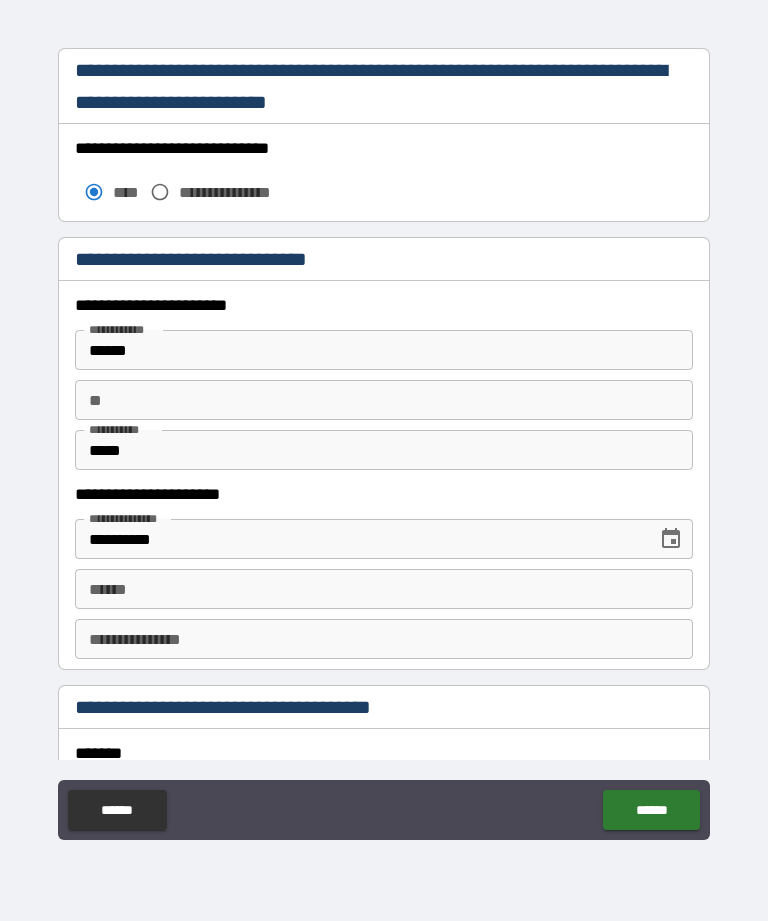 scroll, scrollTop: 1728, scrollLeft: 0, axis: vertical 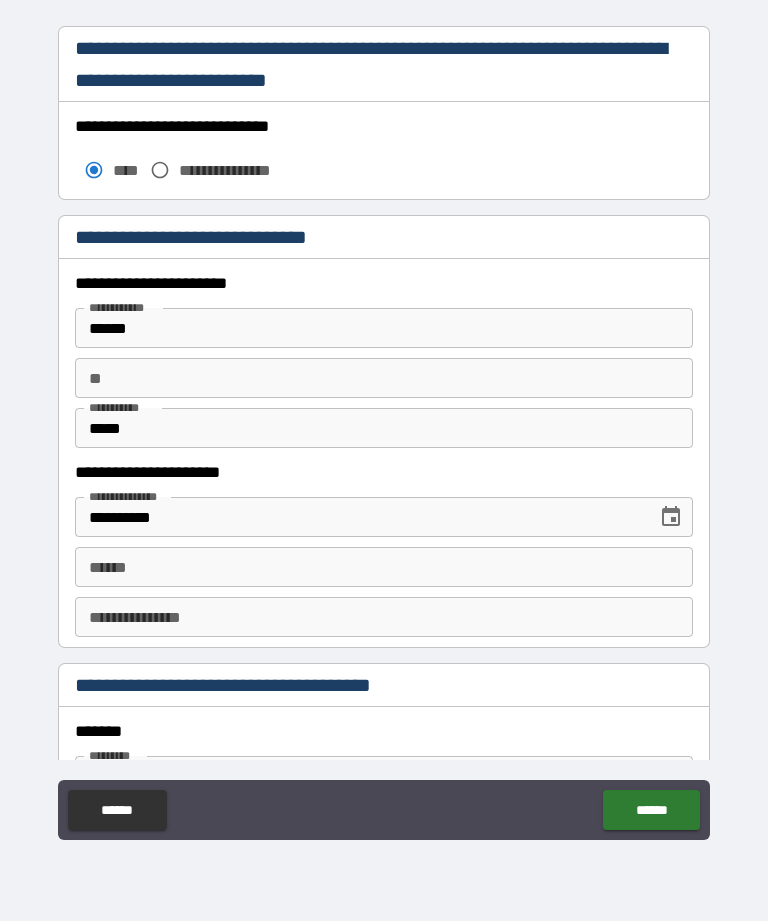 click on "****   *" at bounding box center [384, 567] 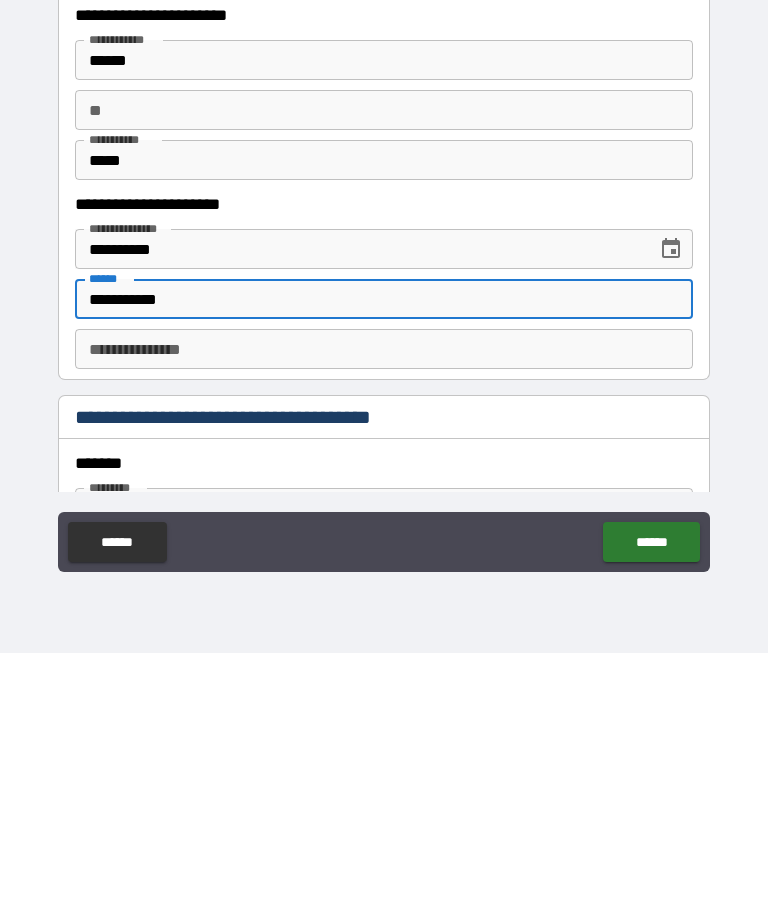type on "**********" 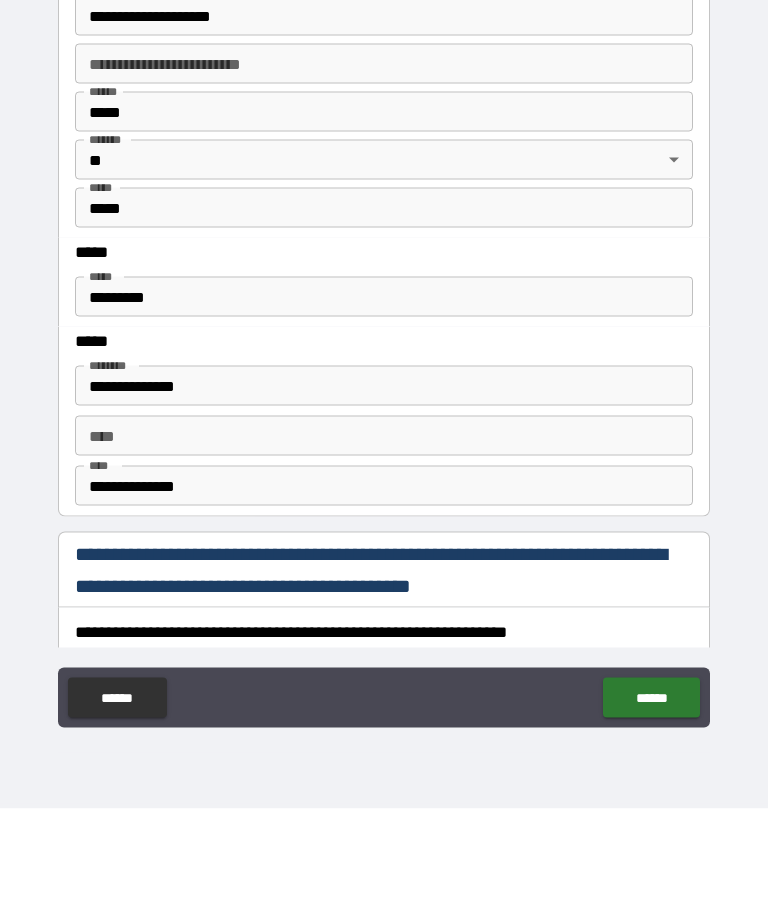 scroll, scrollTop: 2373, scrollLeft: 0, axis: vertical 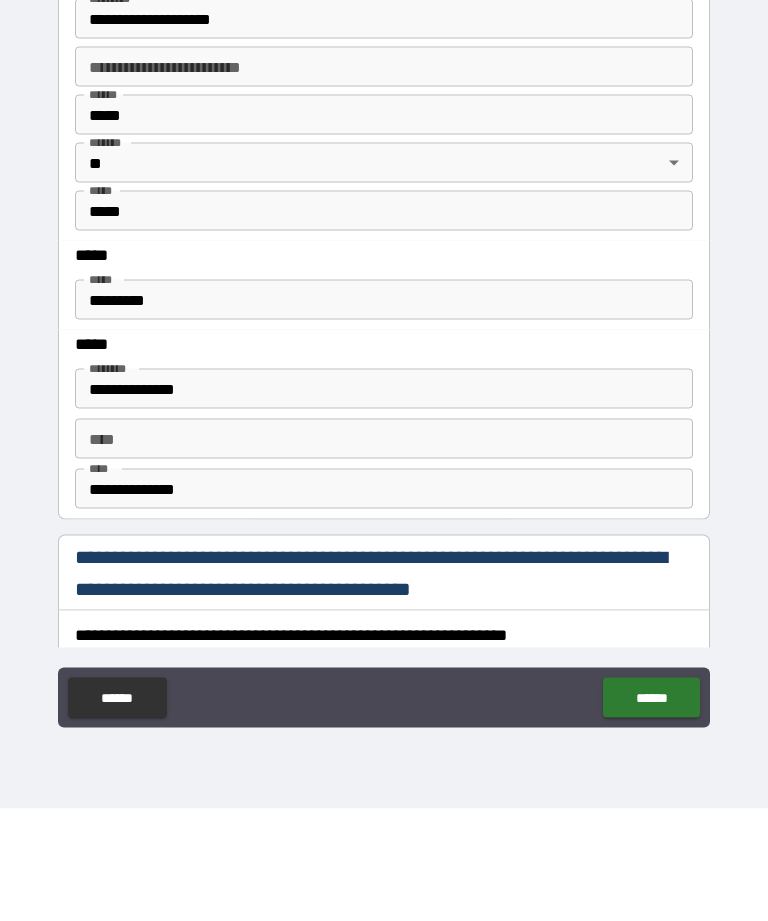 click on "*********" at bounding box center [384, 412] 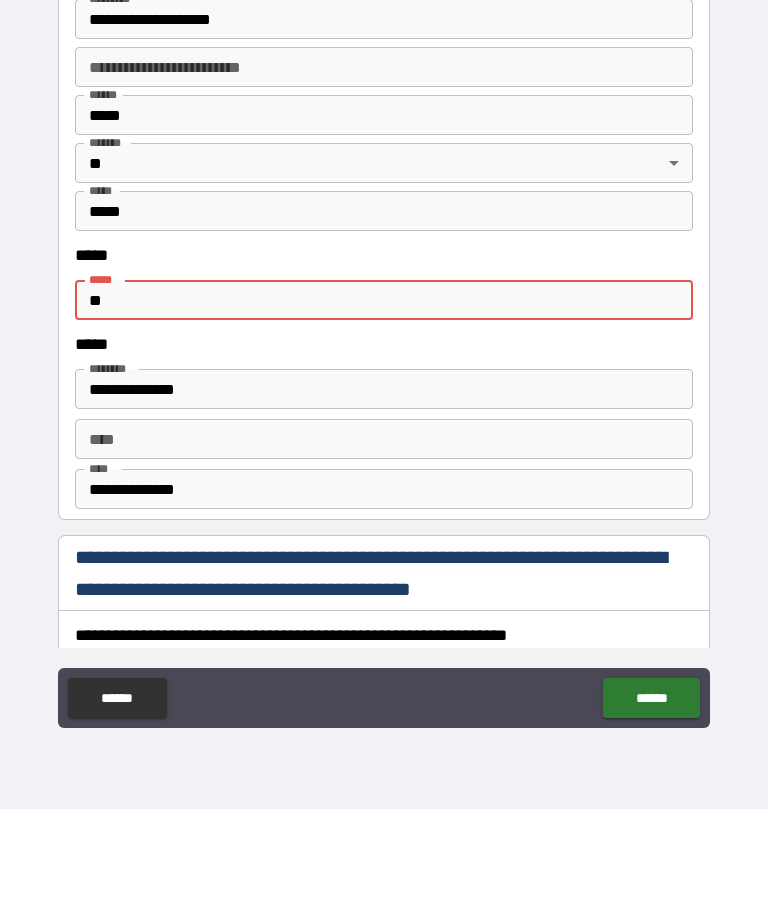type on "*" 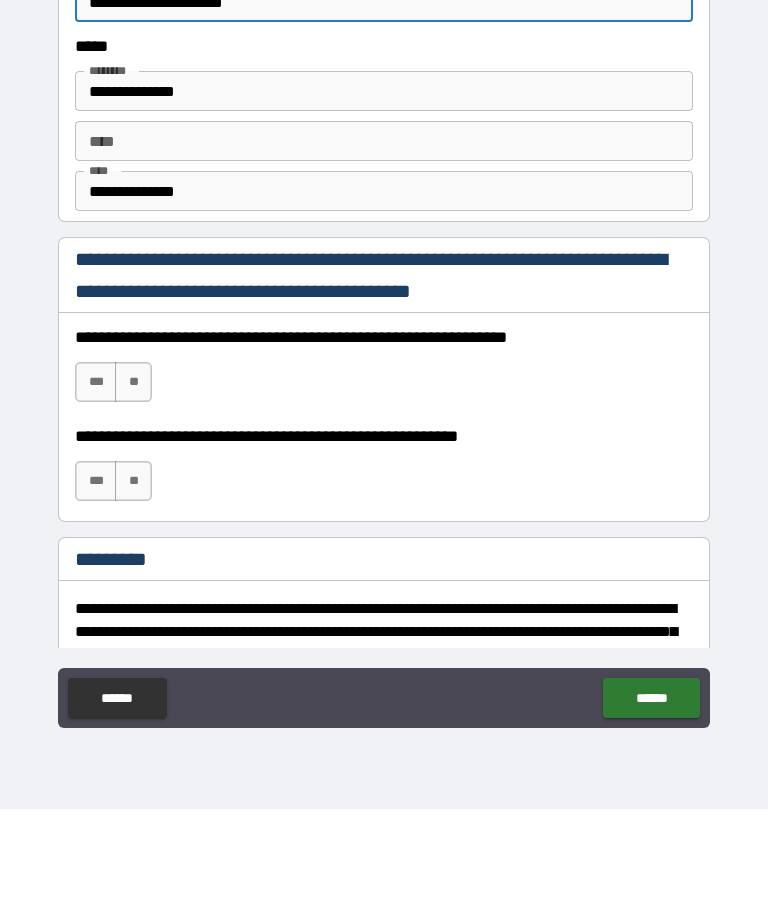 scroll, scrollTop: 2682, scrollLeft: 0, axis: vertical 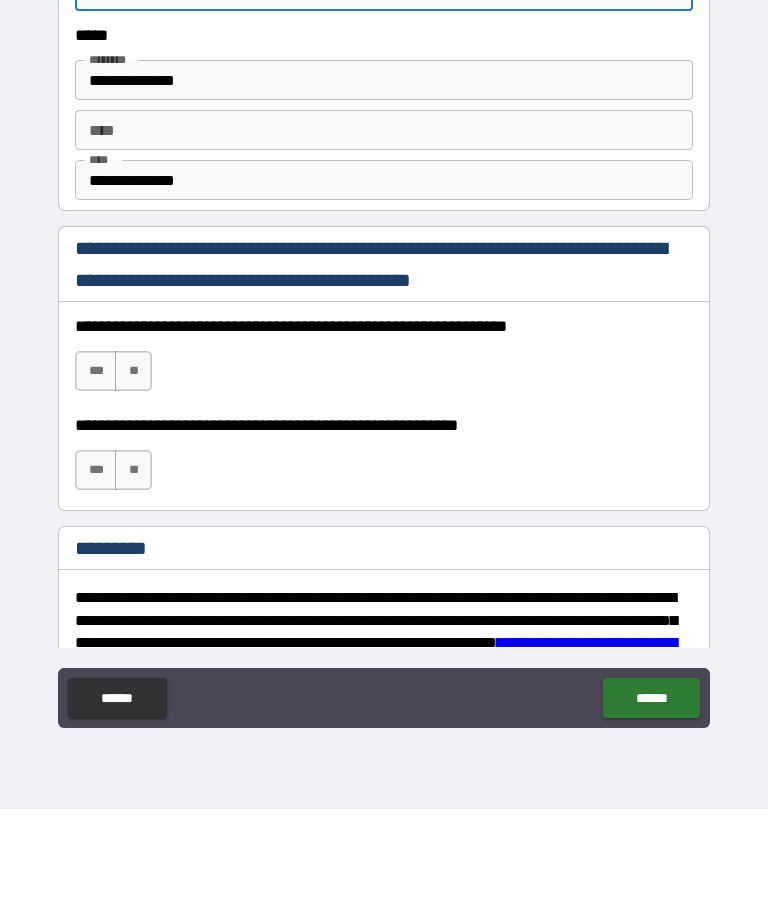 type on "**********" 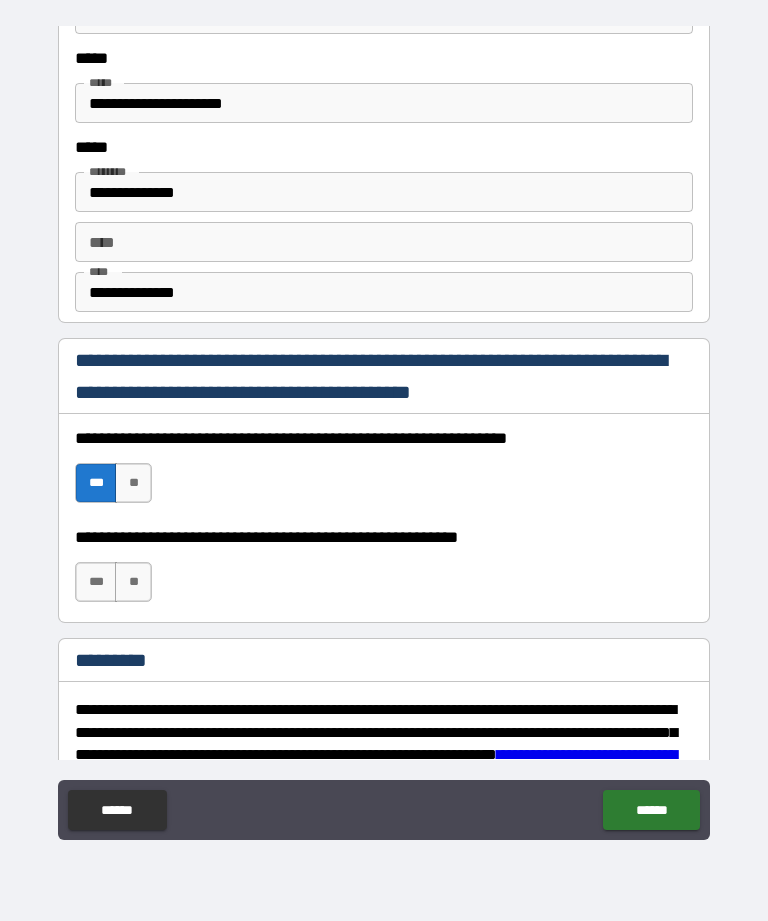 click on "***" at bounding box center [96, 582] 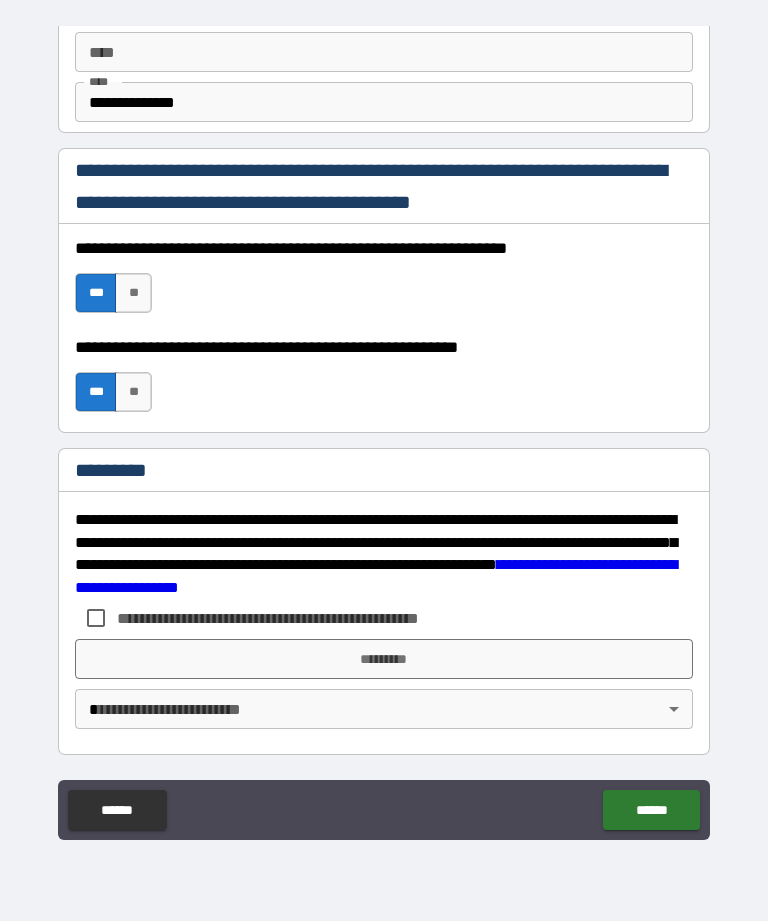 scroll, scrollTop: 2872, scrollLeft: 0, axis: vertical 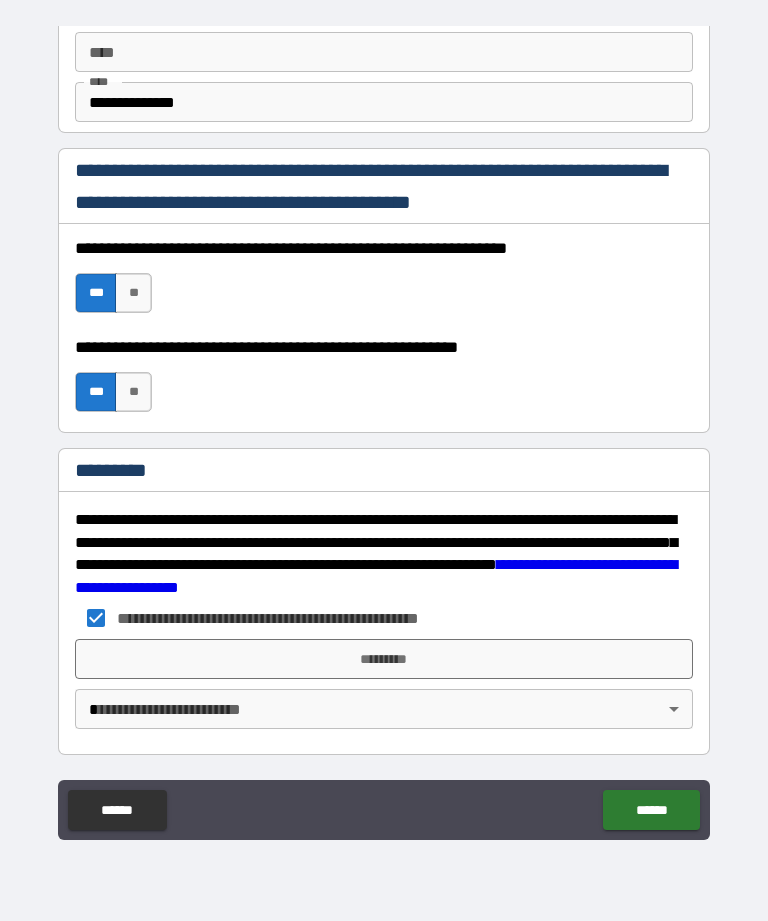 click on "*********" at bounding box center (384, 659) 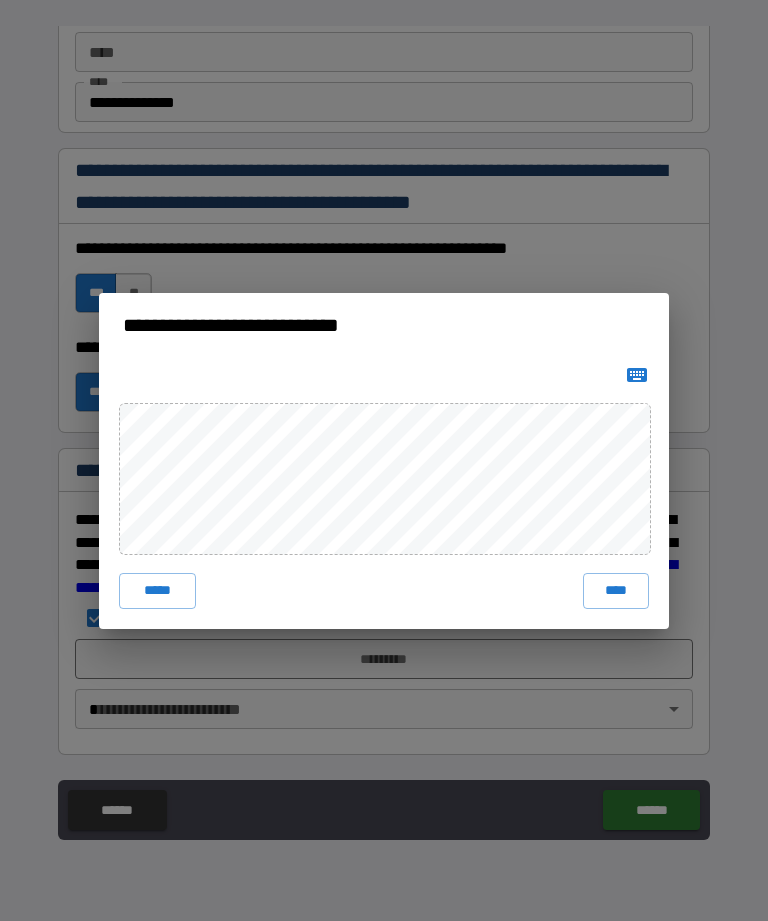 click on "***** ****" at bounding box center (384, 493) 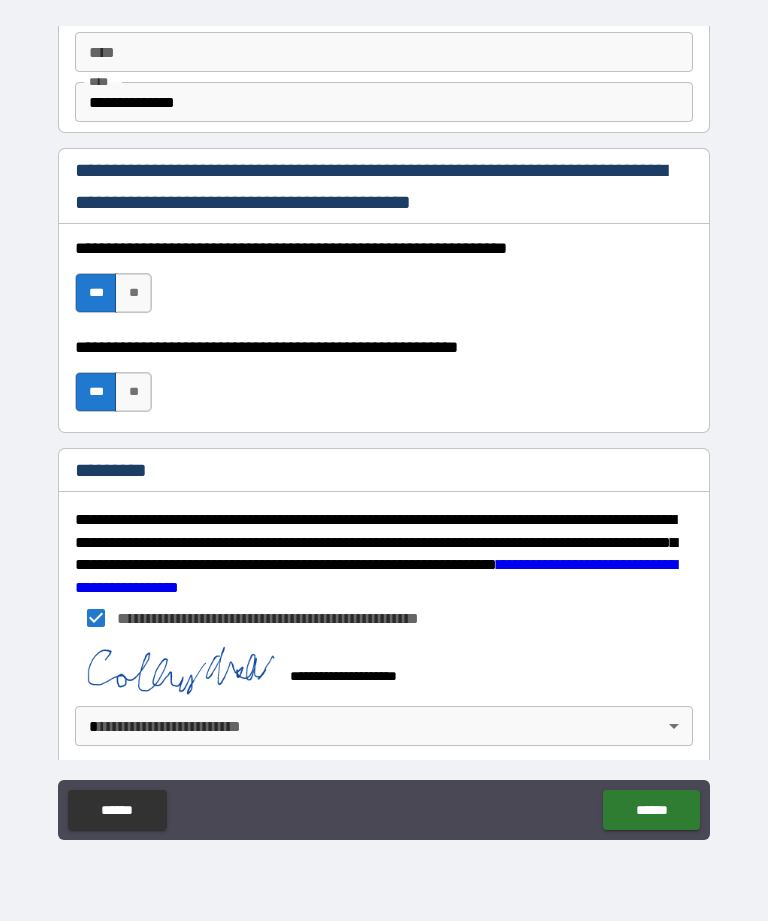 click on "**********" at bounding box center [384, 428] 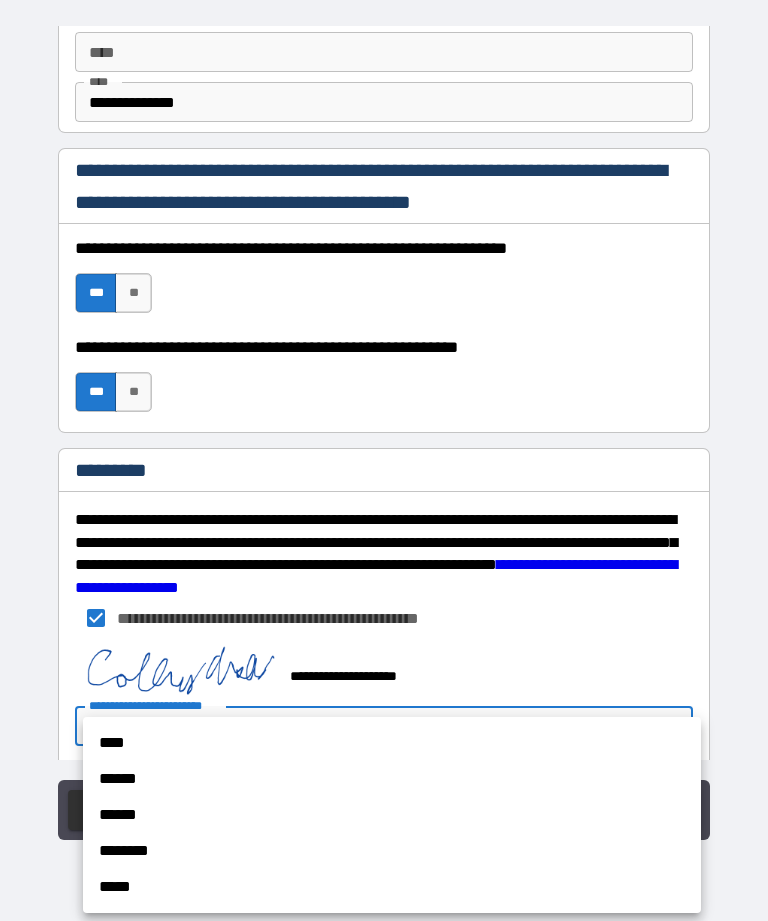 click on "******" at bounding box center (392, 779) 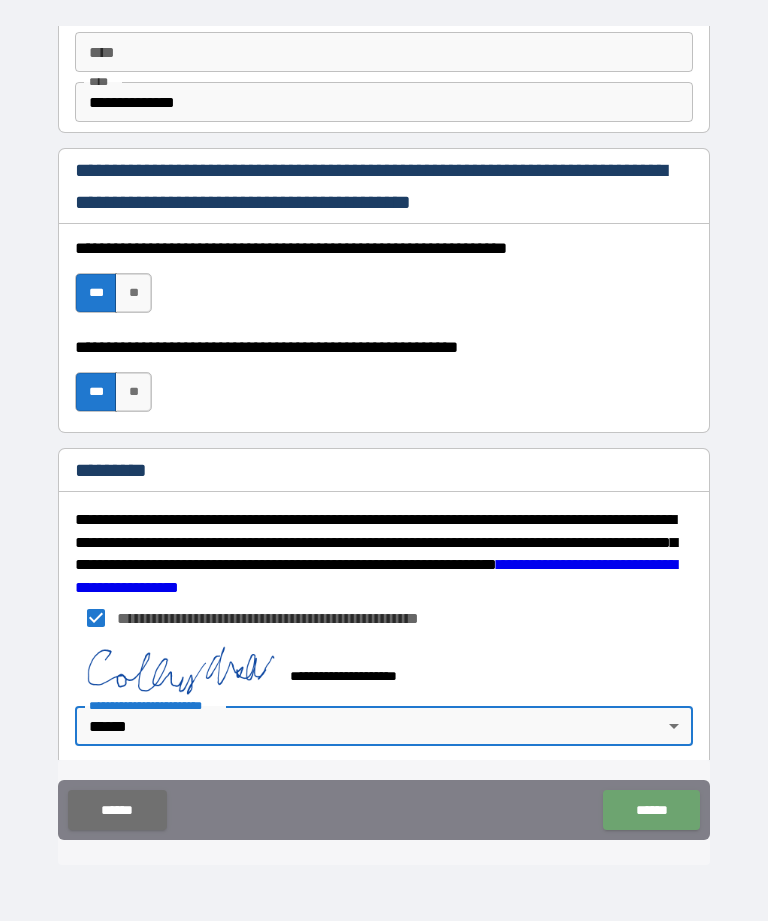click on "******" at bounding box center (651, 810) 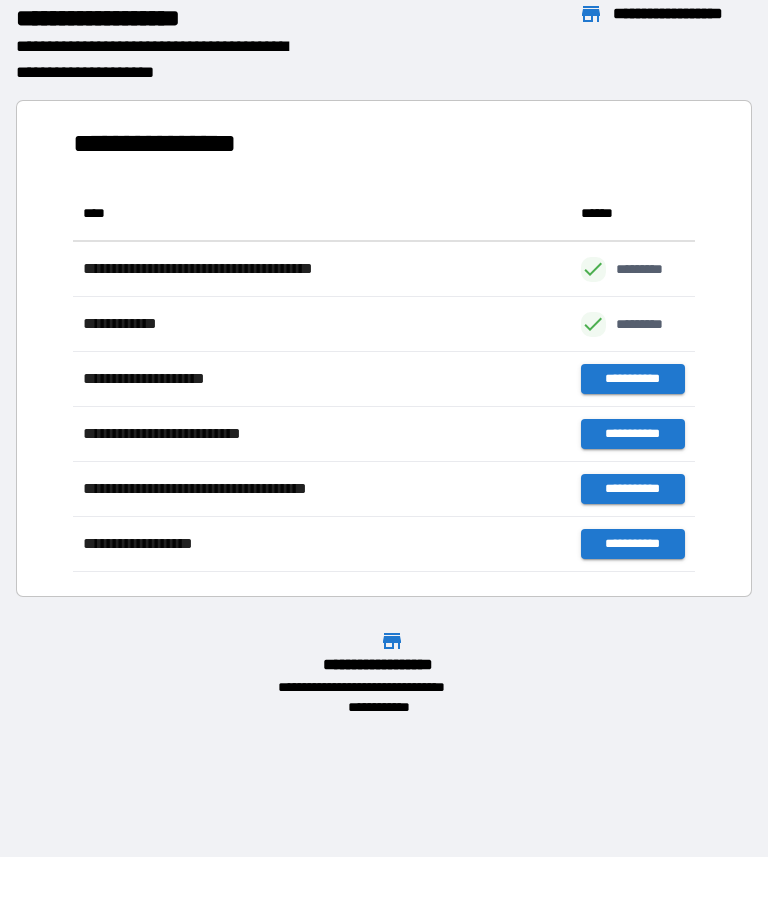 scroll, scrollTop: 1, scrollLeft: 1, axis: both 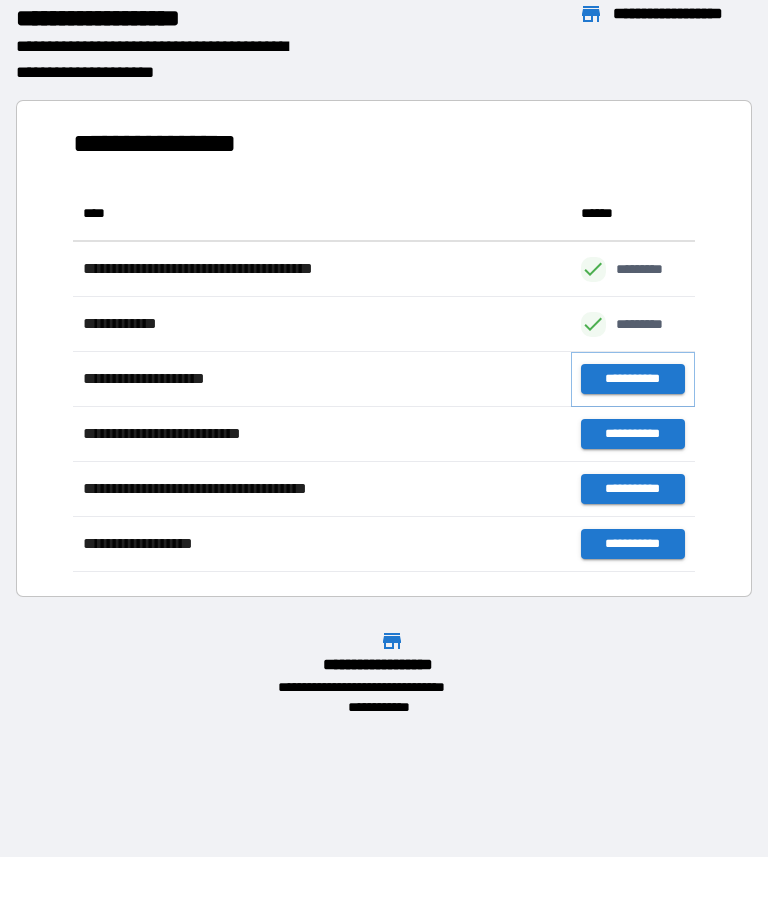 click on "**********" at bounding box center (633, 379) 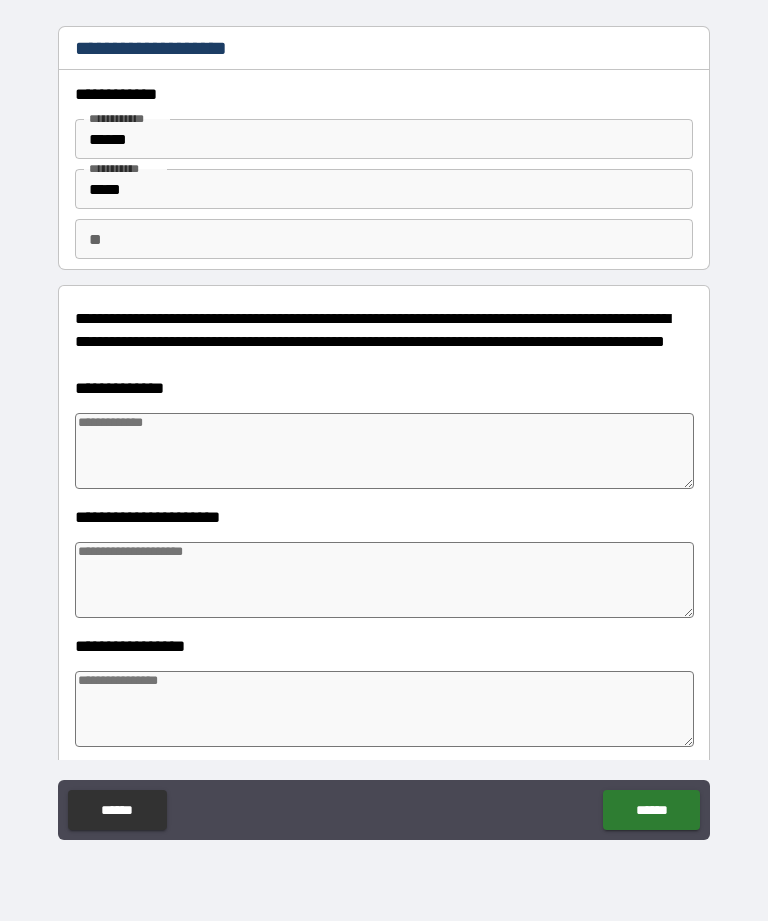 type on "*" 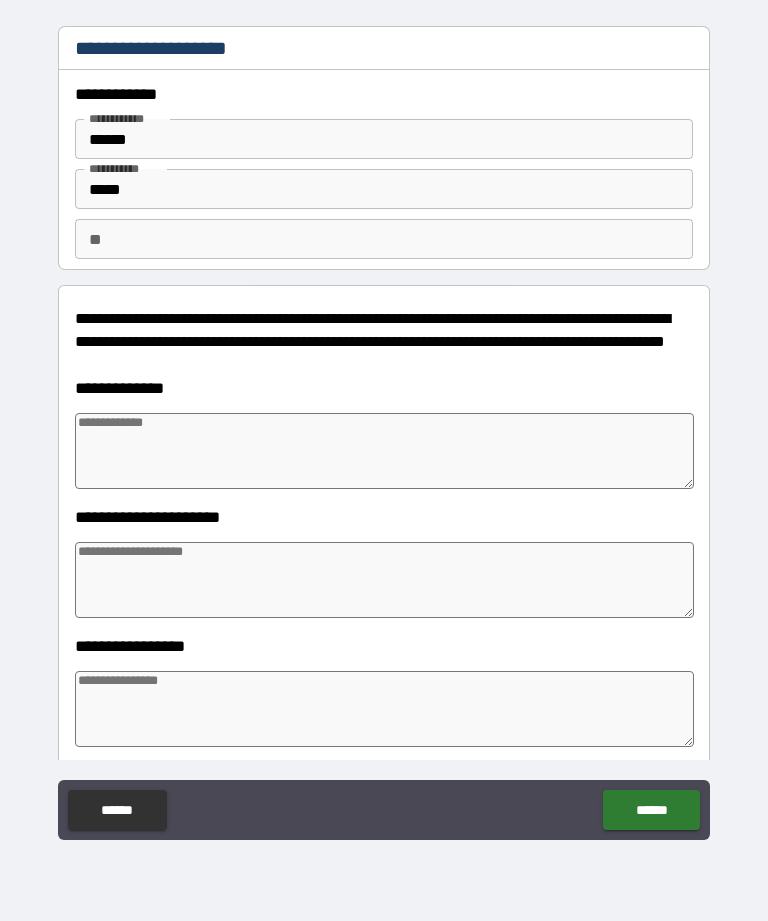 type on "*" 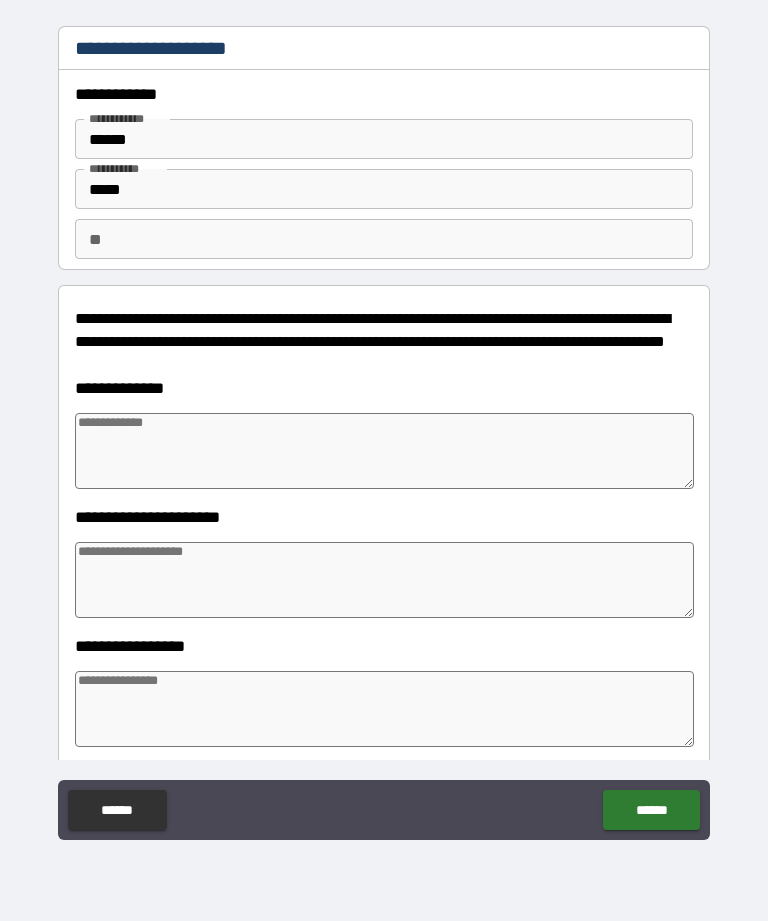 type on "*" 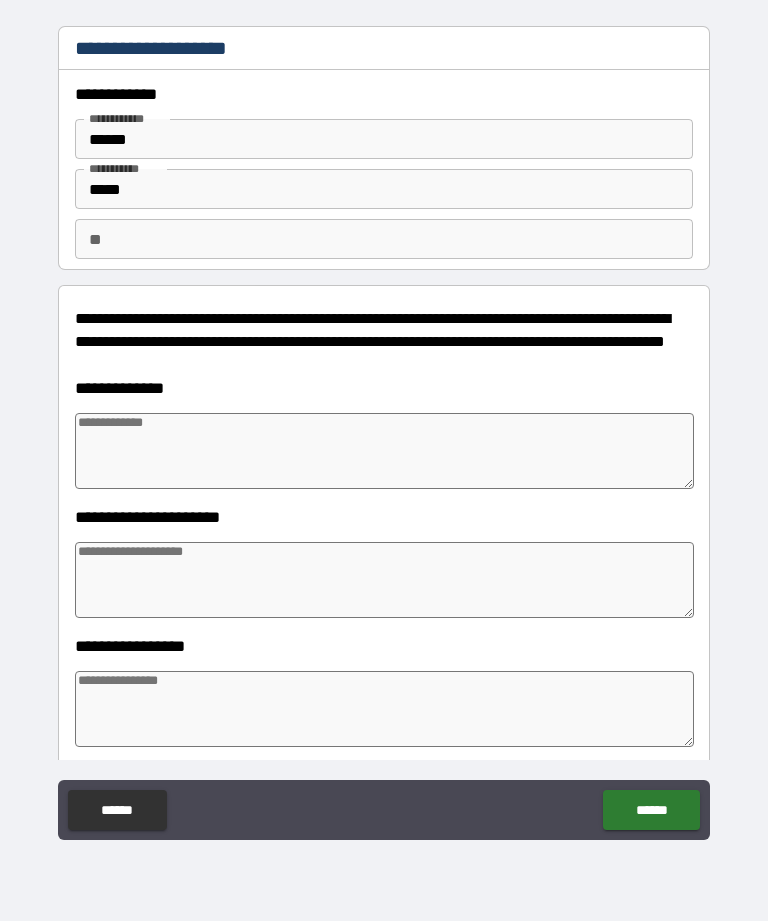 type on "*" 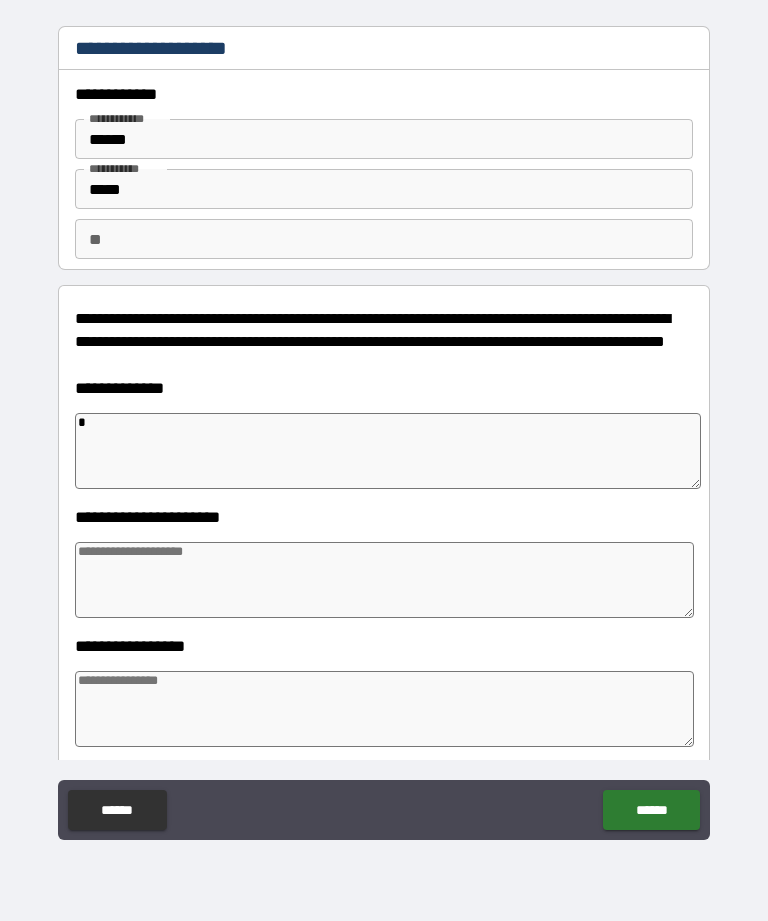 type on "*" 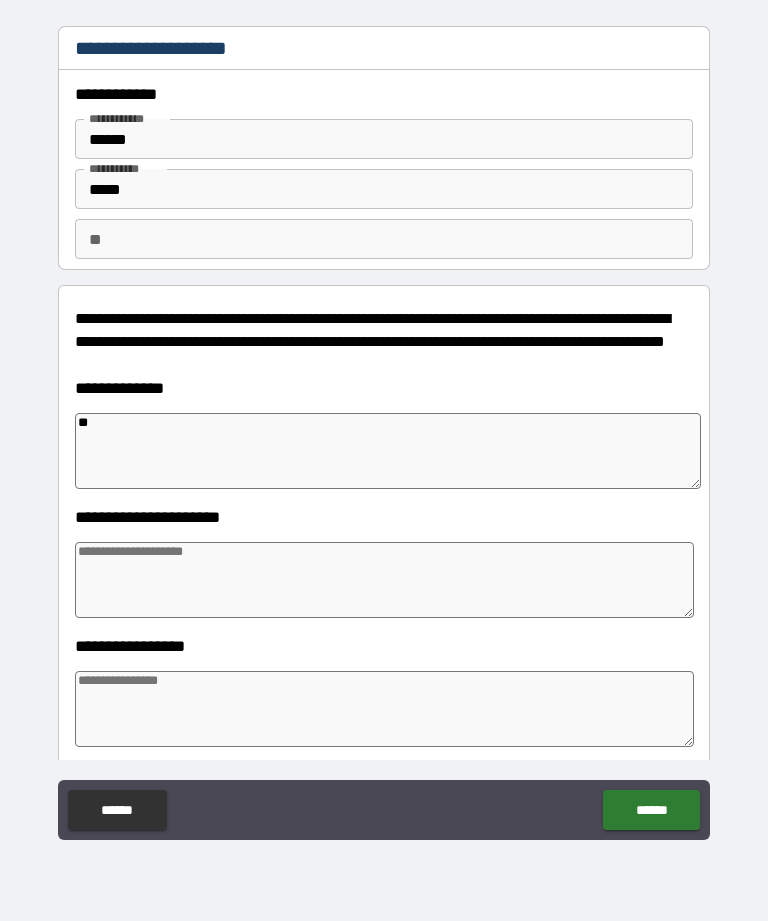 type on "*" 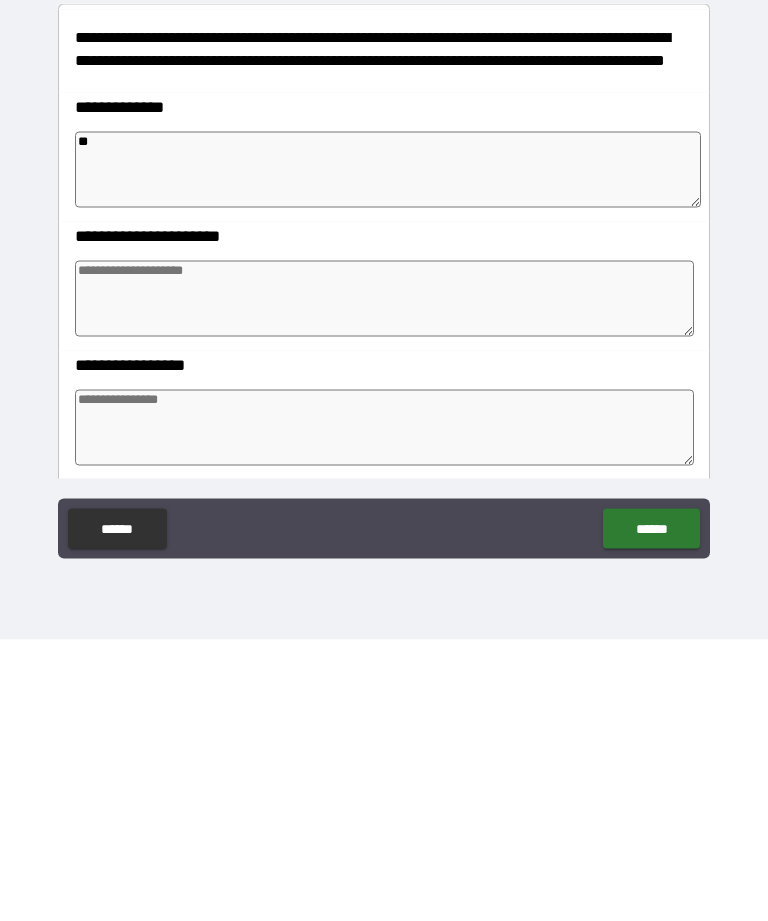 type on "*" 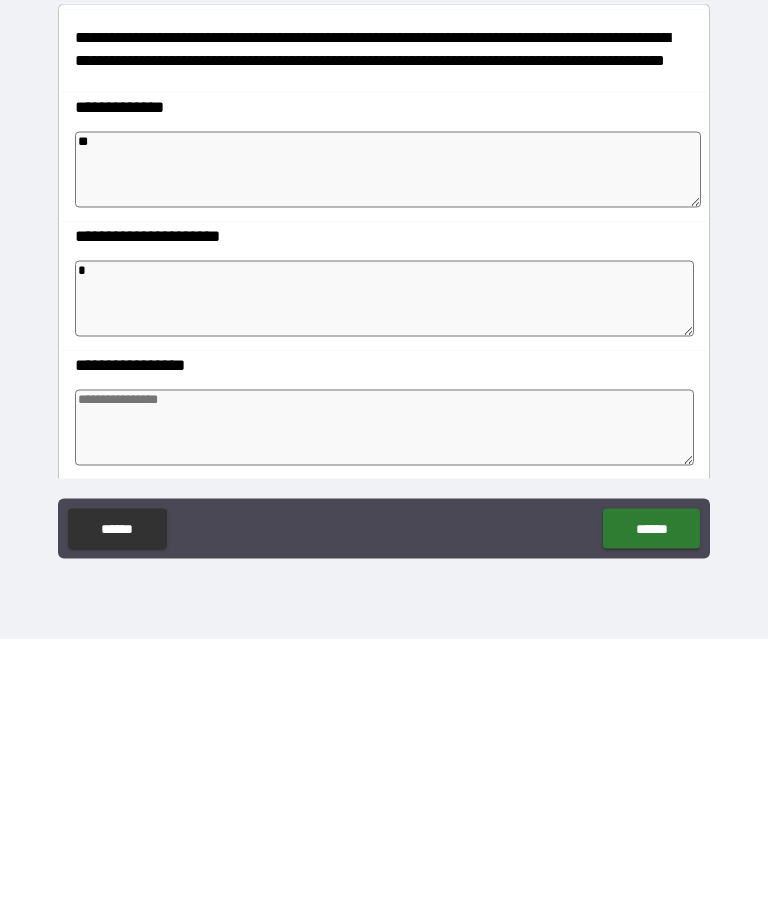 type on "*" 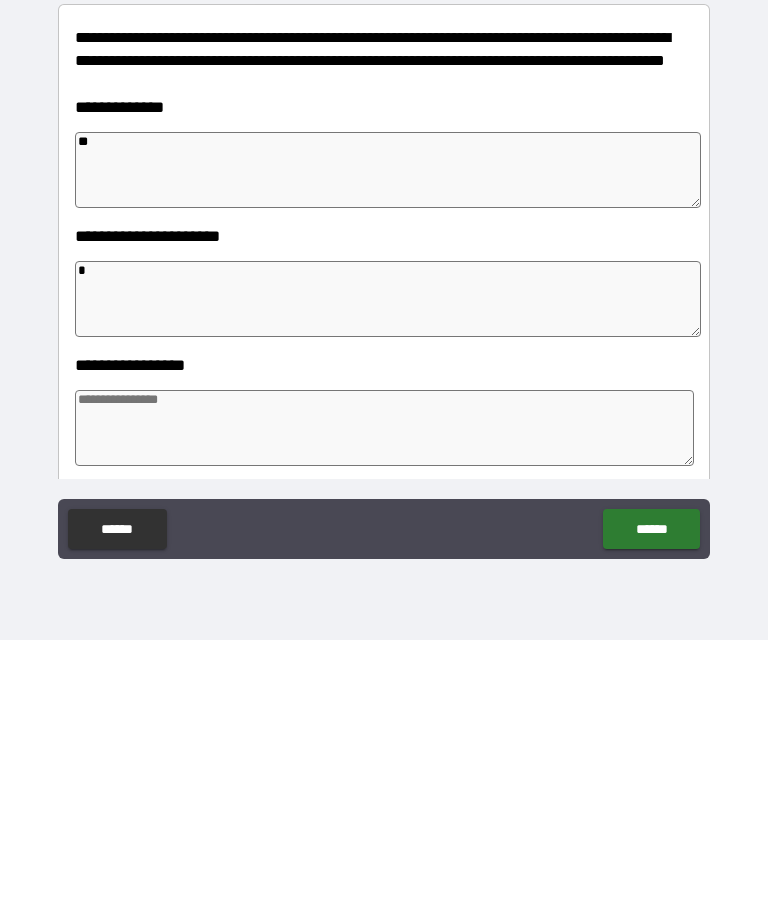 type on "*" 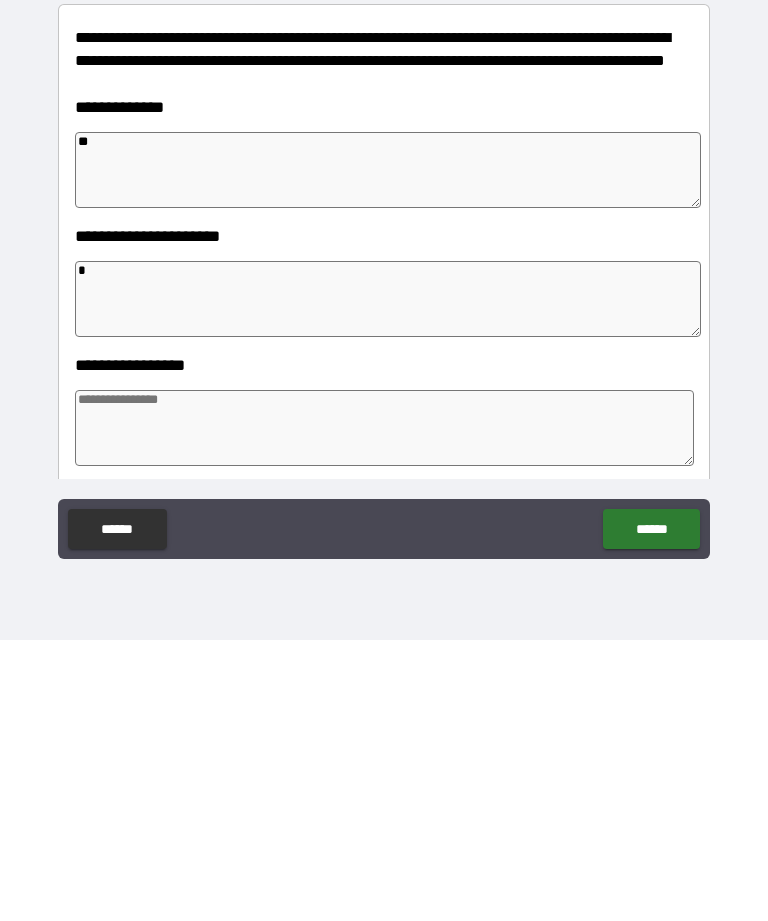 type on "*" 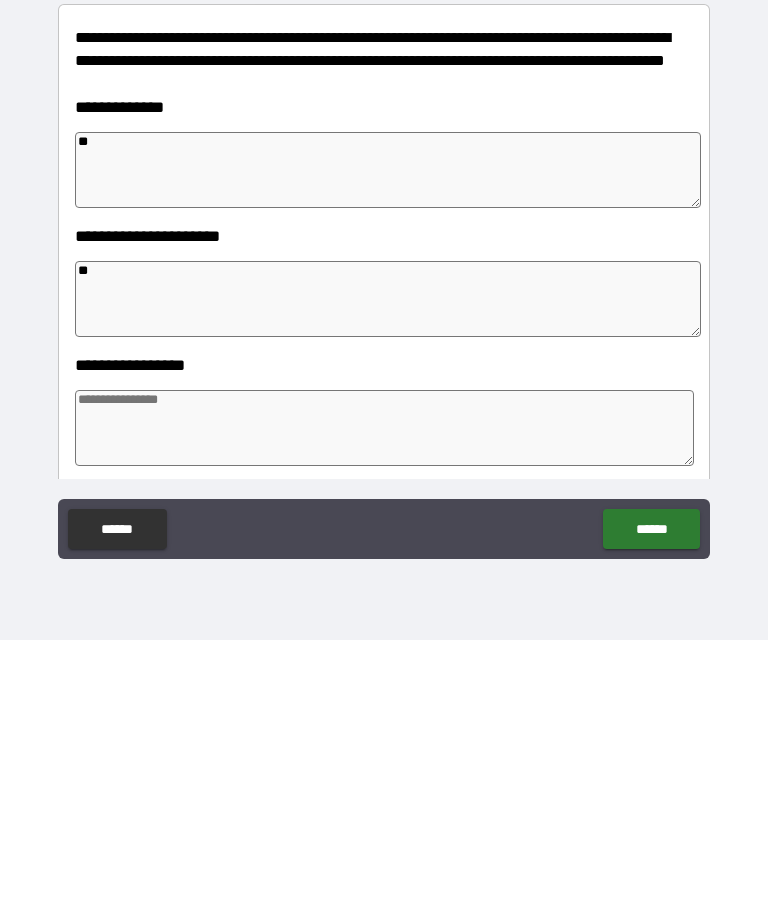 type on "*" 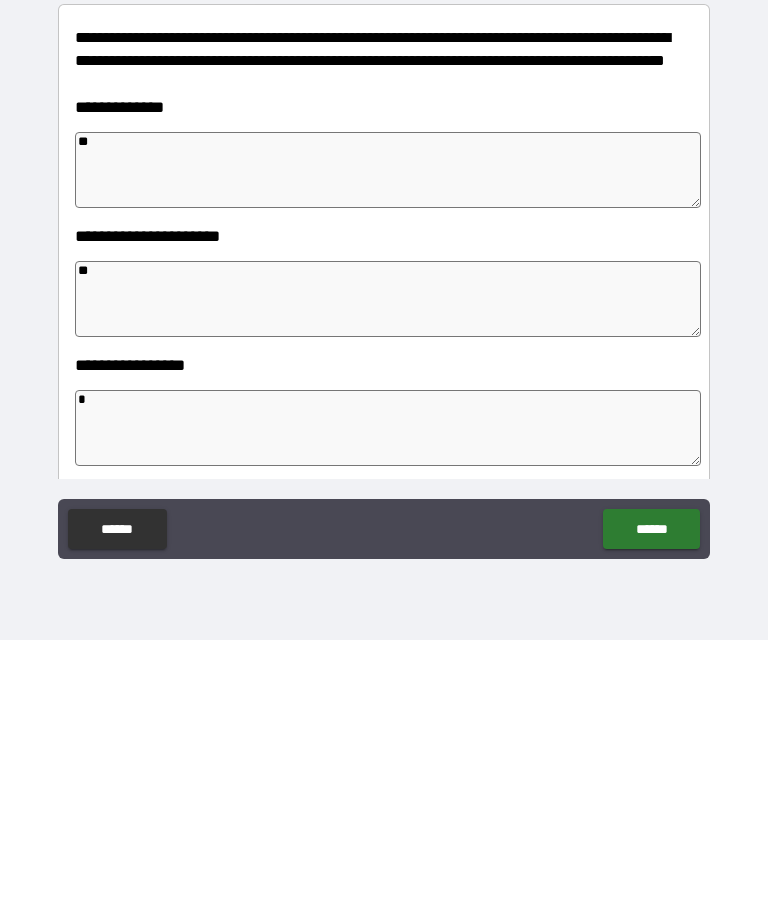 type on "*" 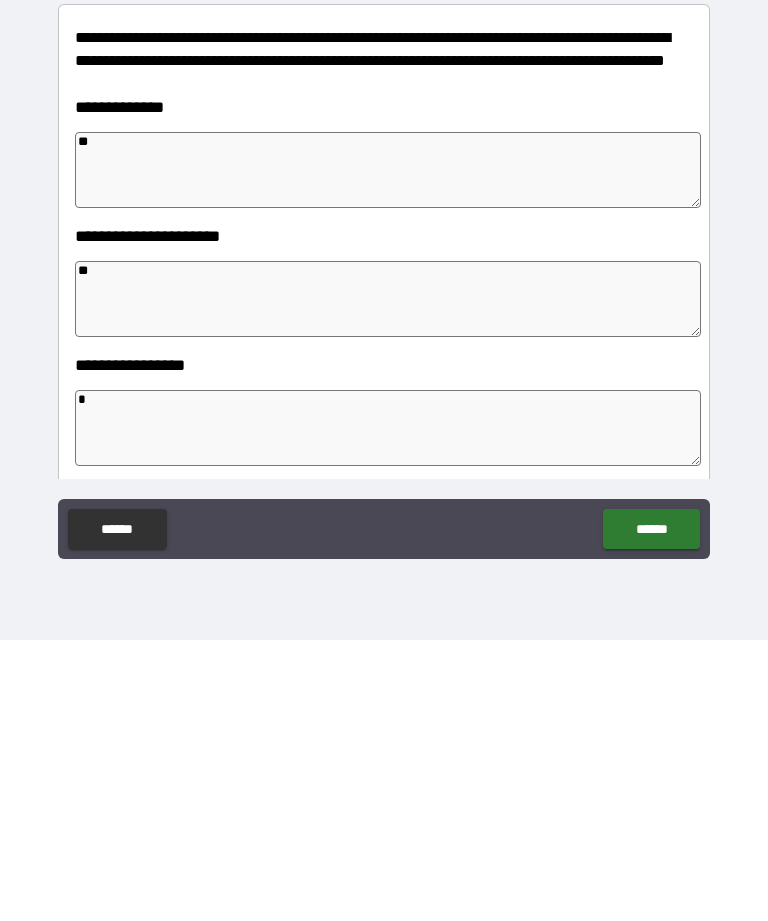 type on "*" 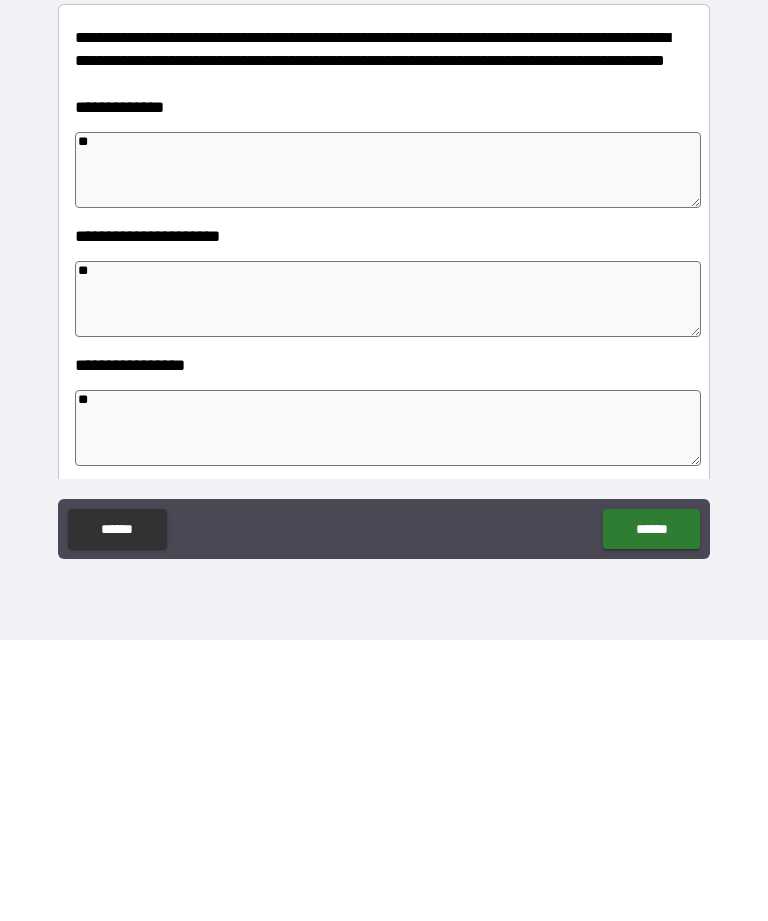 type on "*" 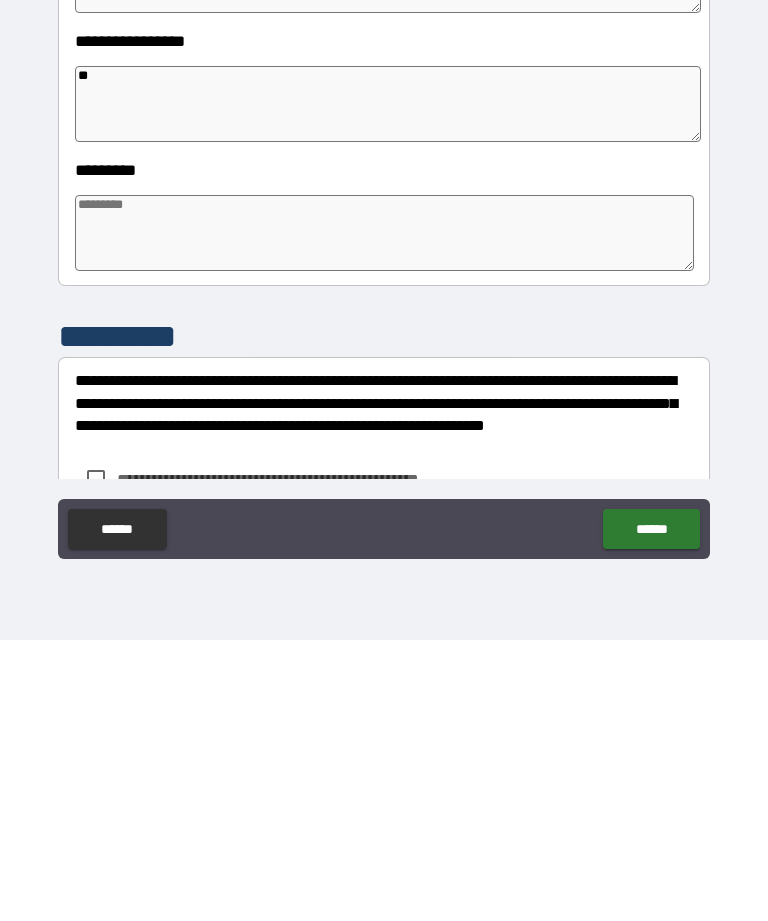 scroll, scrollTop: 326, scrollLeft: 0, axis: vertical 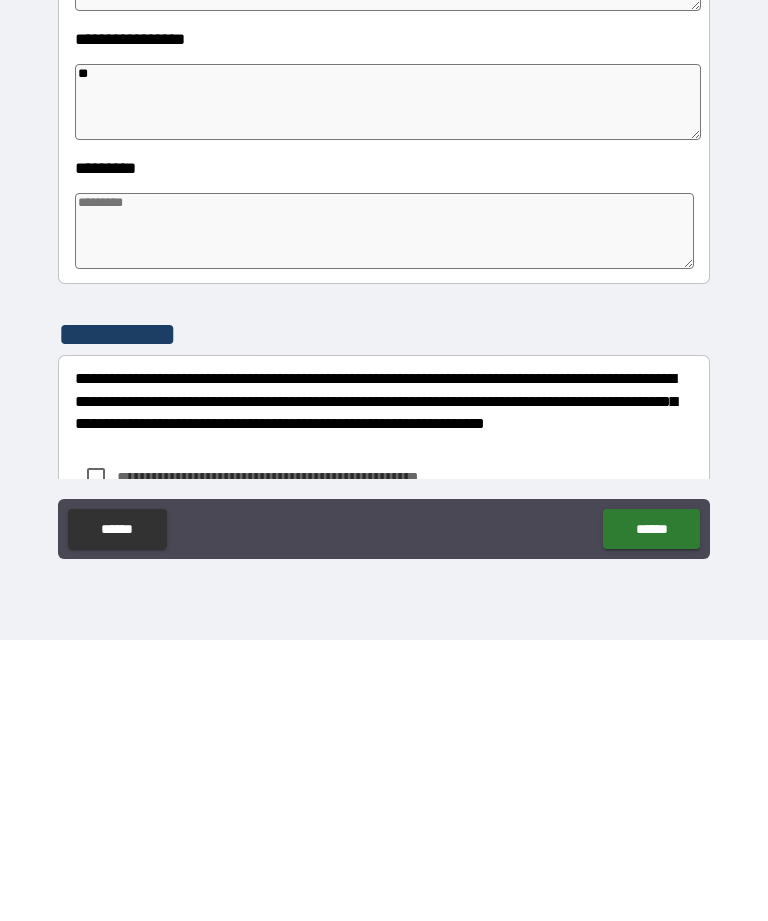 type on "**" 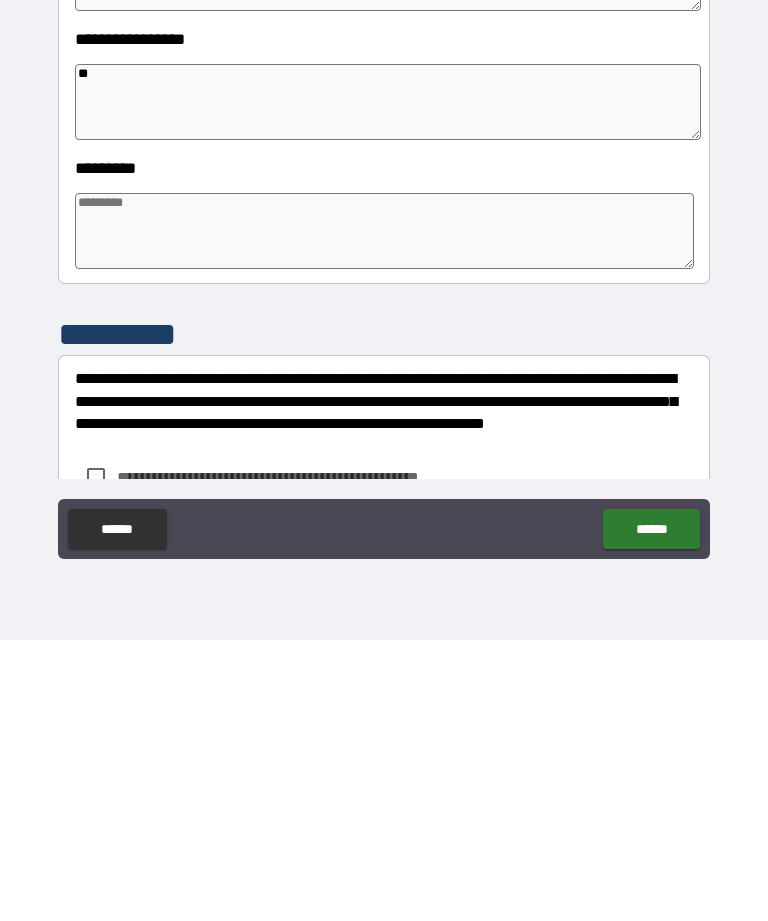 type on "*" 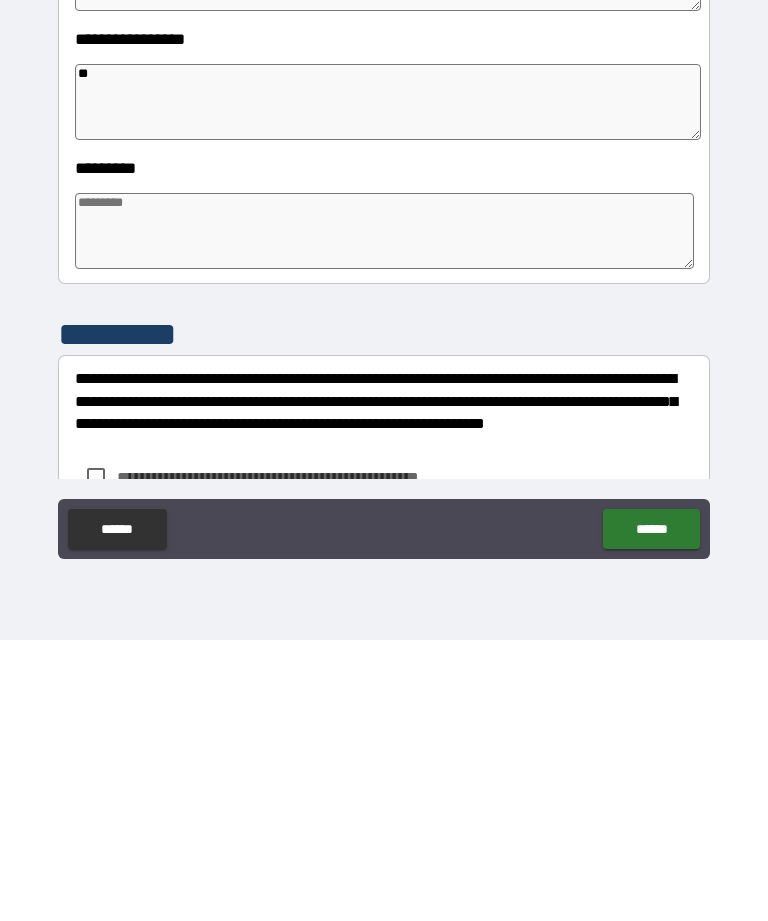 type on "*" 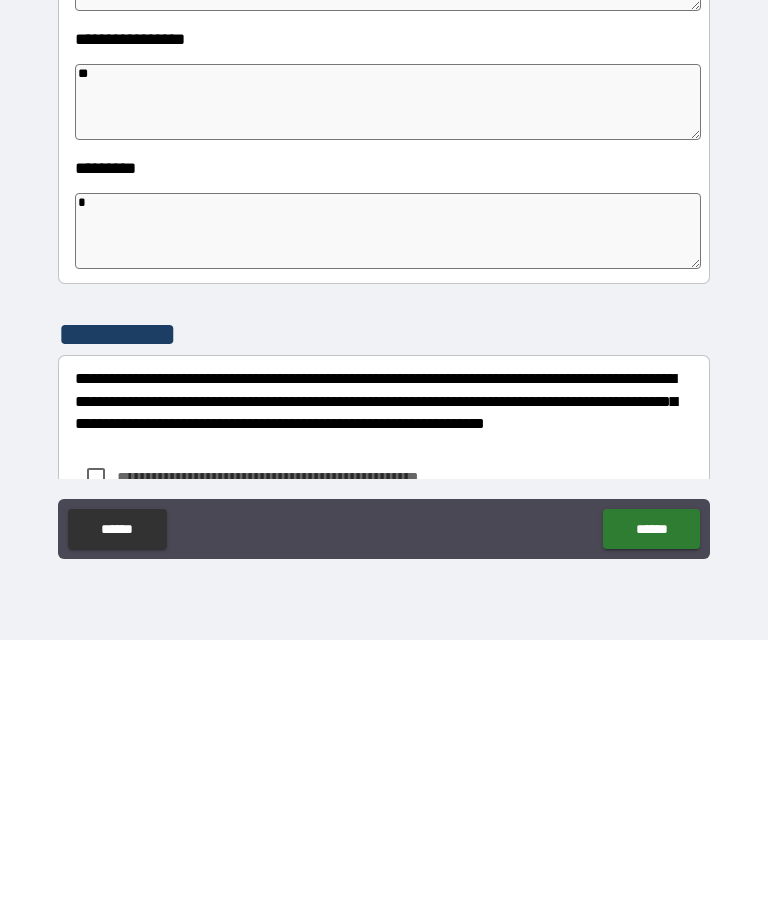 type on "*" 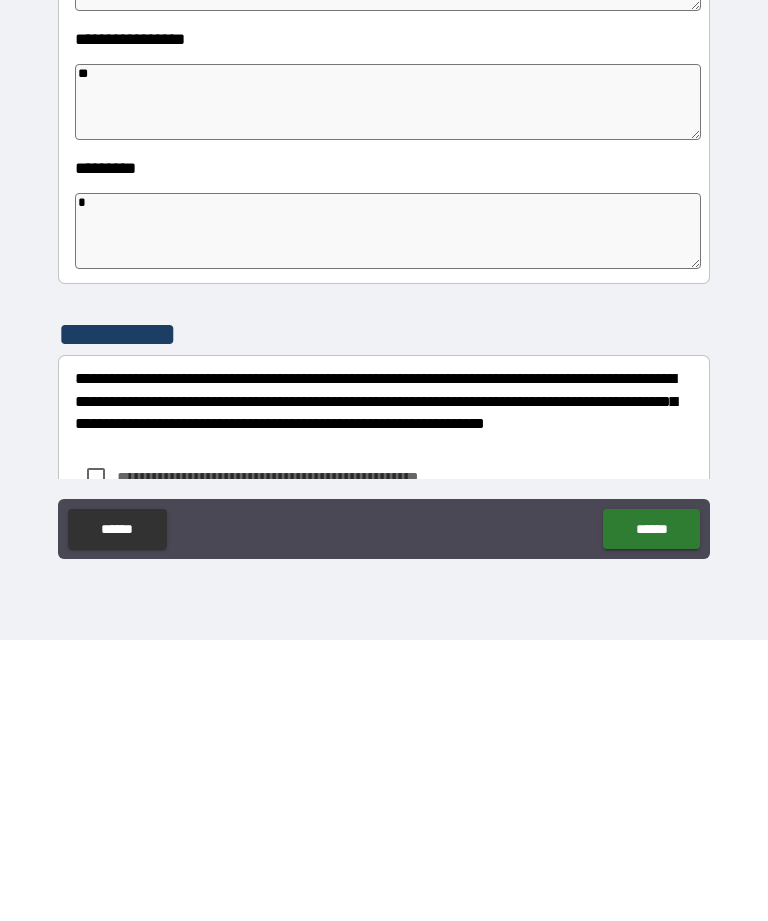 type on "*" 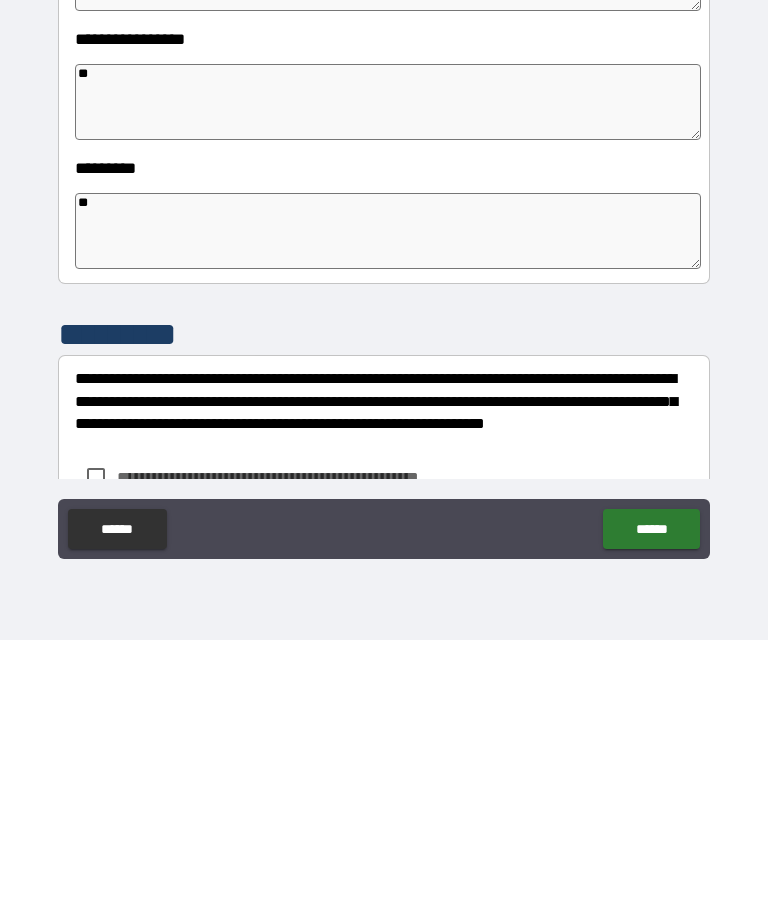 type on "*" 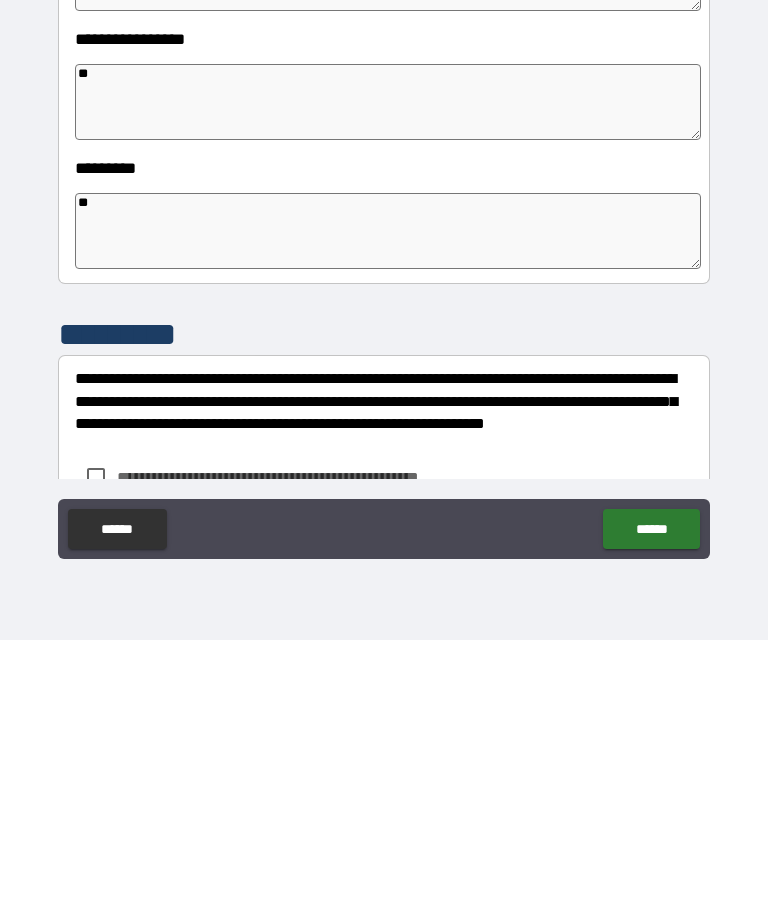 type on "*" 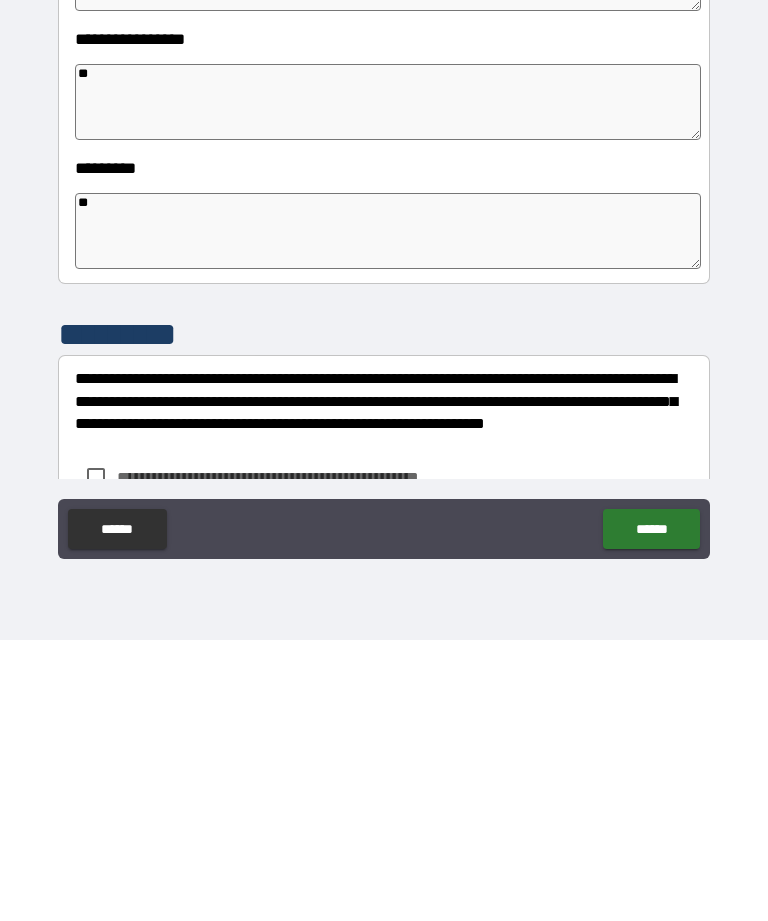 type on "*" 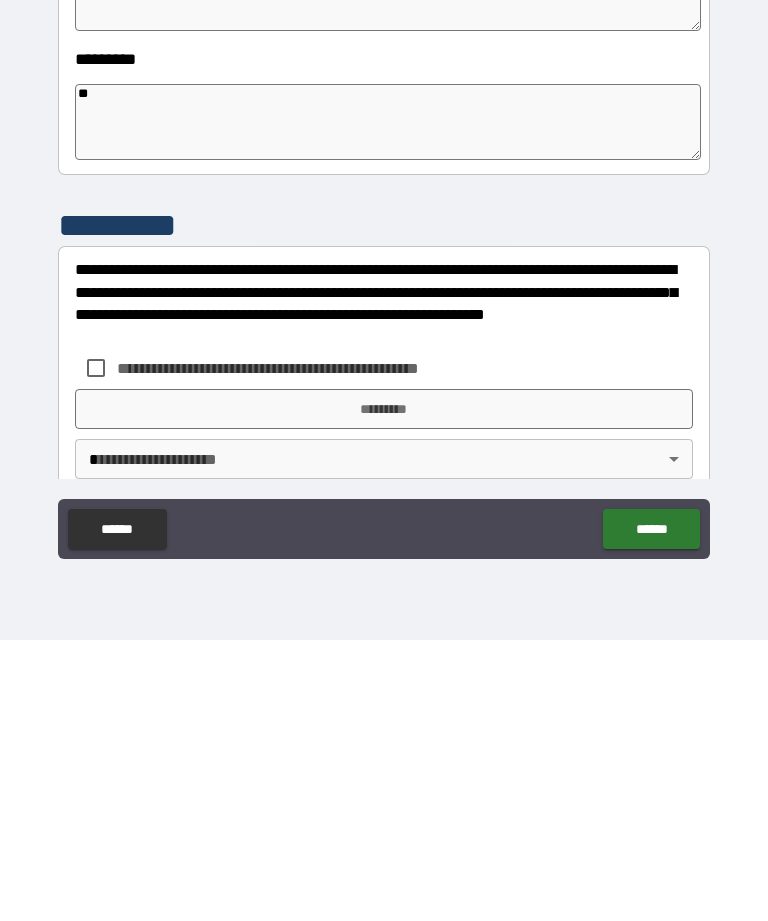 scroll, scrollTop: 449, scrollLeft: 0, axis: vertical 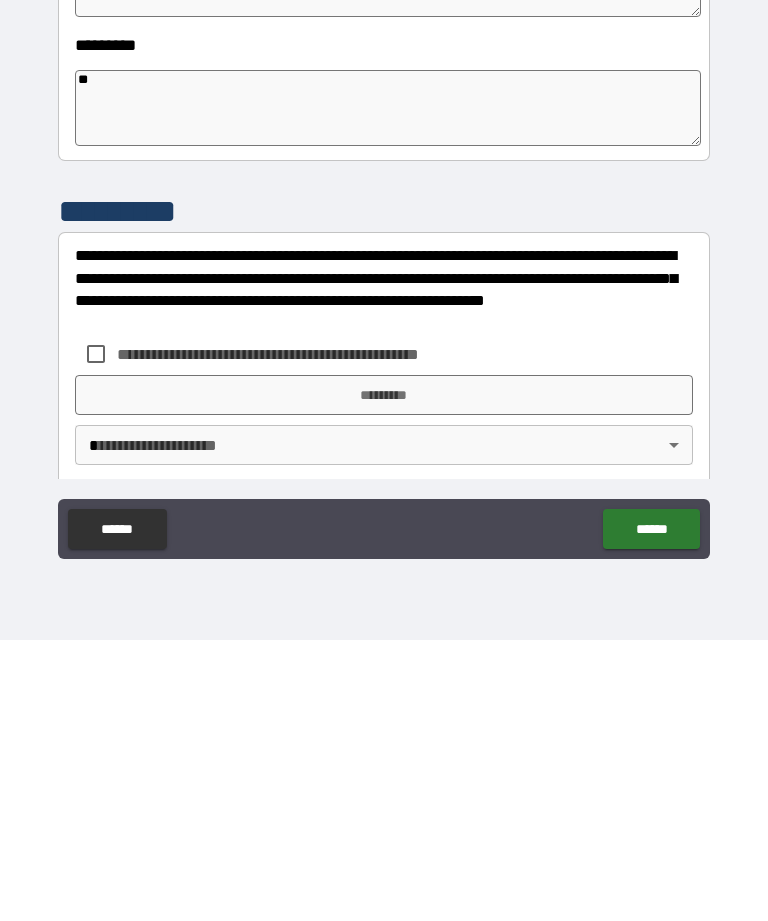 type on "**" 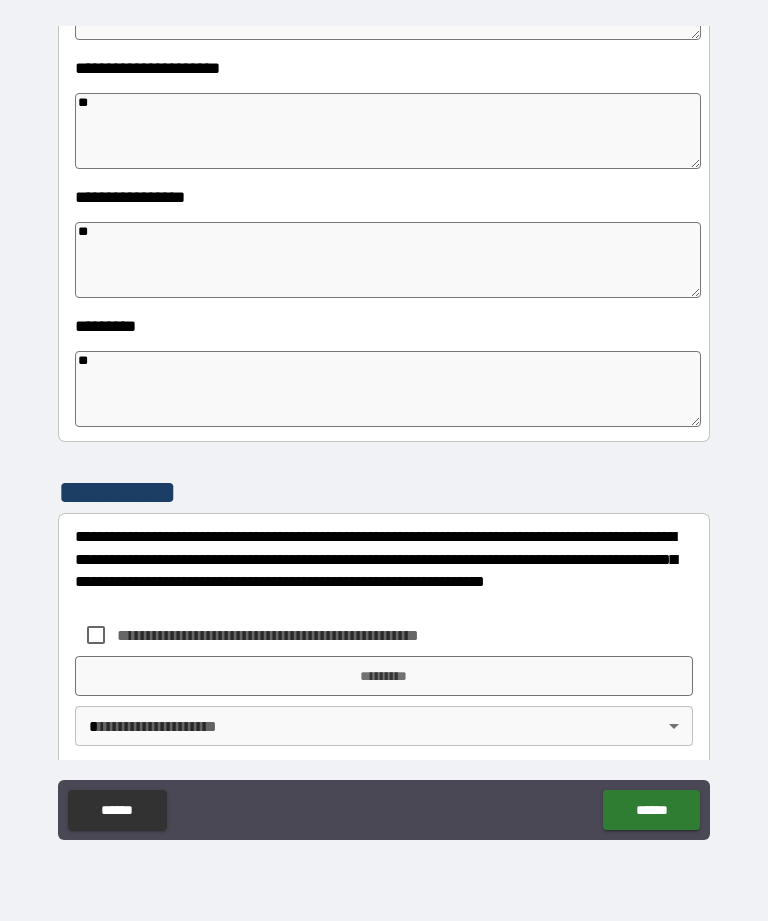 type on "*" 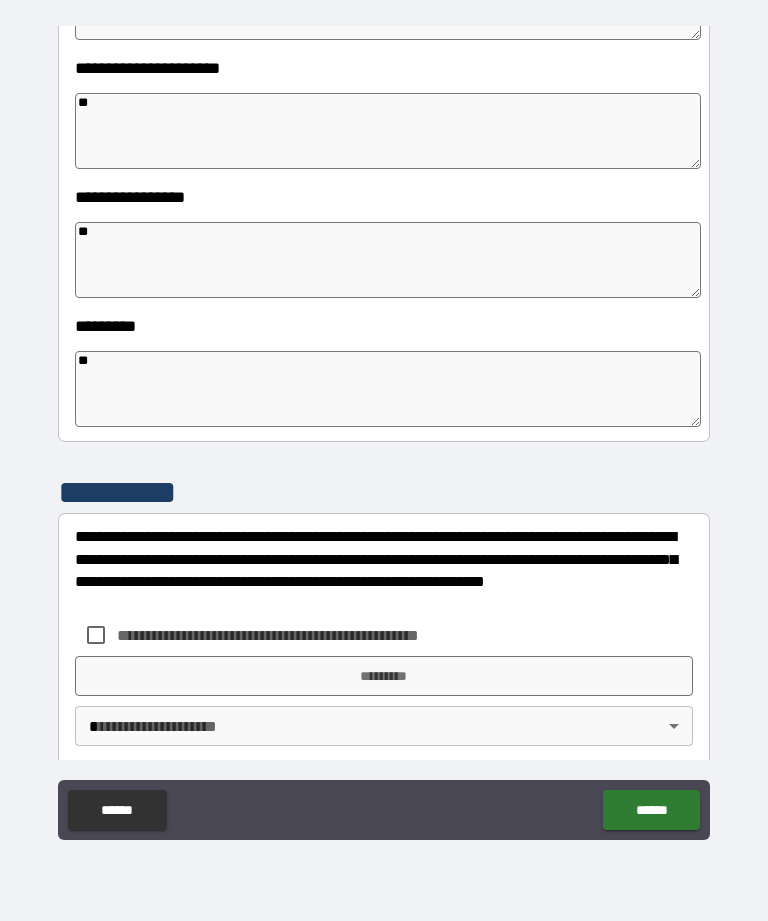 type on "*" 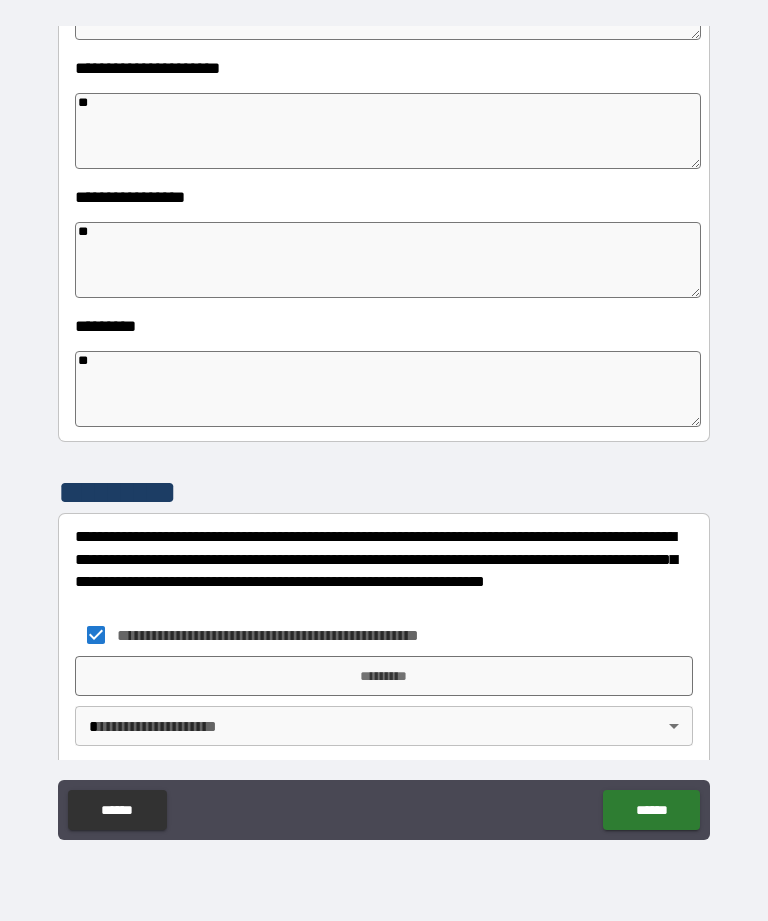 click on "*********" at bounding box center (384, 676) 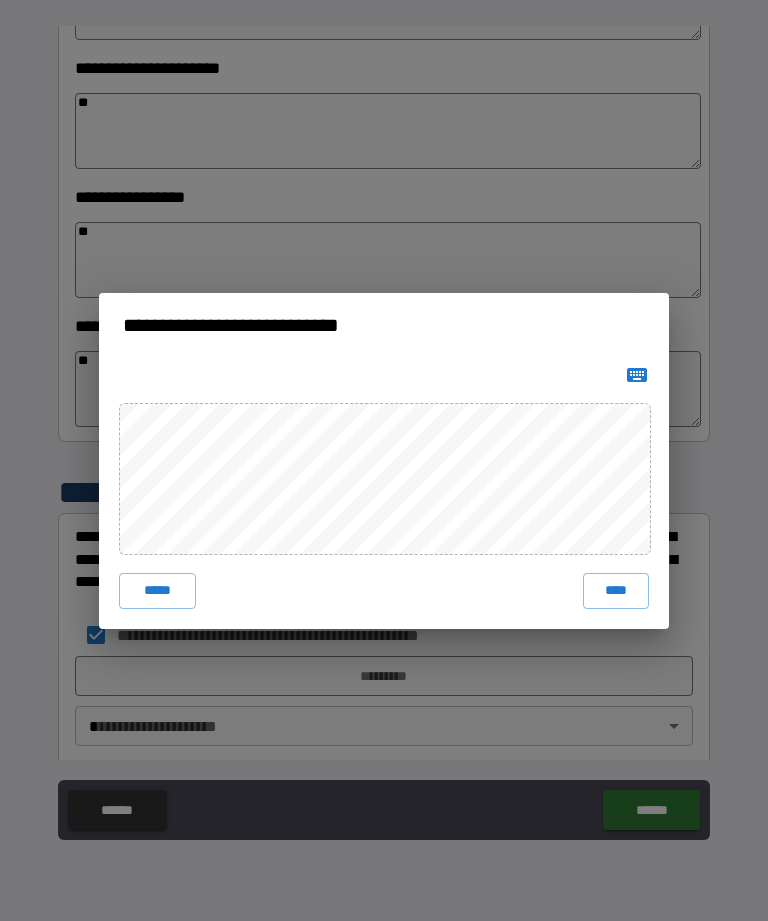 click on "****" at bounding box center [616, 591] 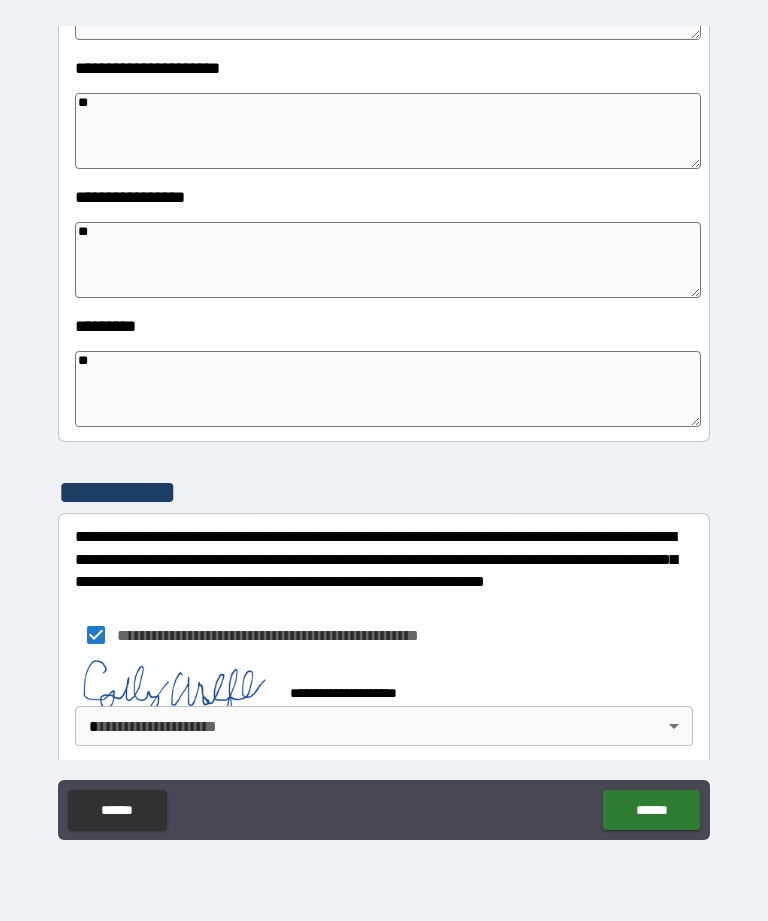 type on "*" 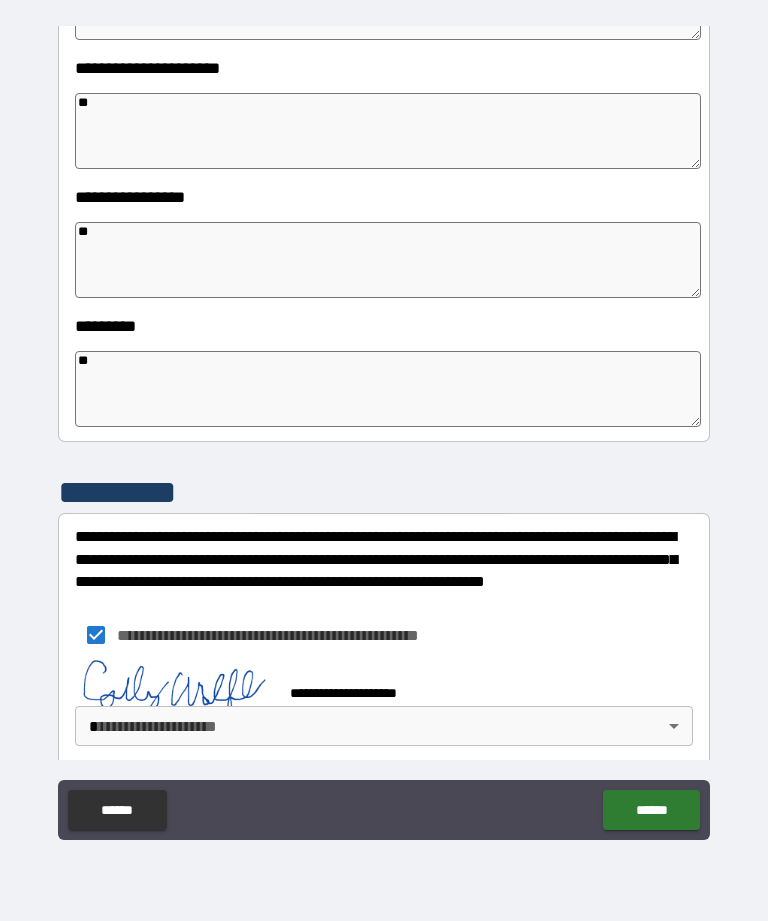 type on "*" 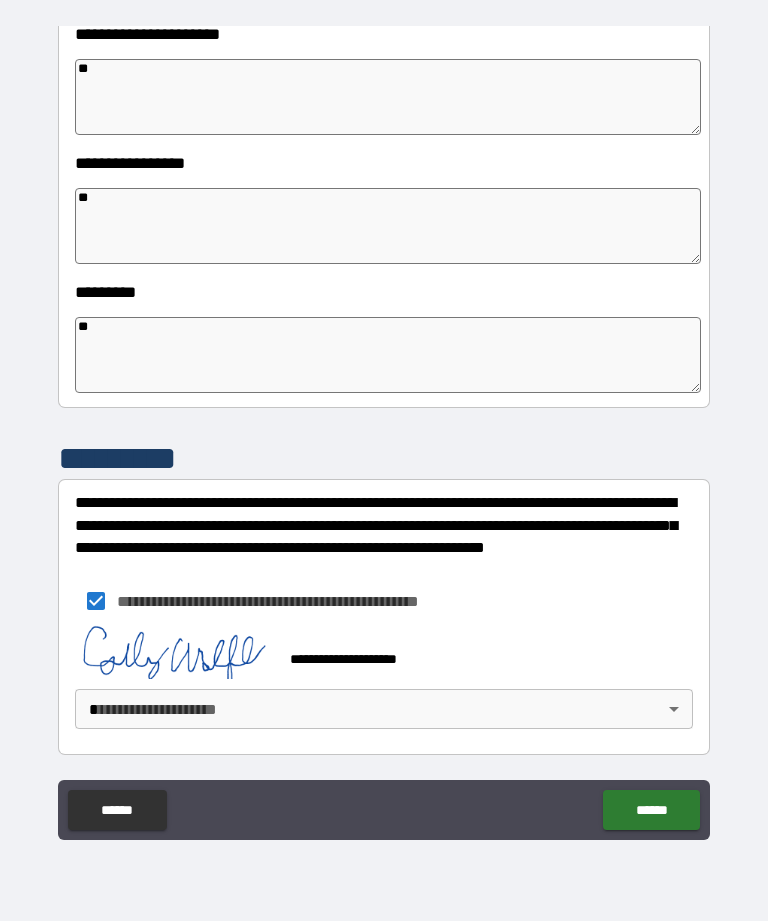 scroll, scrollTop: 483, scrollLeft: 0, axis: vertical 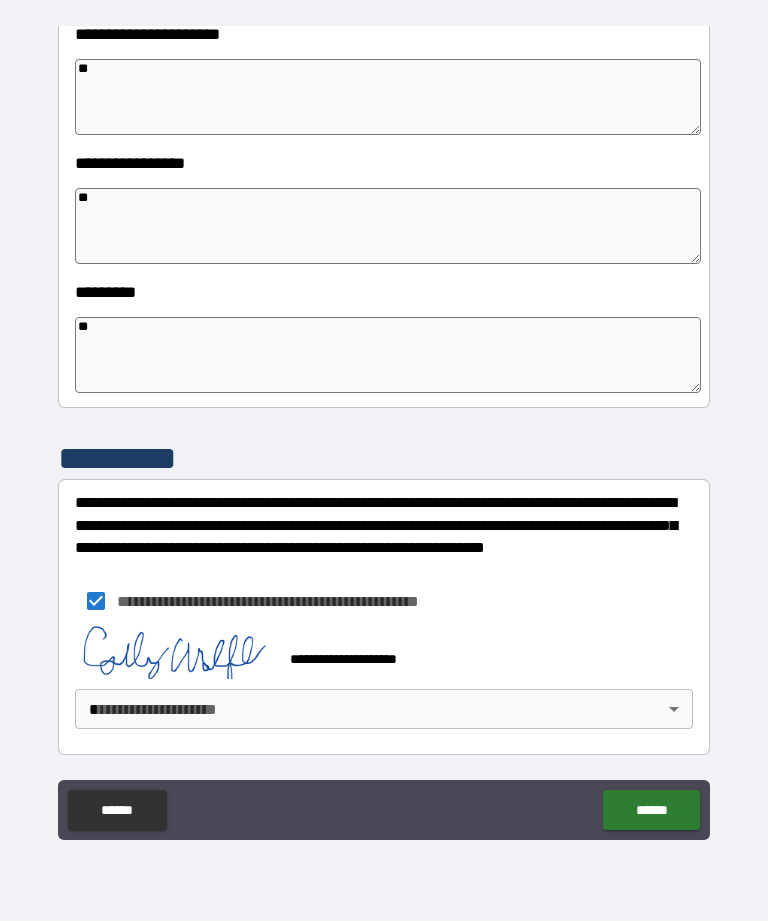 click on "**********" at bounding box center [384, 428] 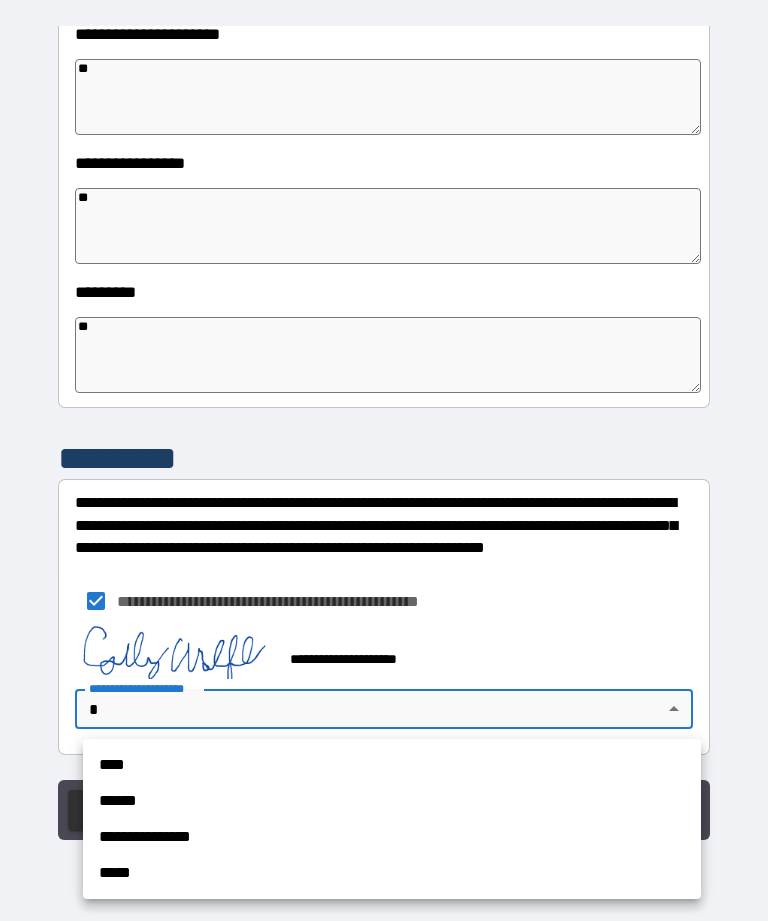 click on "**********" at bounding box center (392, 837) 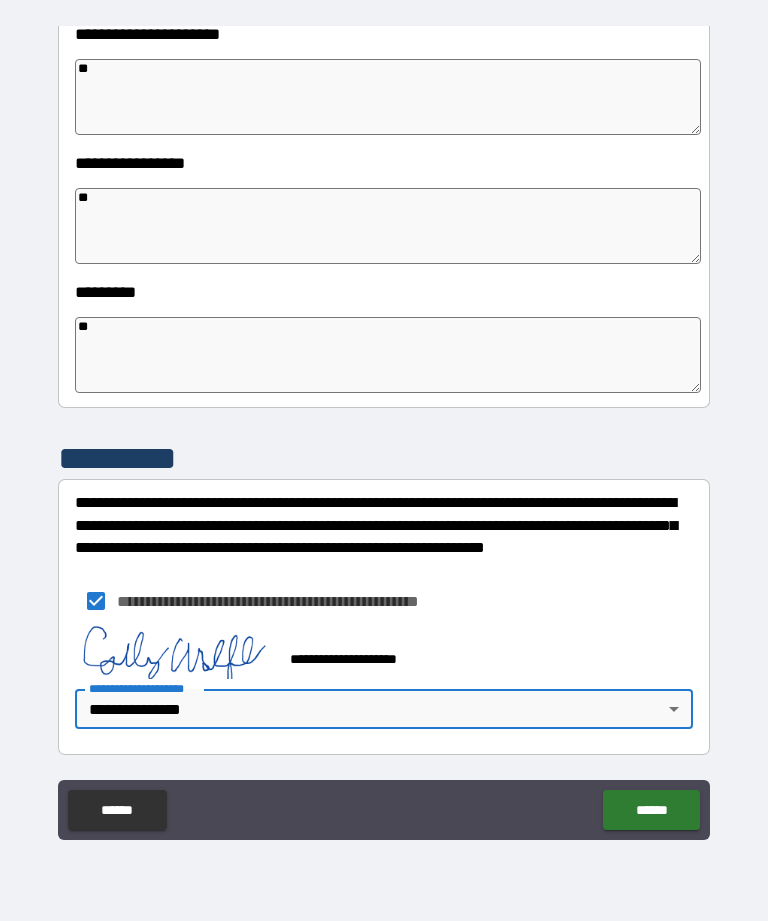 type on "*" 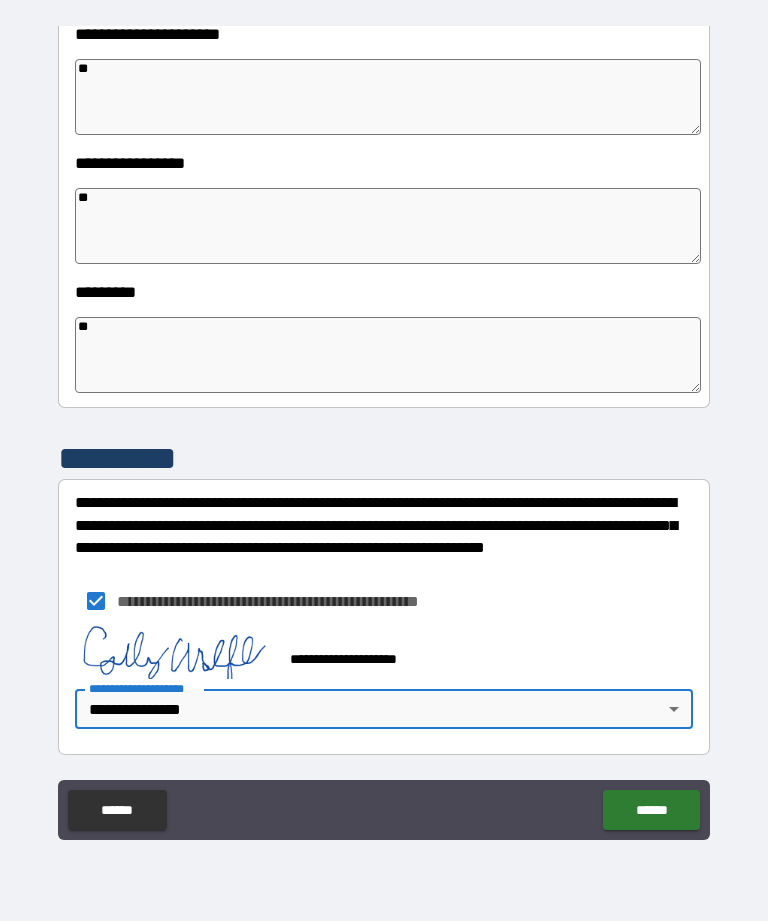 type on "*" 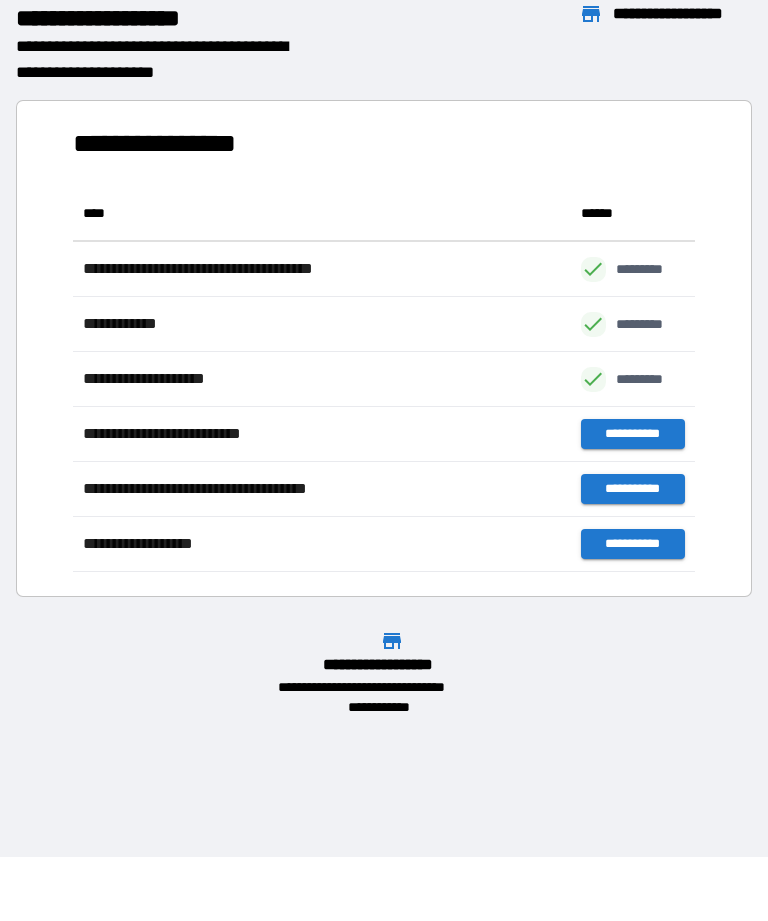 scroll, scrollTop: 1, scrollLeft: 1, axis: both 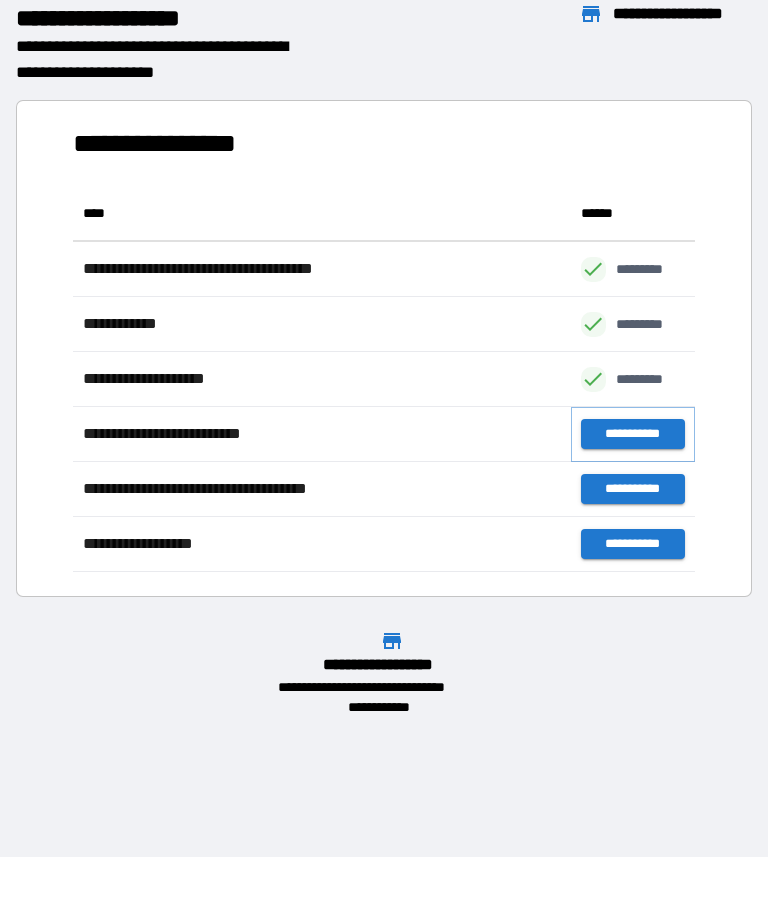 click on "**********" at bounding box center [633, 434] 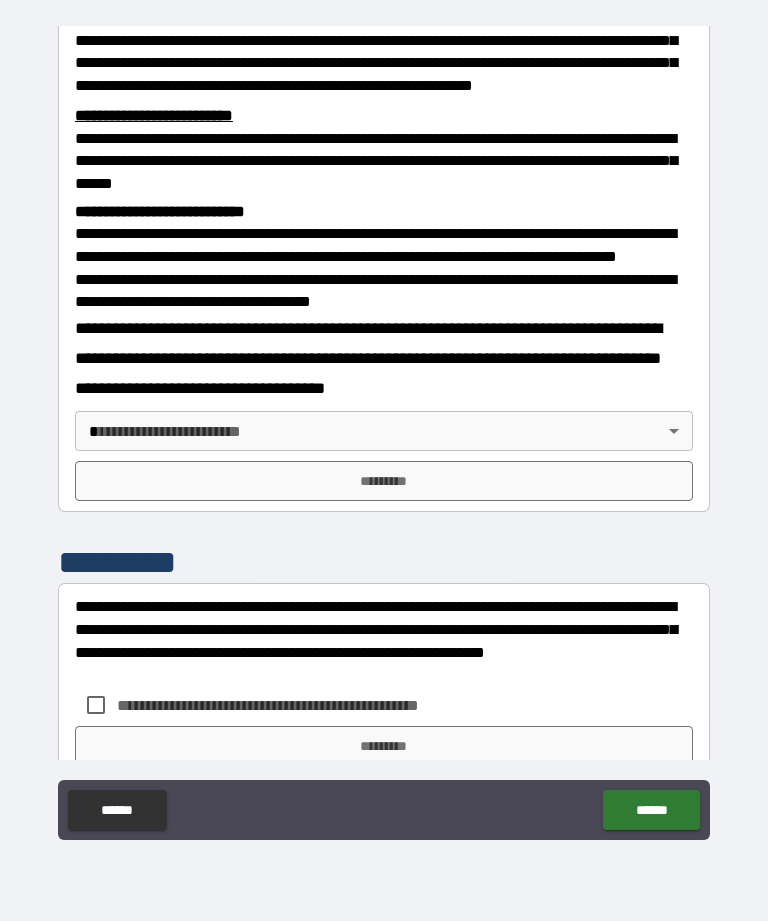 scroll, scrollTop: 598, scrollLeft: 0, axis: vertical 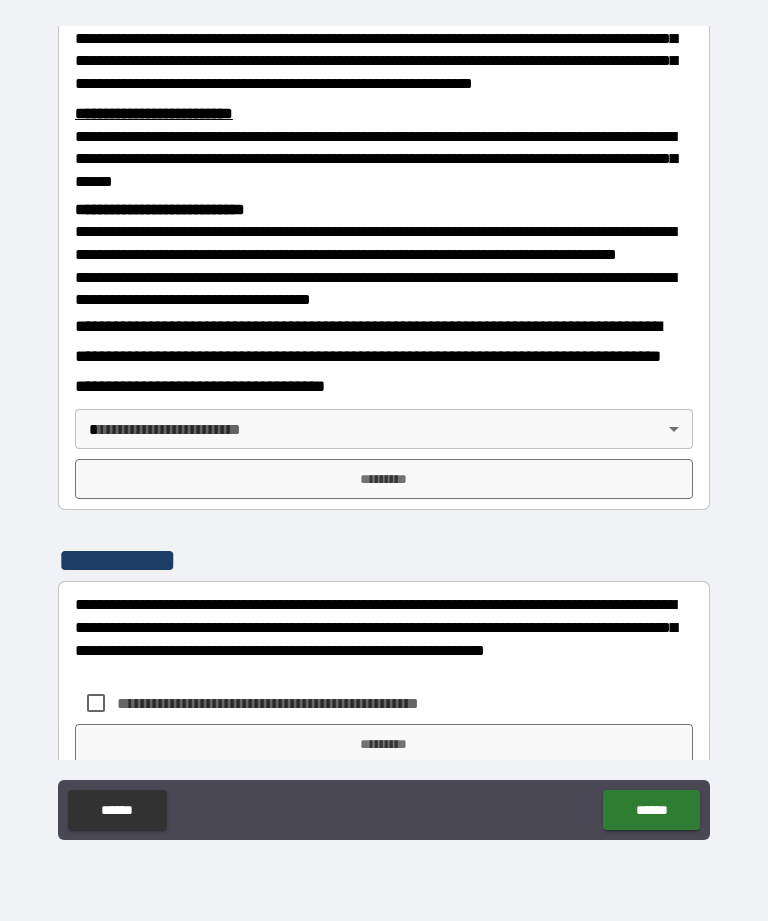 click on "**********" at bounding box center (384, 428) 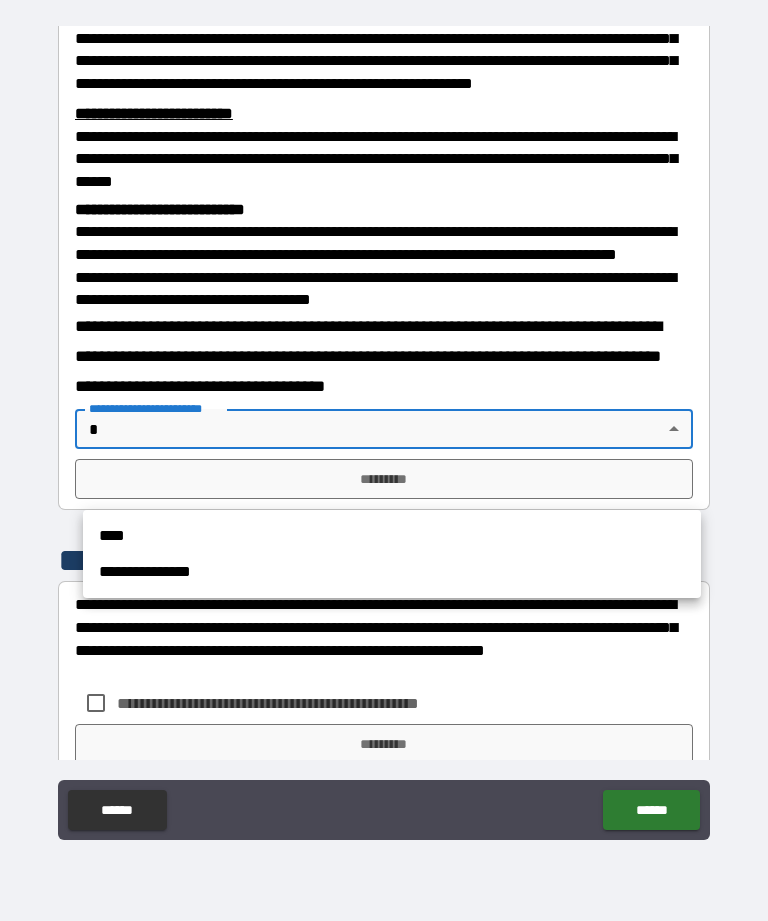 click on "**********" at bounding box center [392, 572] 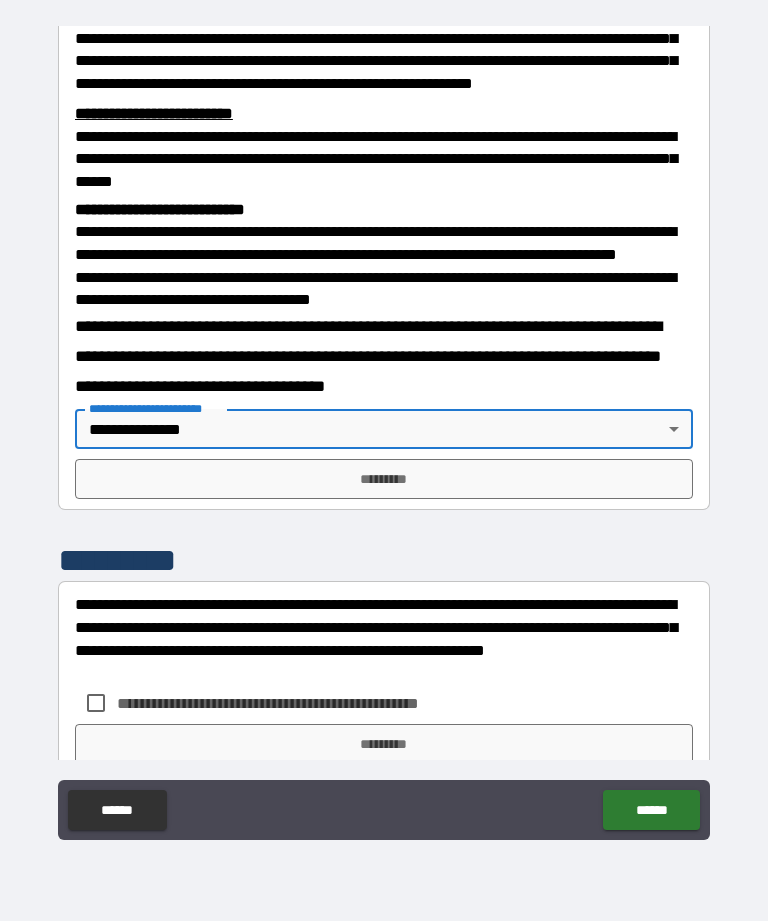 click on "*********" at bounding box center [384, 479] 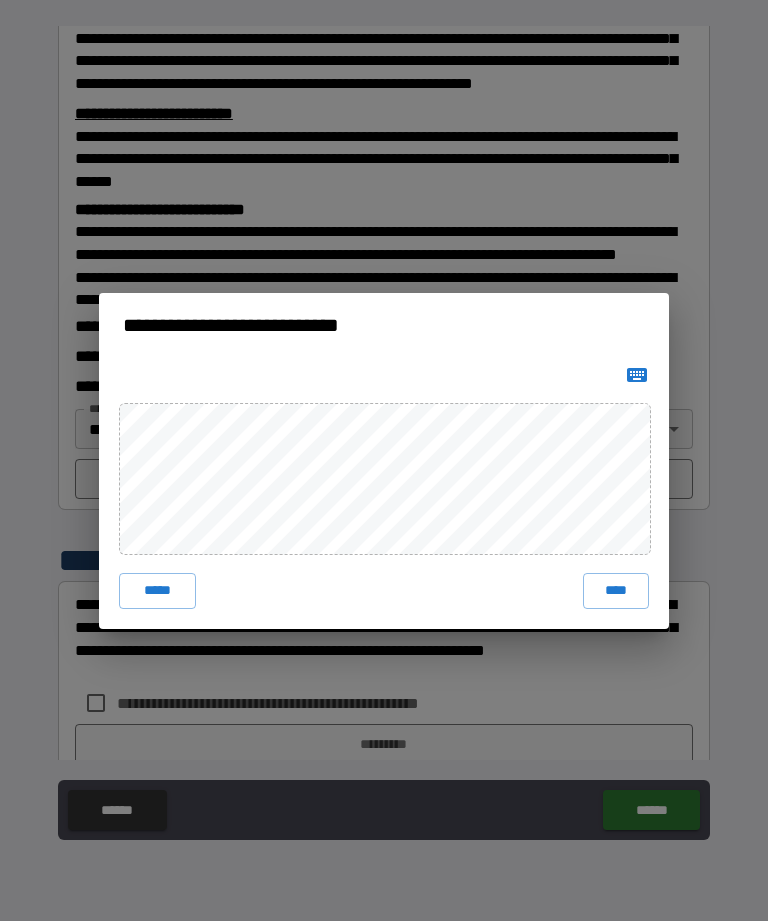 click on "****" at bounding box center (616, 591) 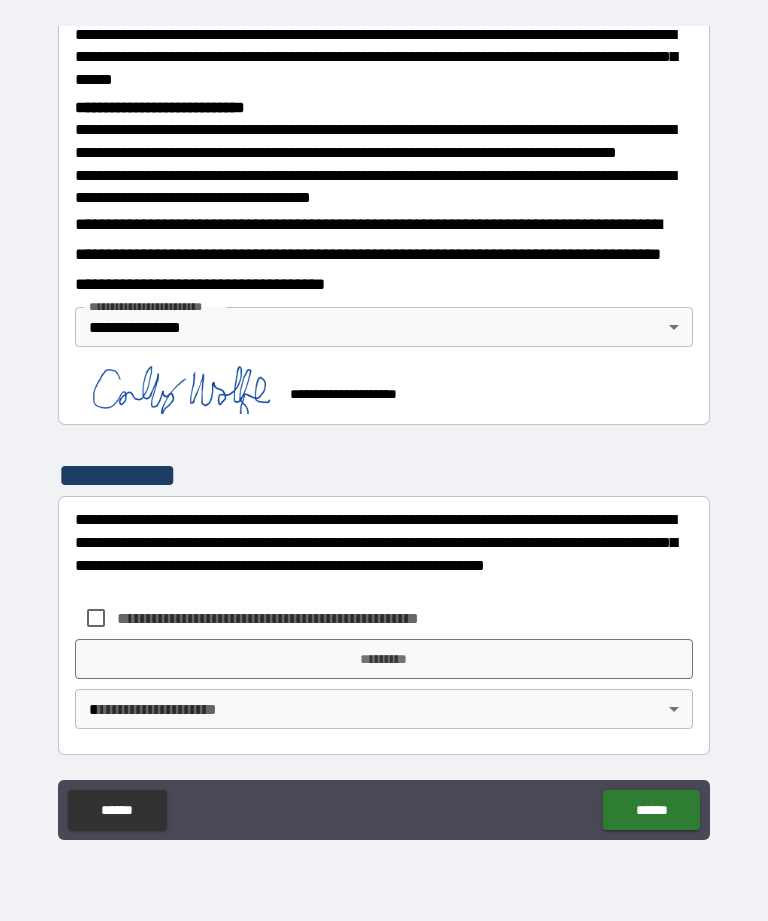 scroll, scrollTop: 751, scrollLeft: 0, axis: vertical 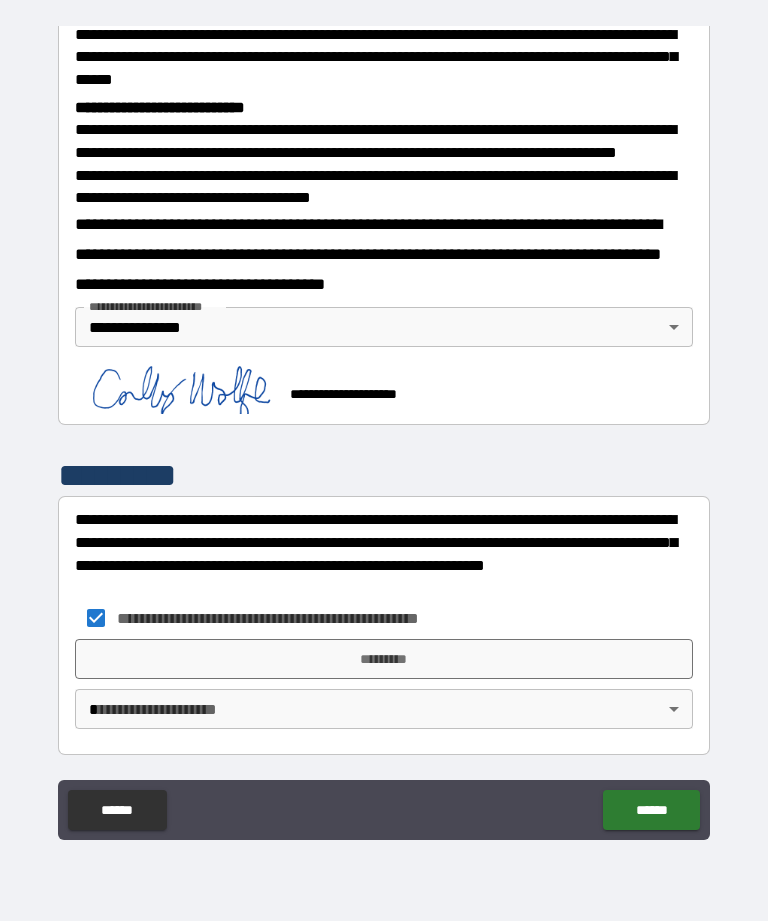 click on "*********" at bounding box center (384, 659) 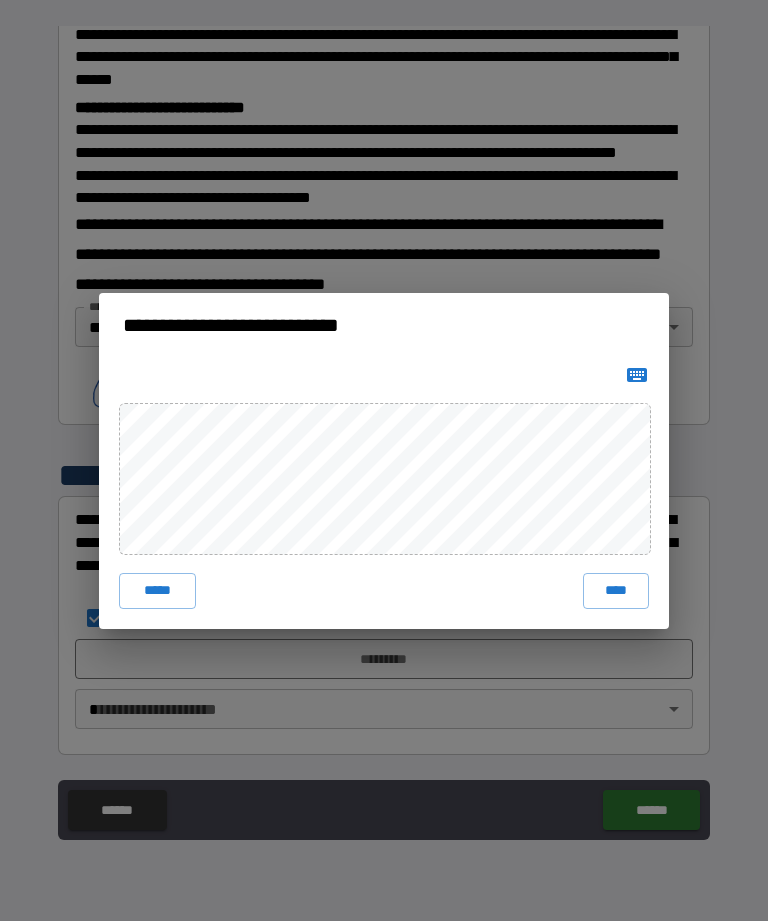 click on "****" at bounding box center [616, 591] 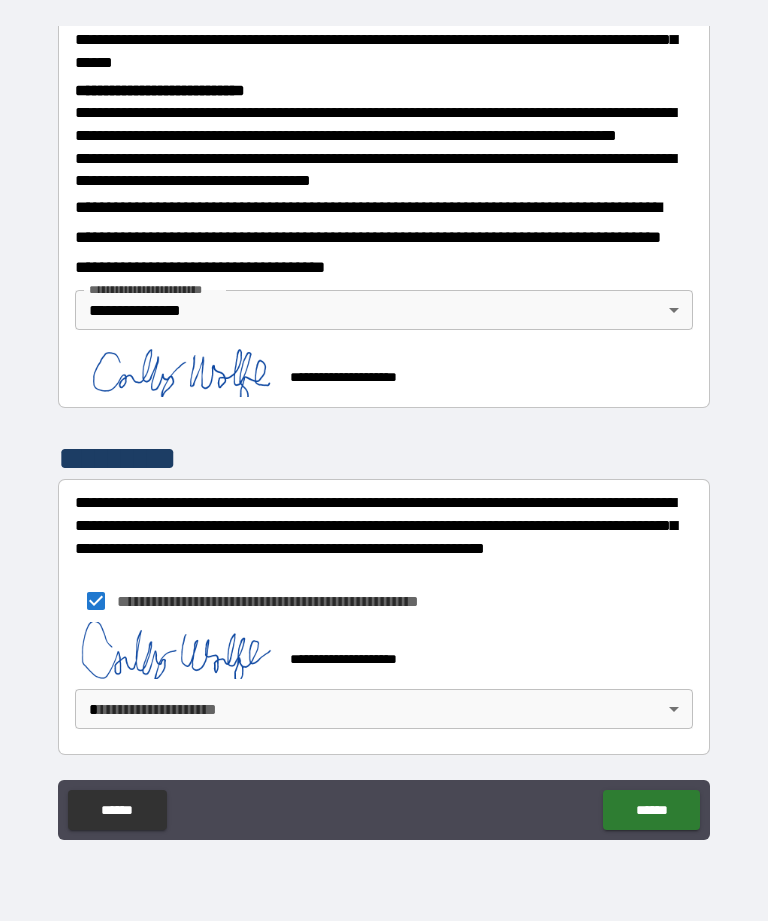 scroll, scrollTop: 768, scrollLeft: 0, axis: vertical 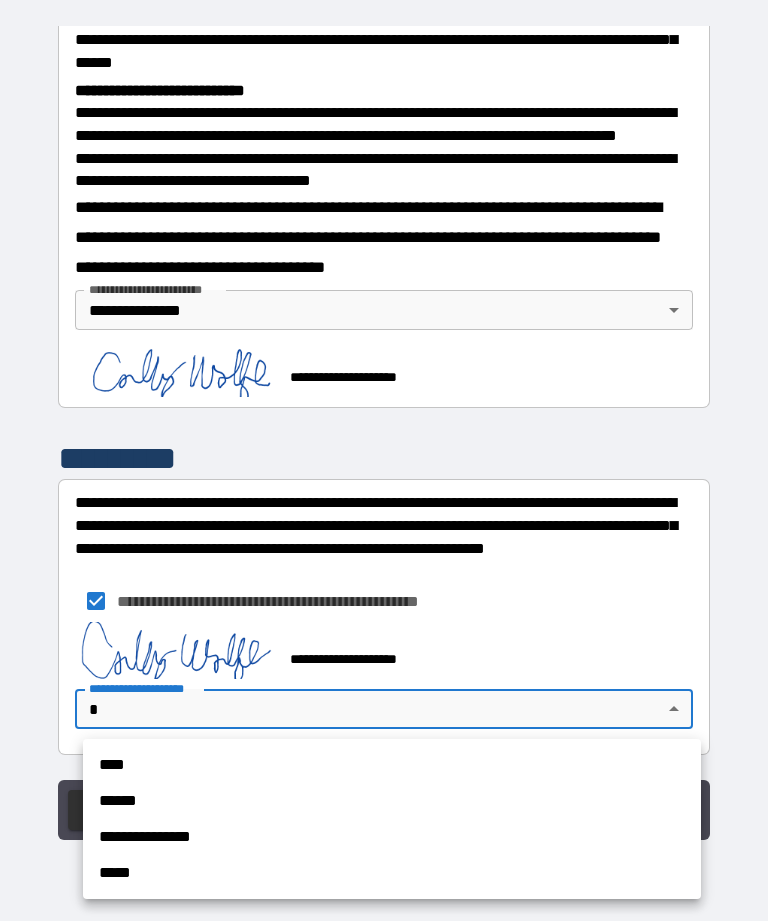 click on "**********" at bounding box center [392, 837] 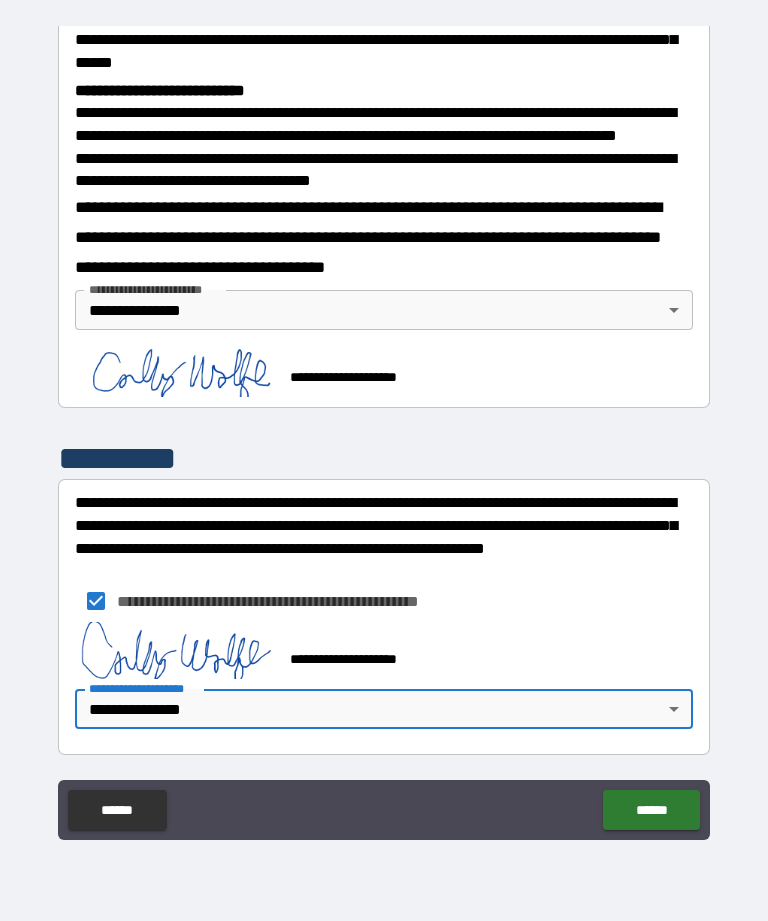 type on "**********" 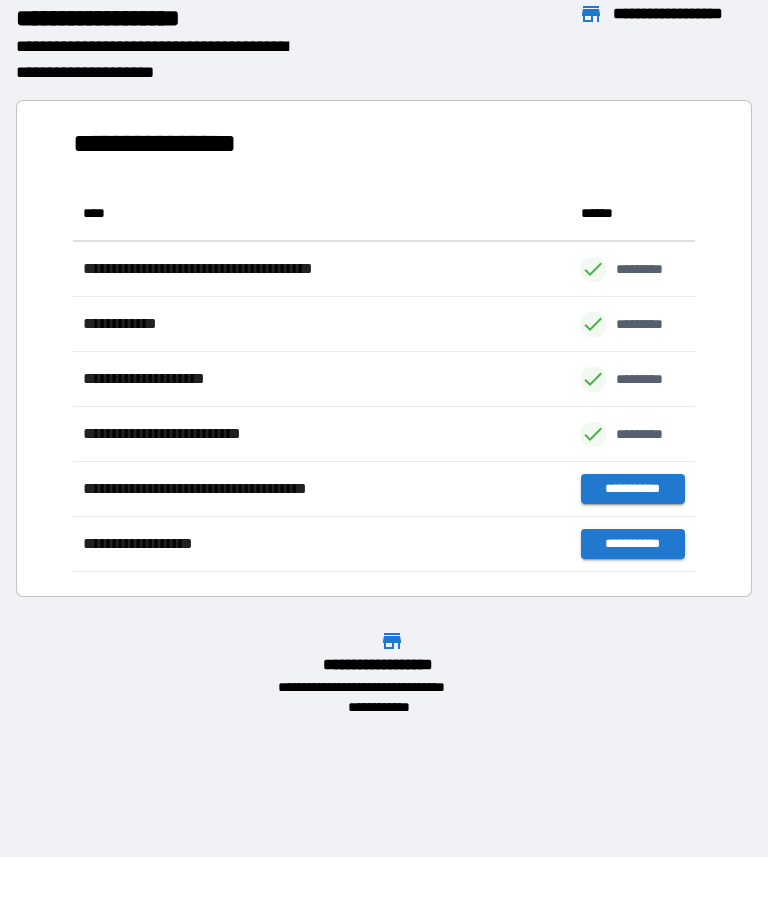 scroll, scrollTop: 1, scrollLeft: 1, axis: both 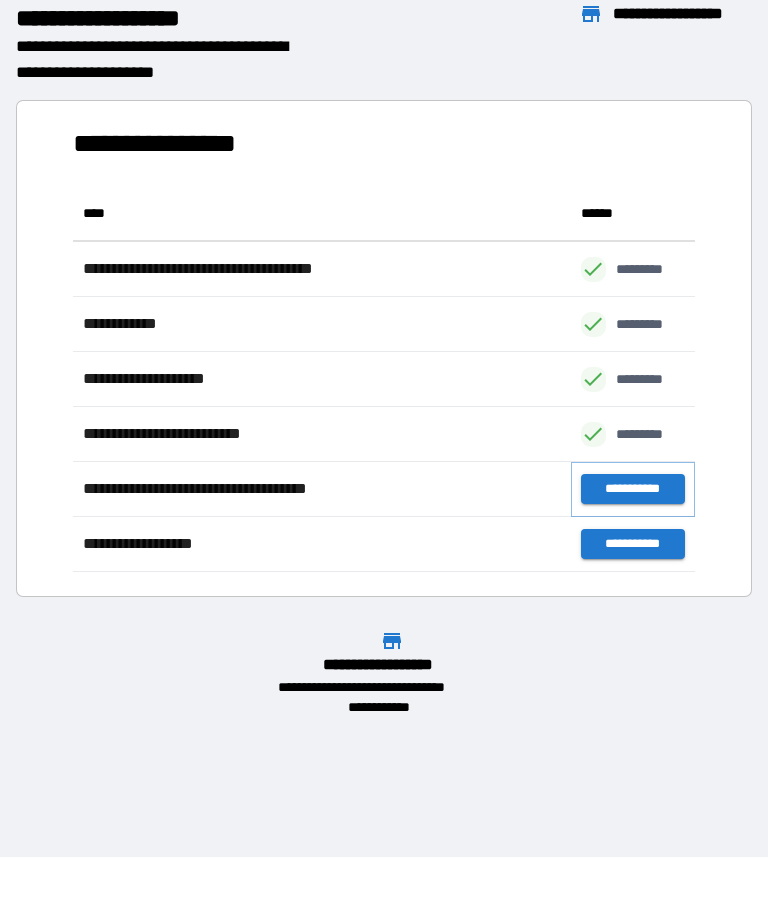 click on "**********" at bounding box center [633, 489] 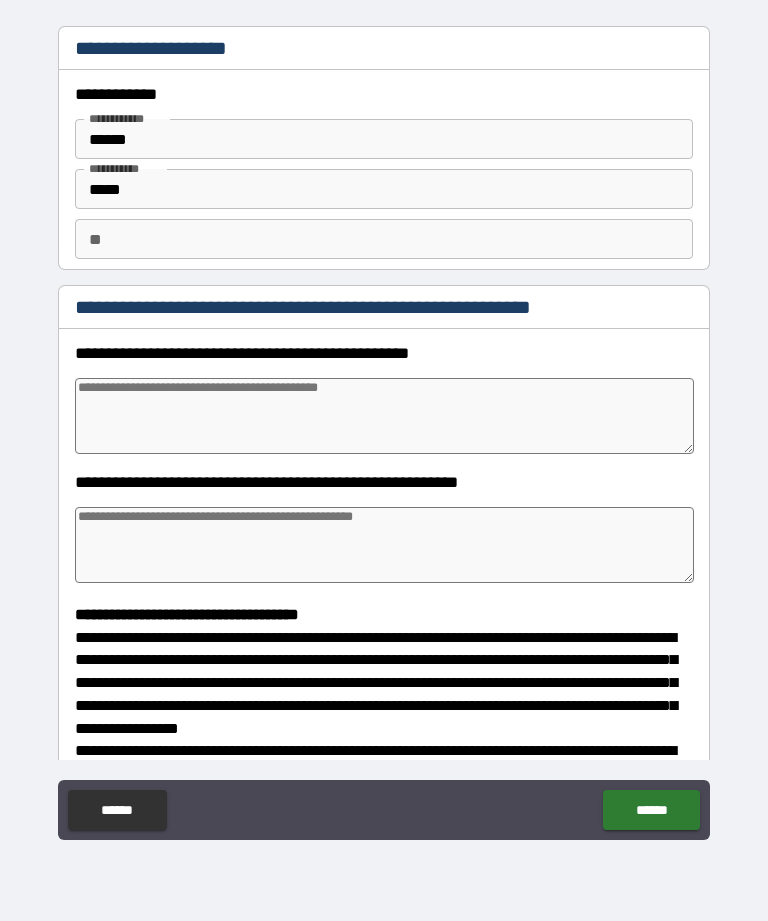 type on "*" 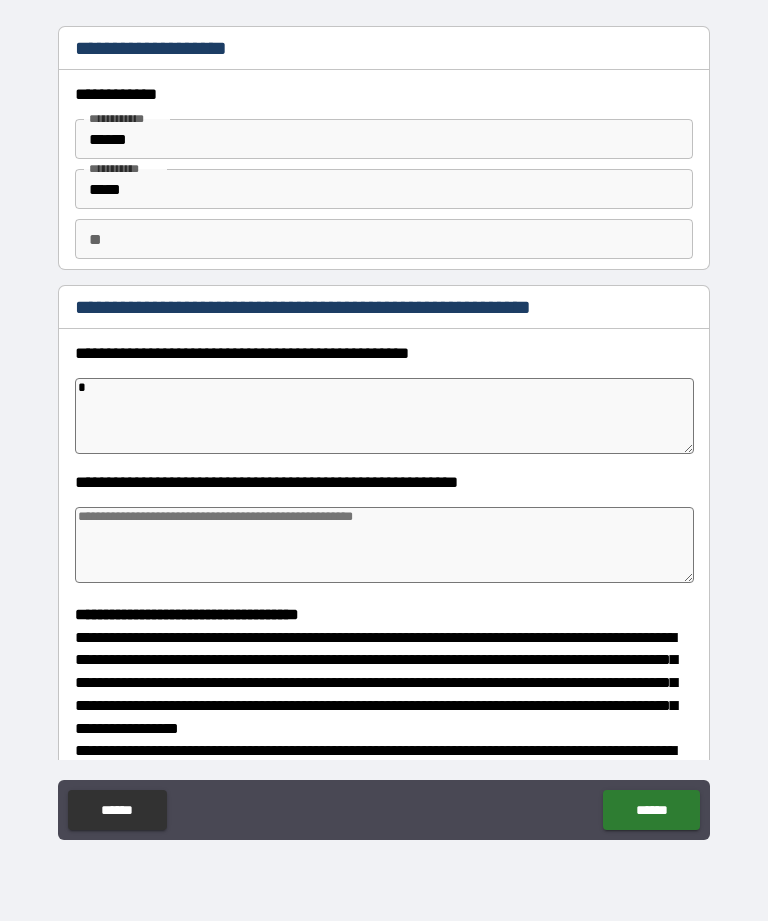 type on "*" 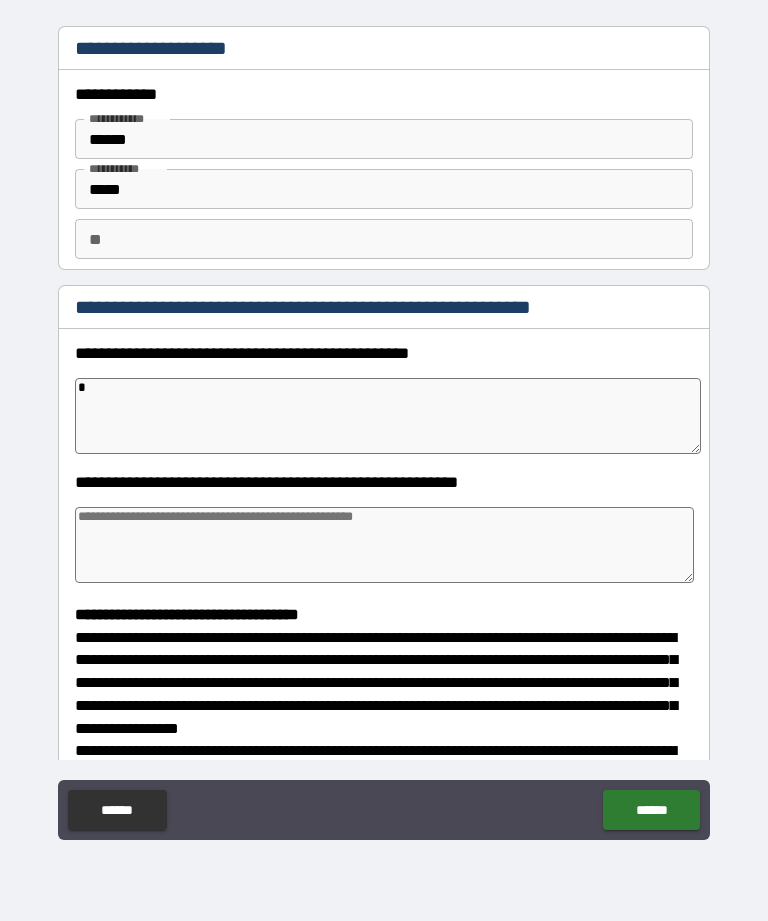type on "*" 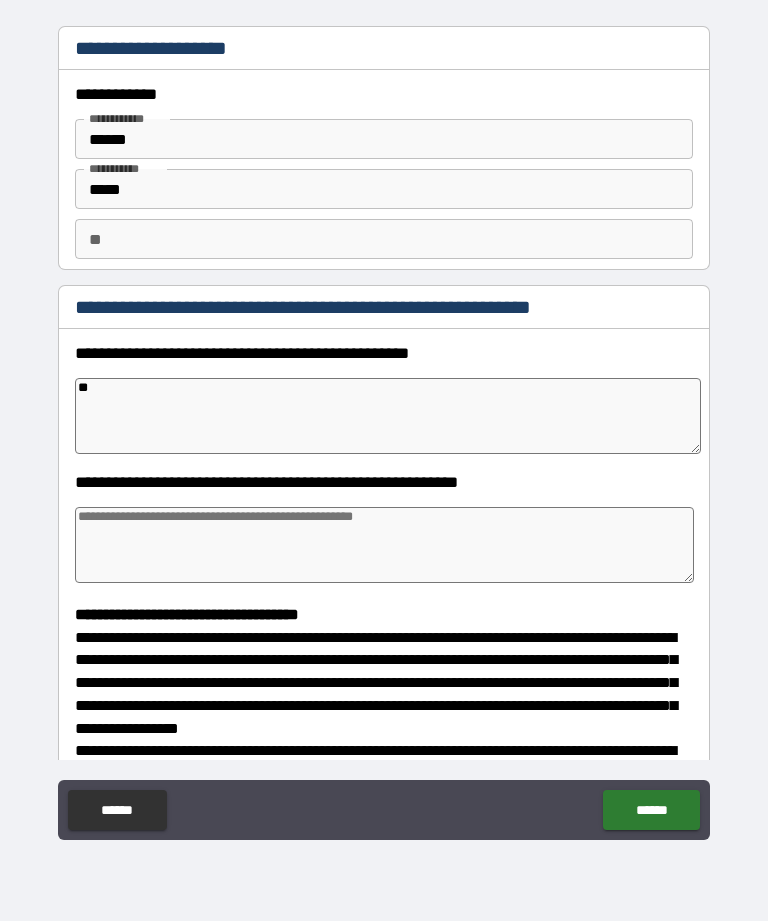 type on "*" 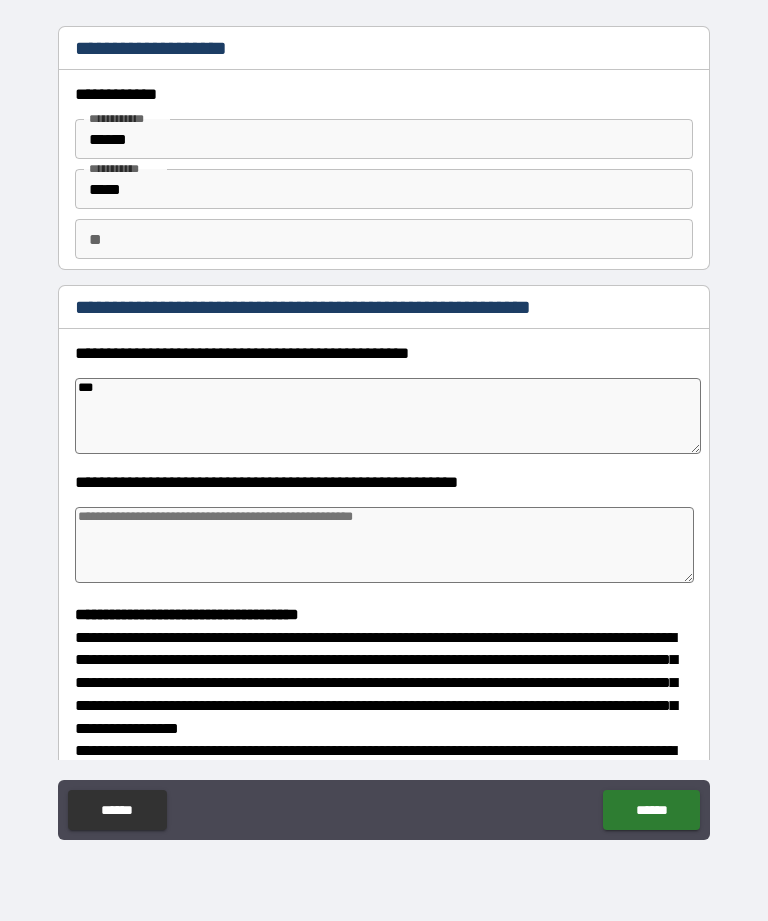 type on "*" 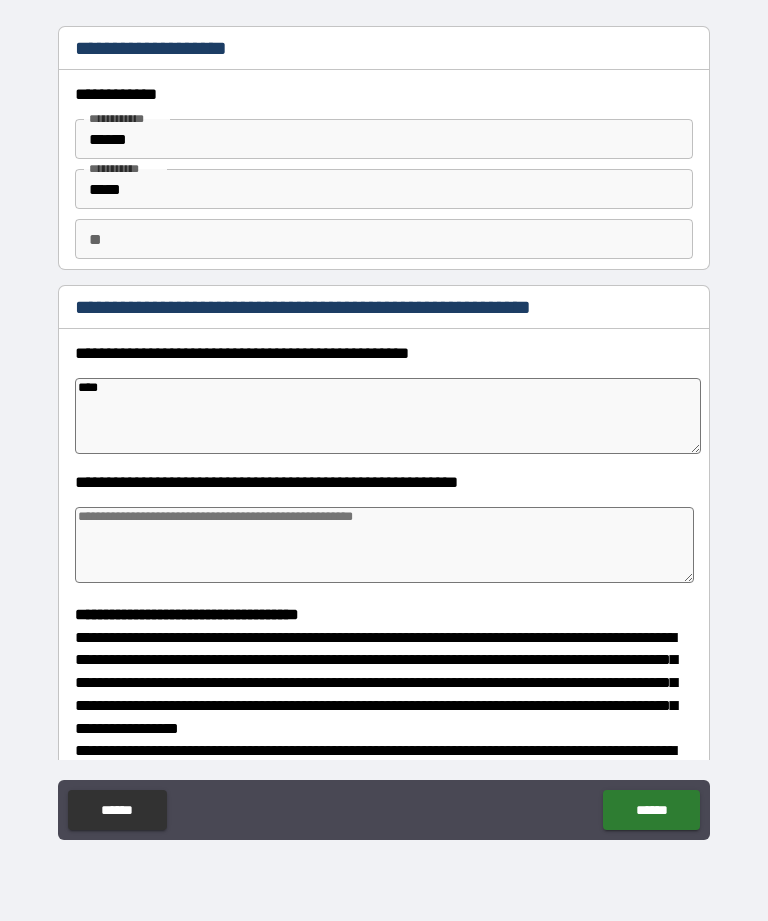 type on "*" 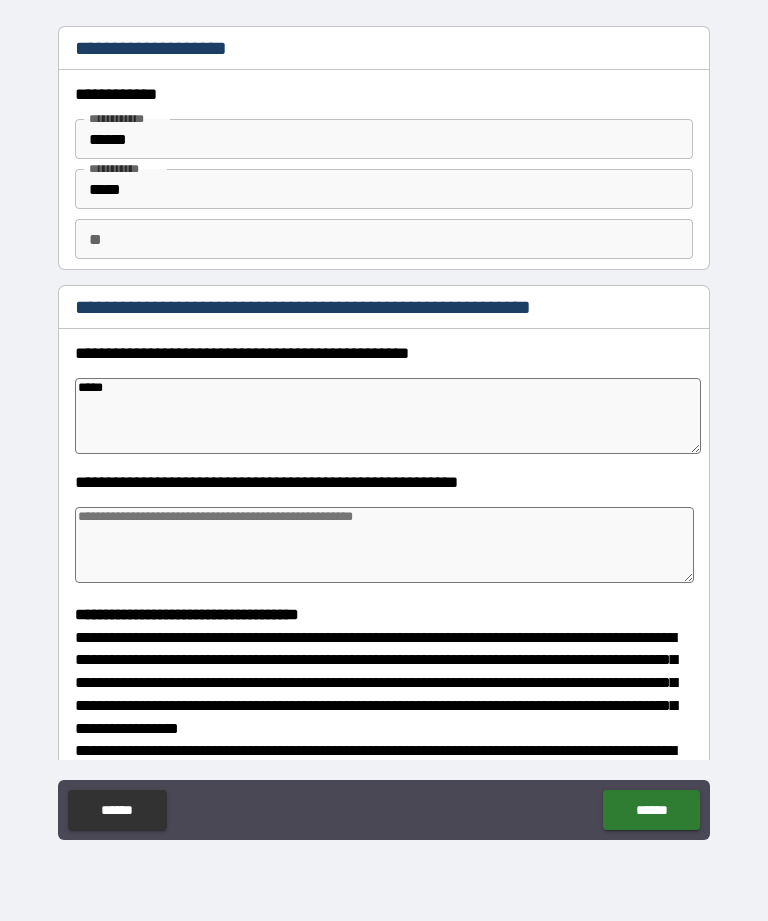 type on "*" 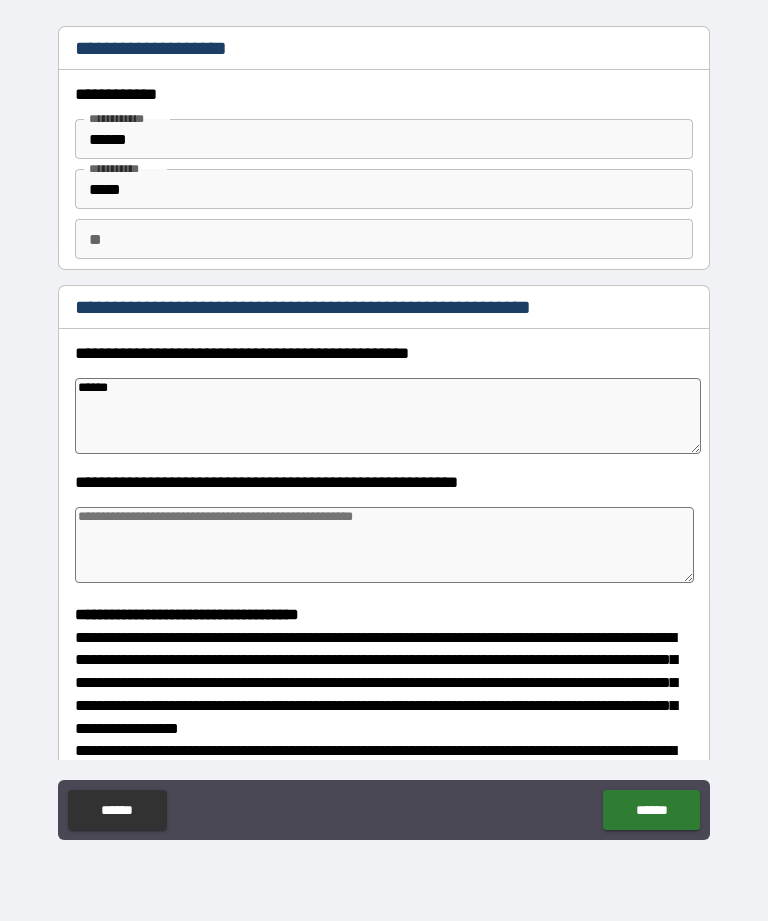 type on "*" 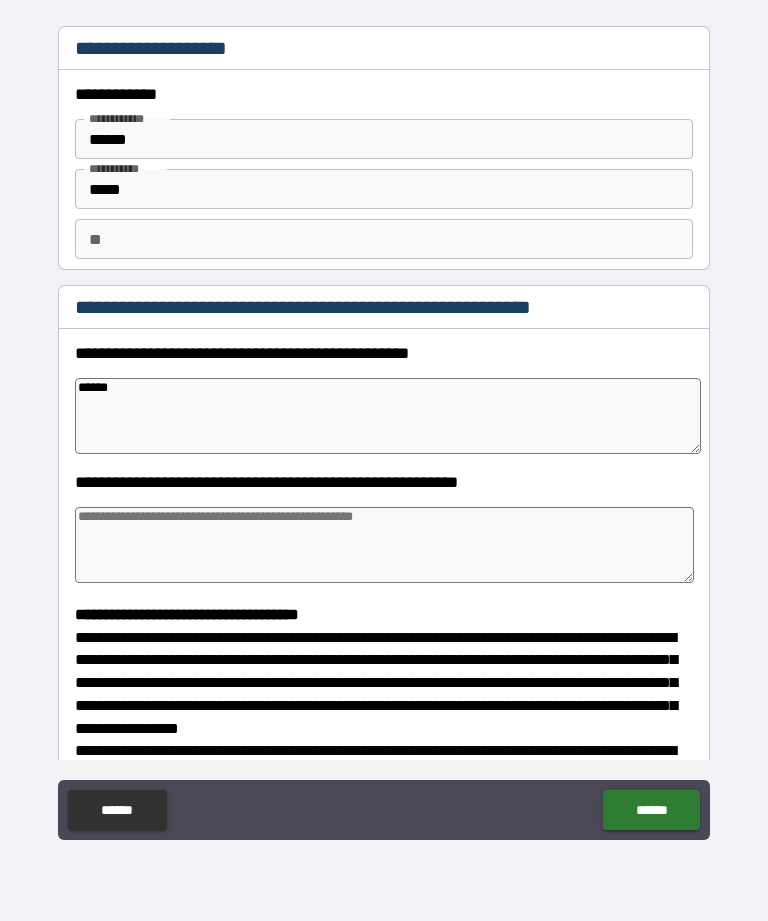 type on "******" 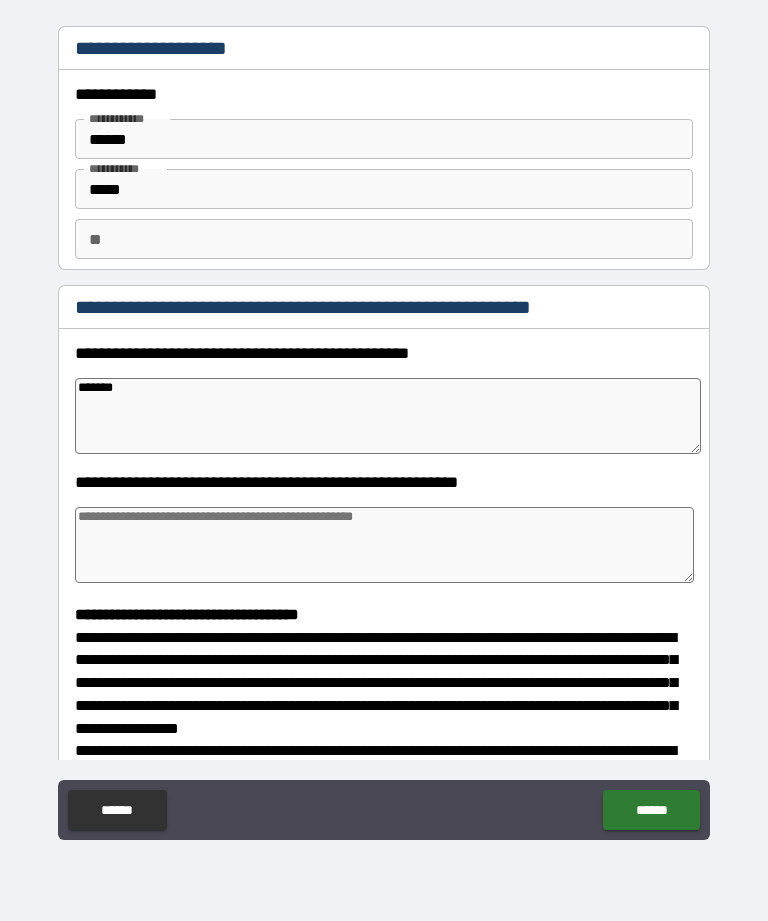 type on "*" 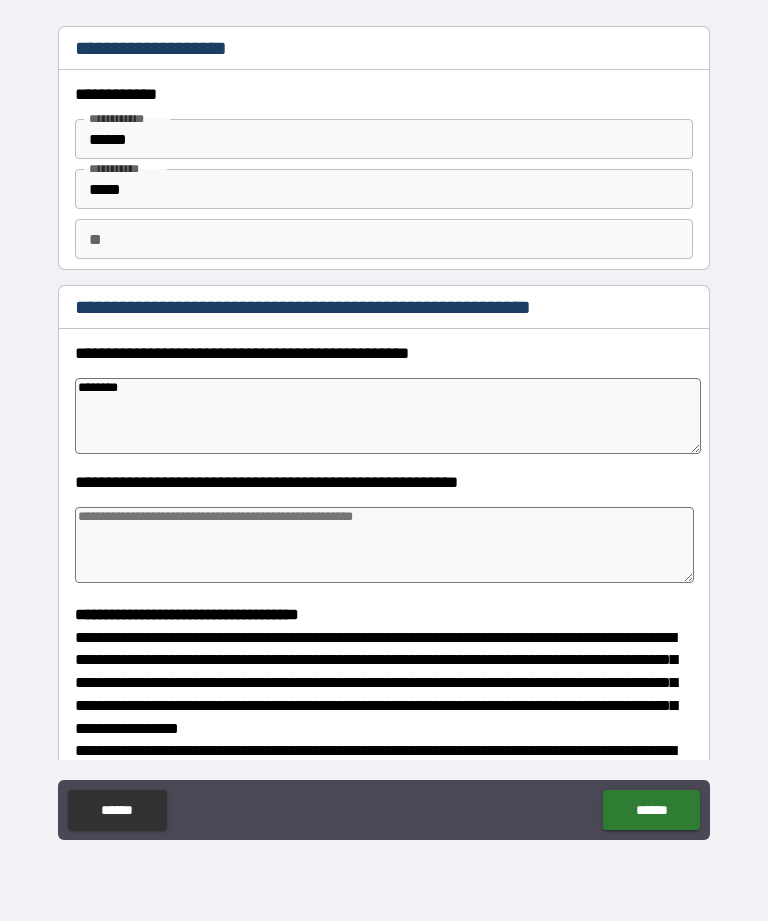 type on "*" 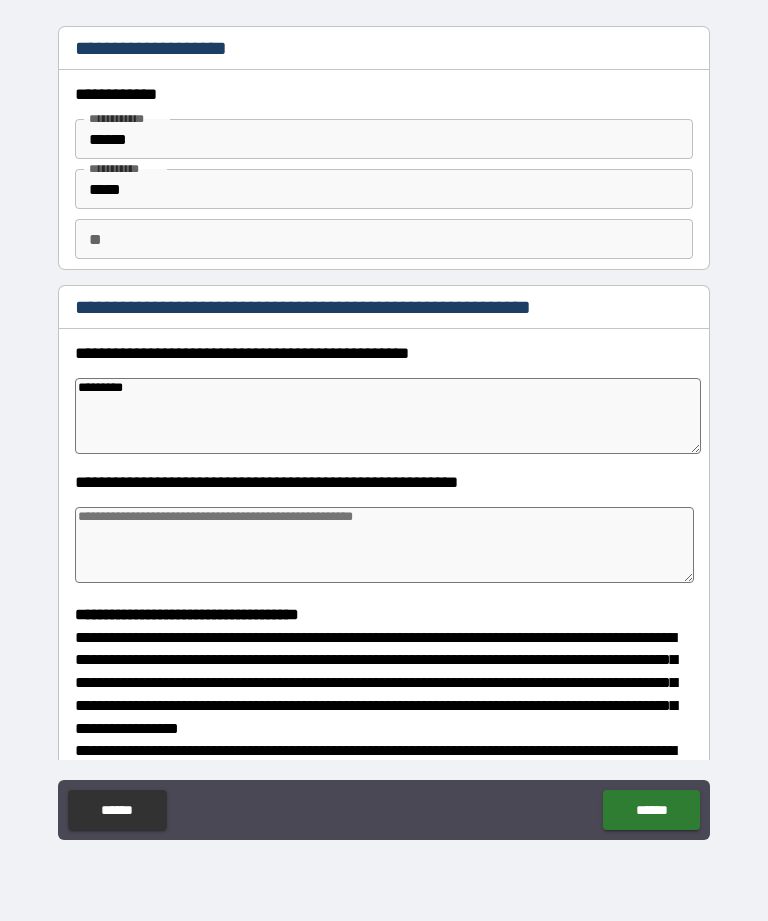 type on "*" 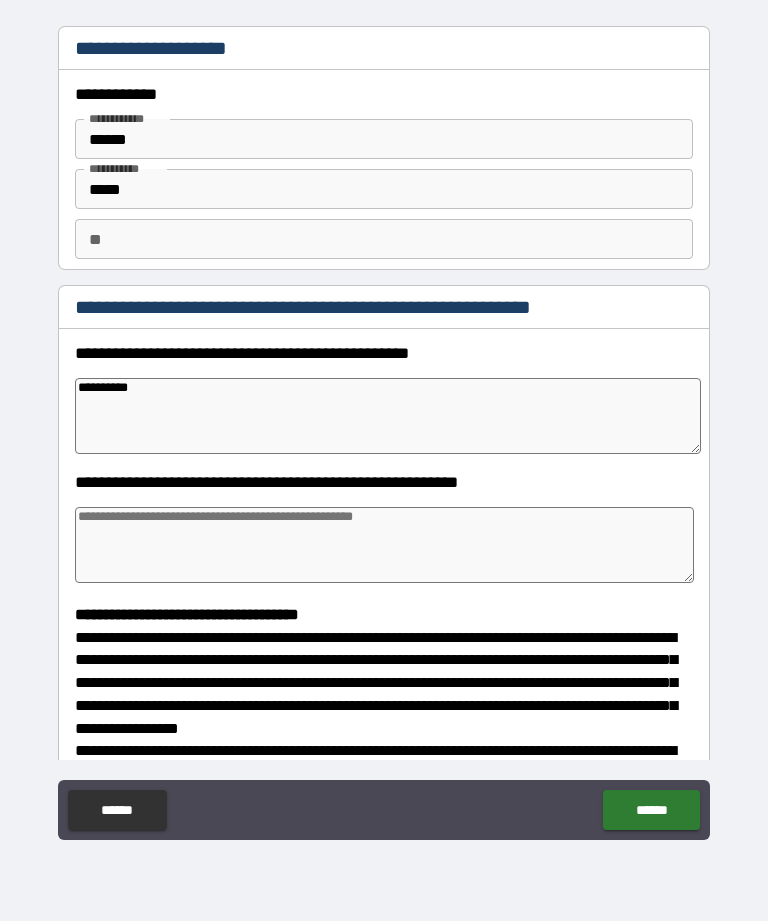 type on "*" 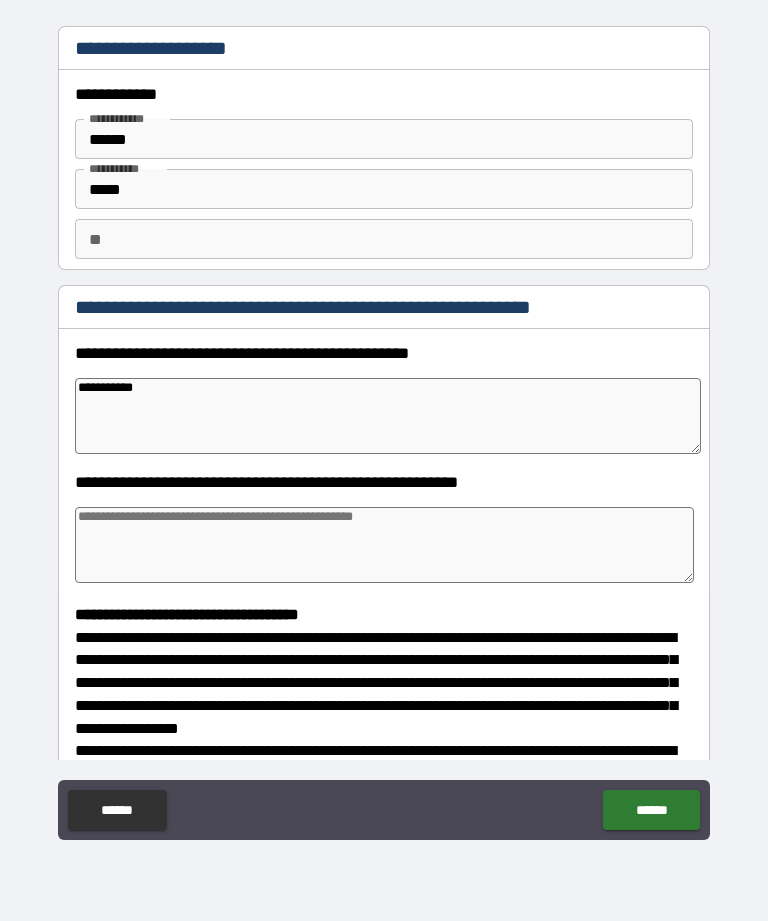 type on "*" 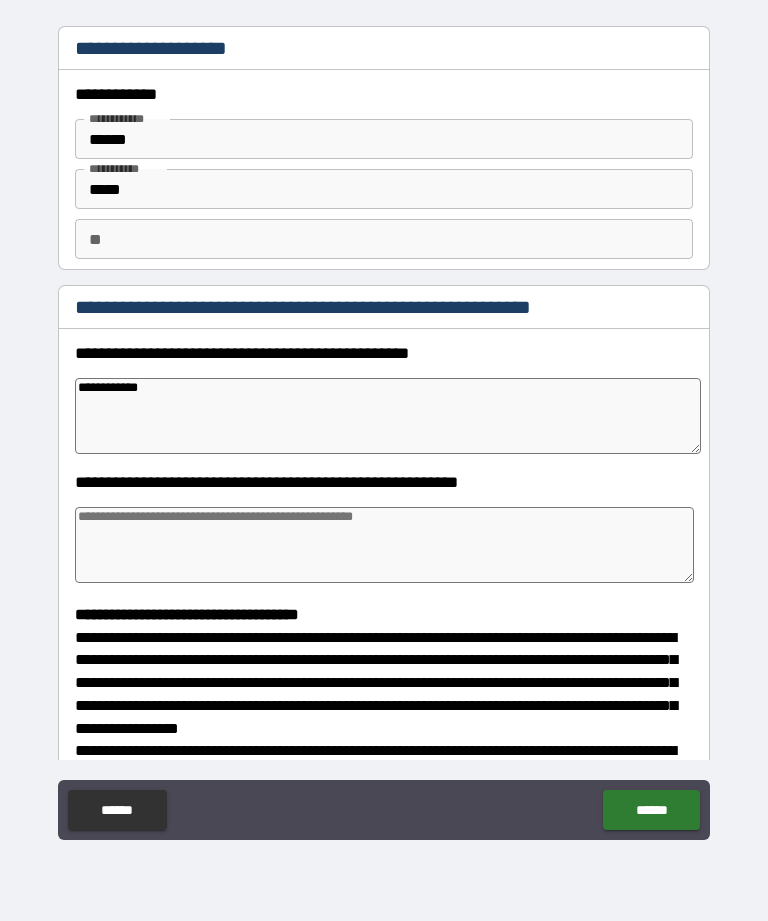 type on "*" 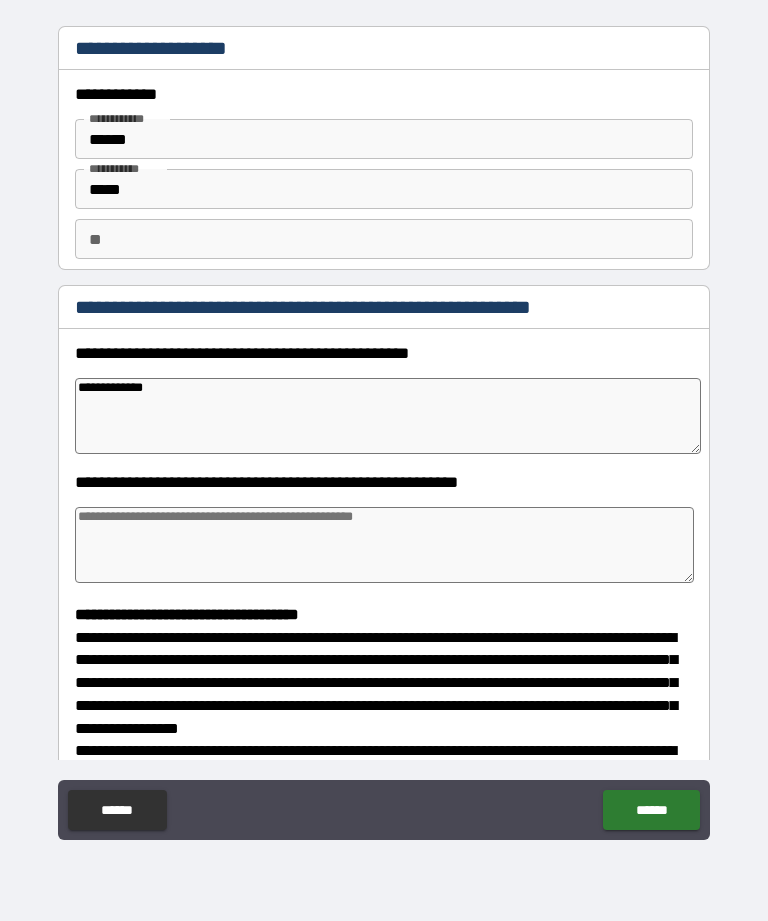 type on "*" 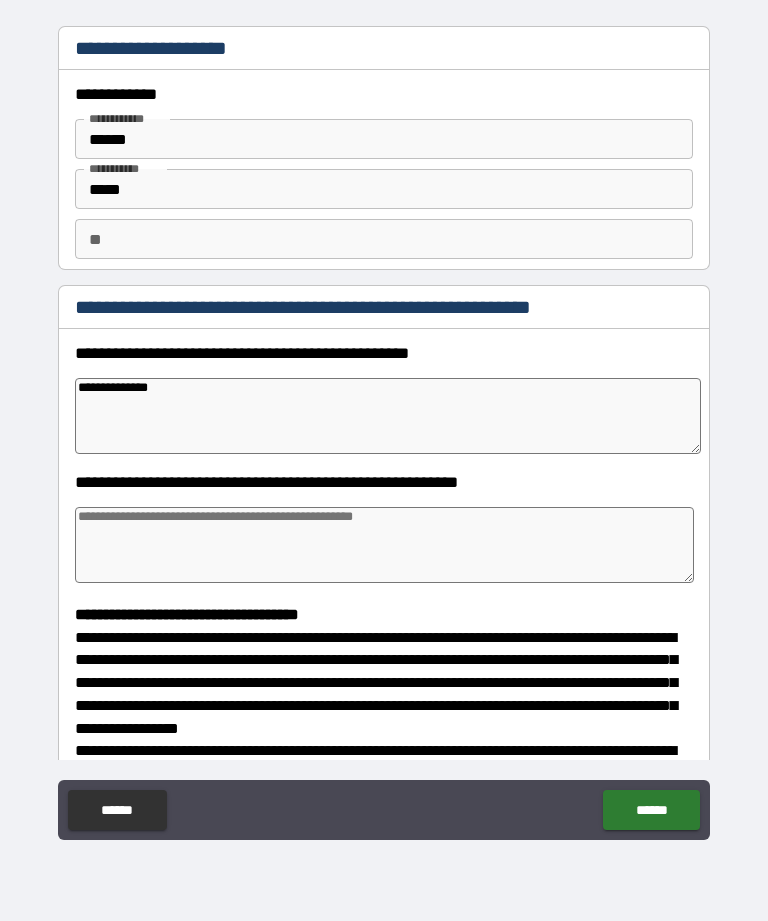 type on "*" 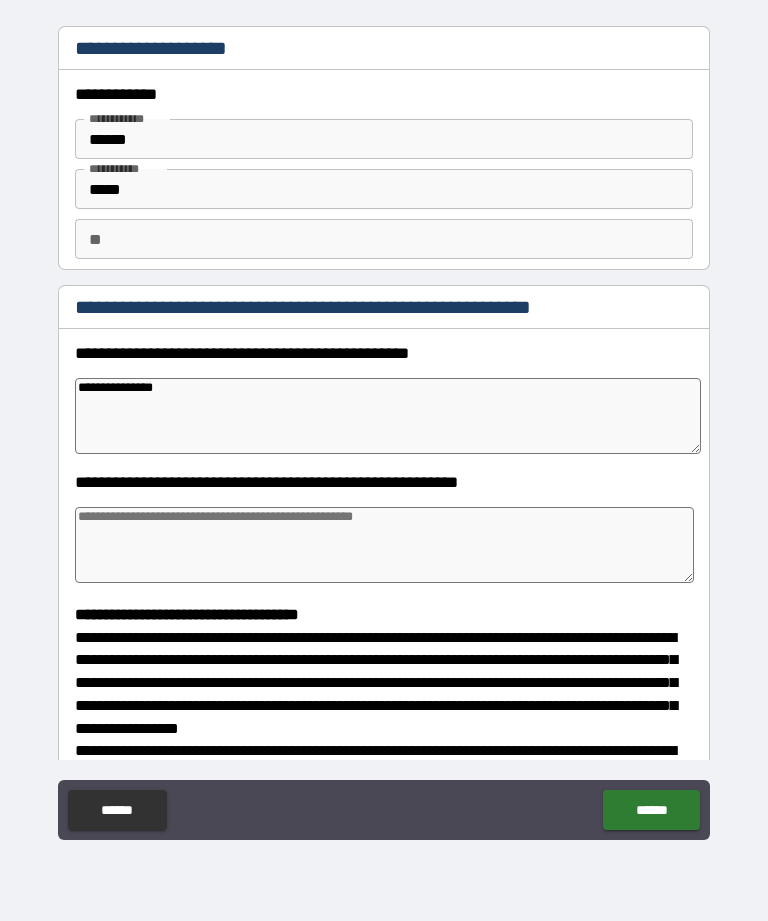 type on "*" 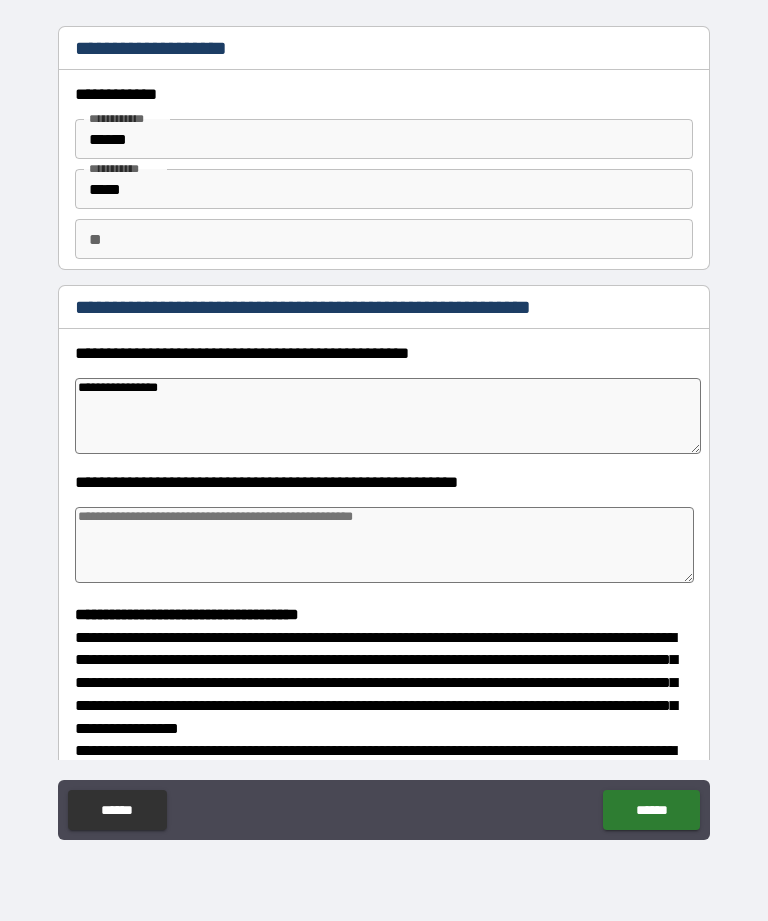 type on "**********" 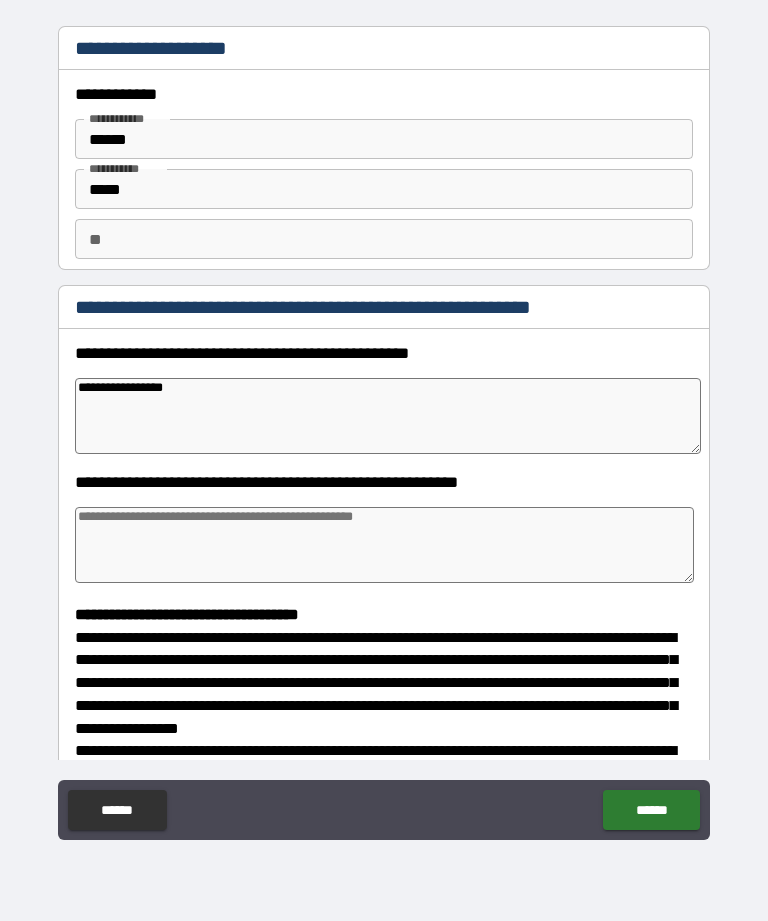 type on "*" 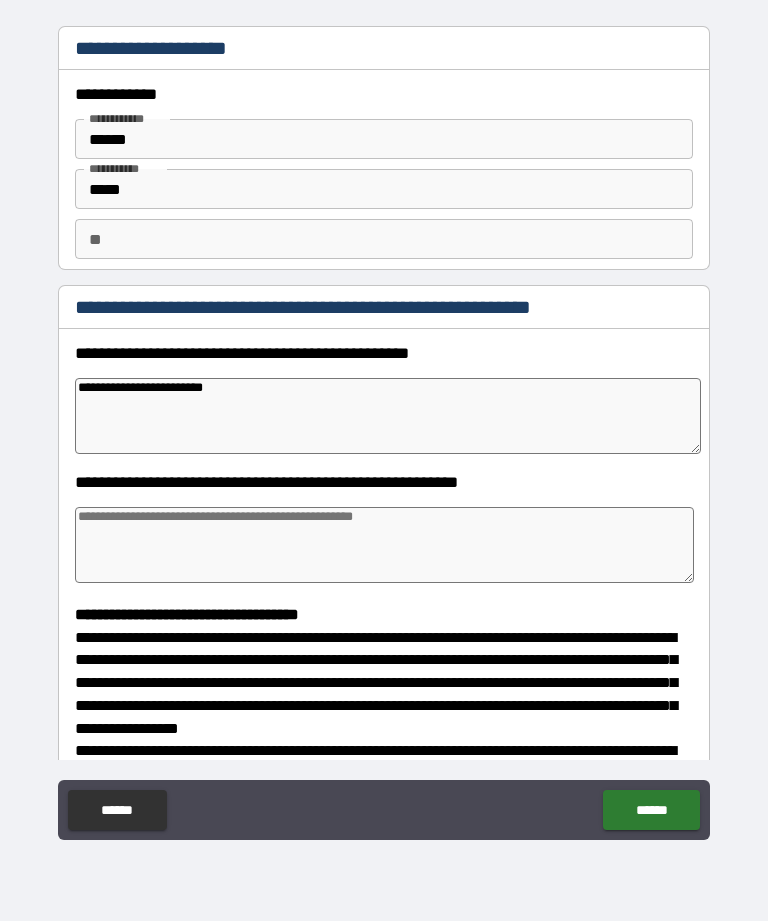 click at bounding box center (384, 545) 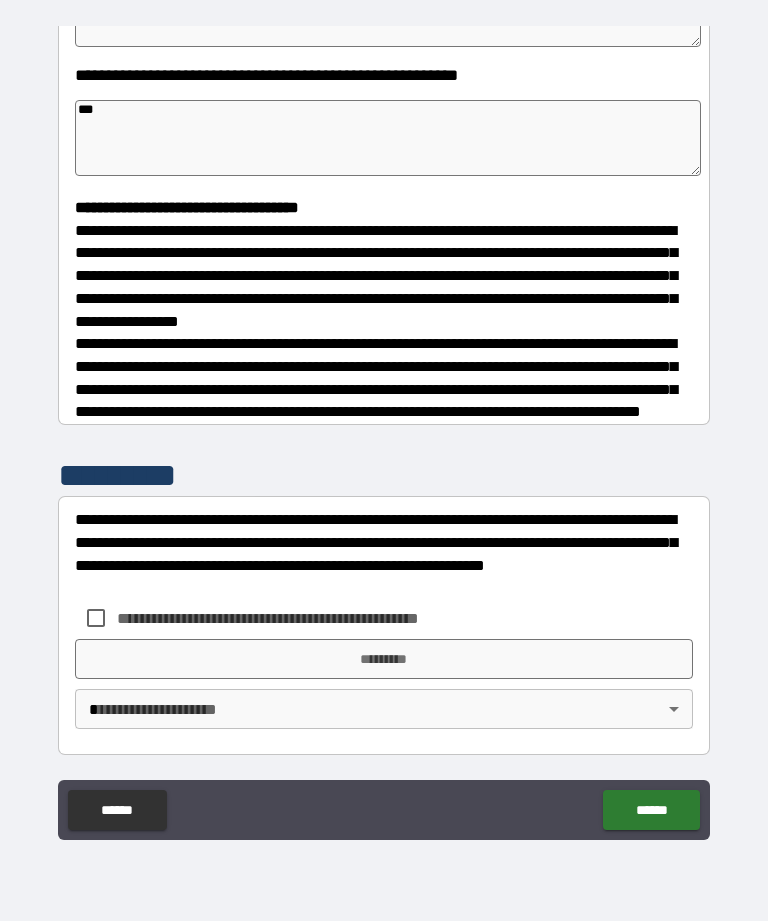 scroll, scrollTop: 422, scrollLeft: 0, axis: vertical 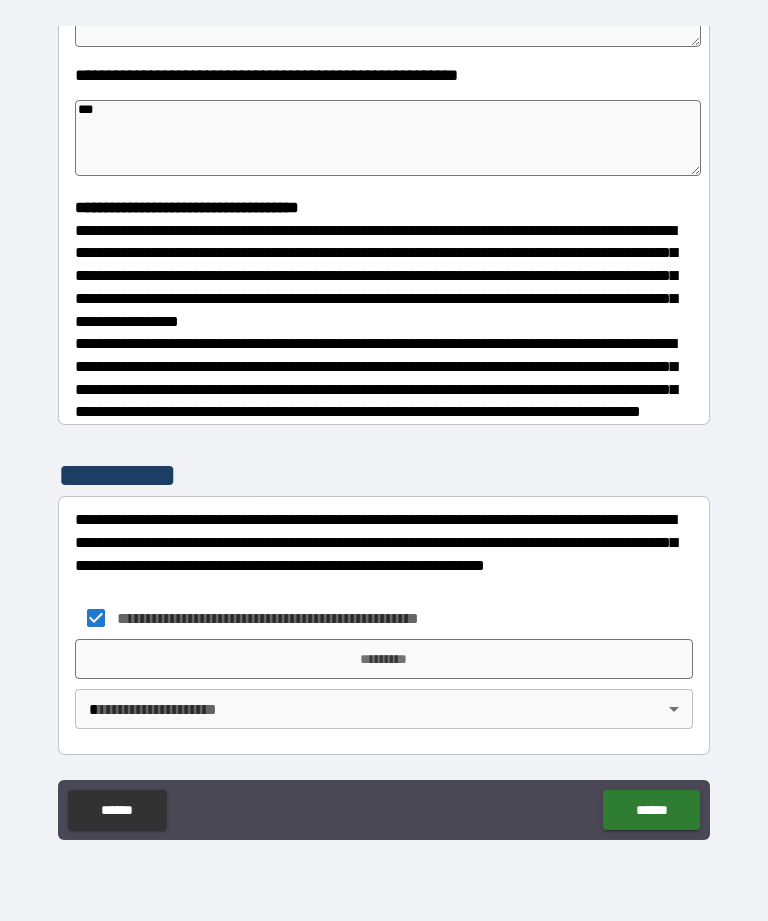 click on "*********" at bounding box center (384, 659) 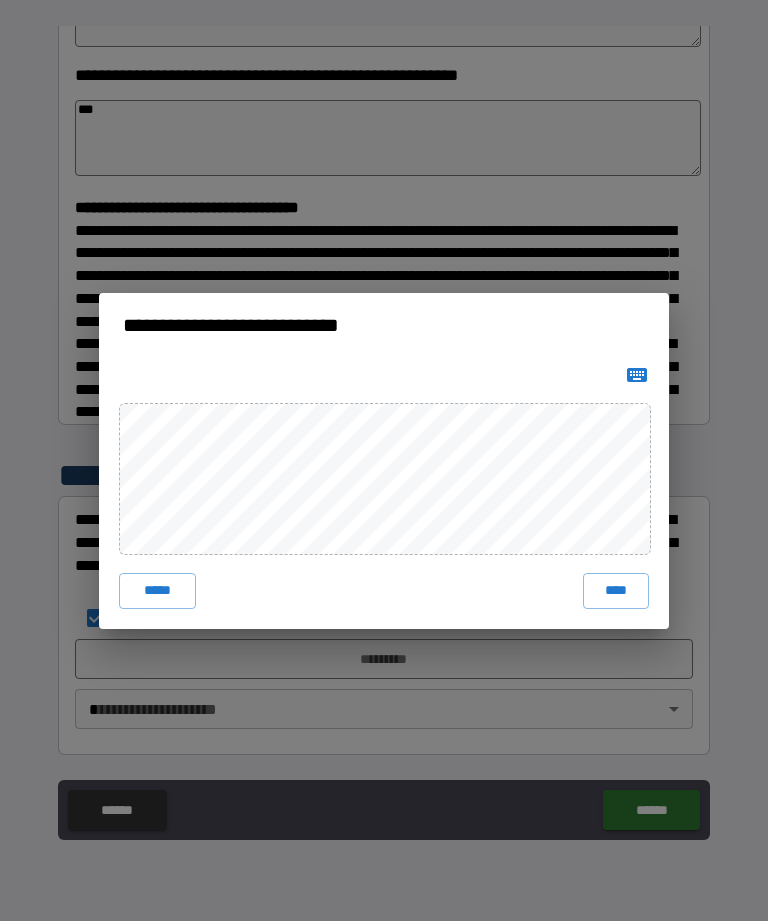 click on "****" at bounding box center (616, 591) 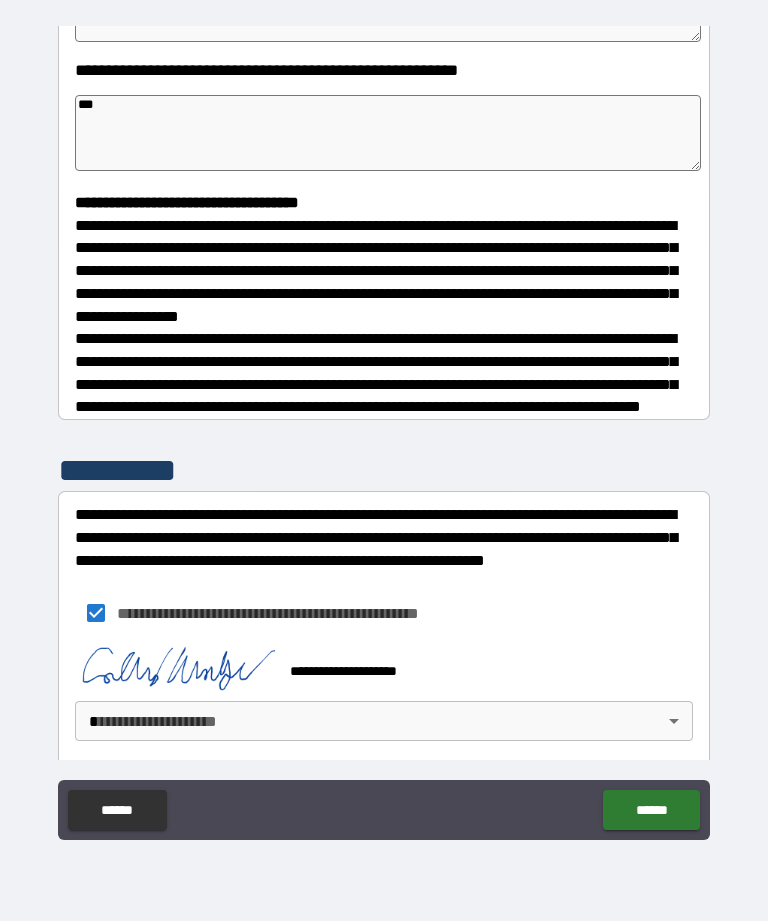 click on "**********" at bounding box center [384, 428] 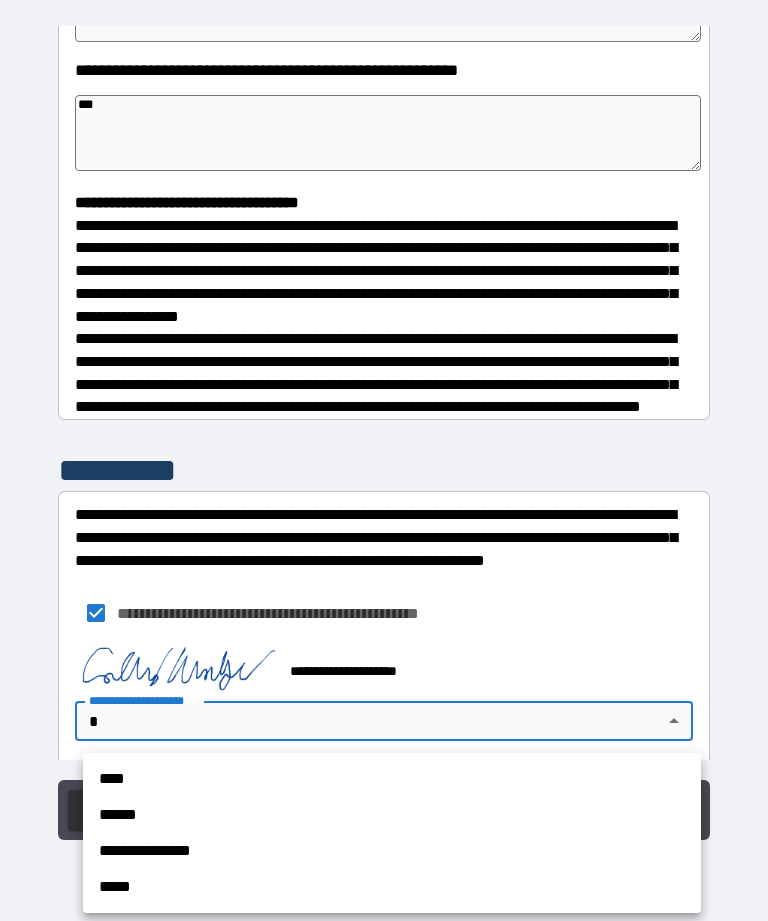 click on "**********" at bounding box center [392, 851] 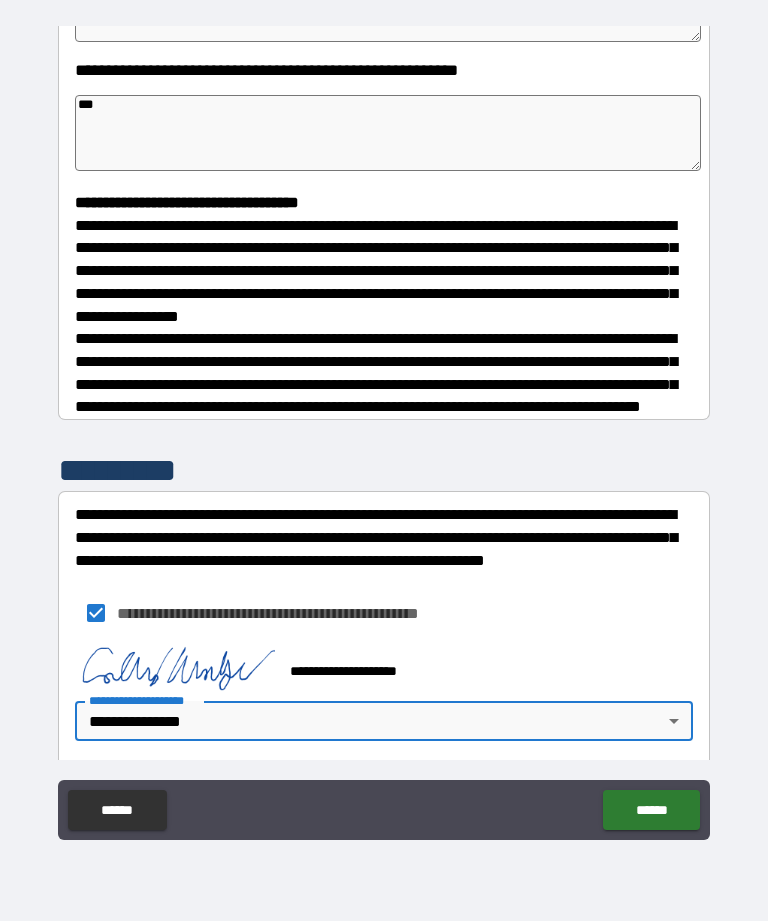 click on "******" at bounding box center (651, 810) 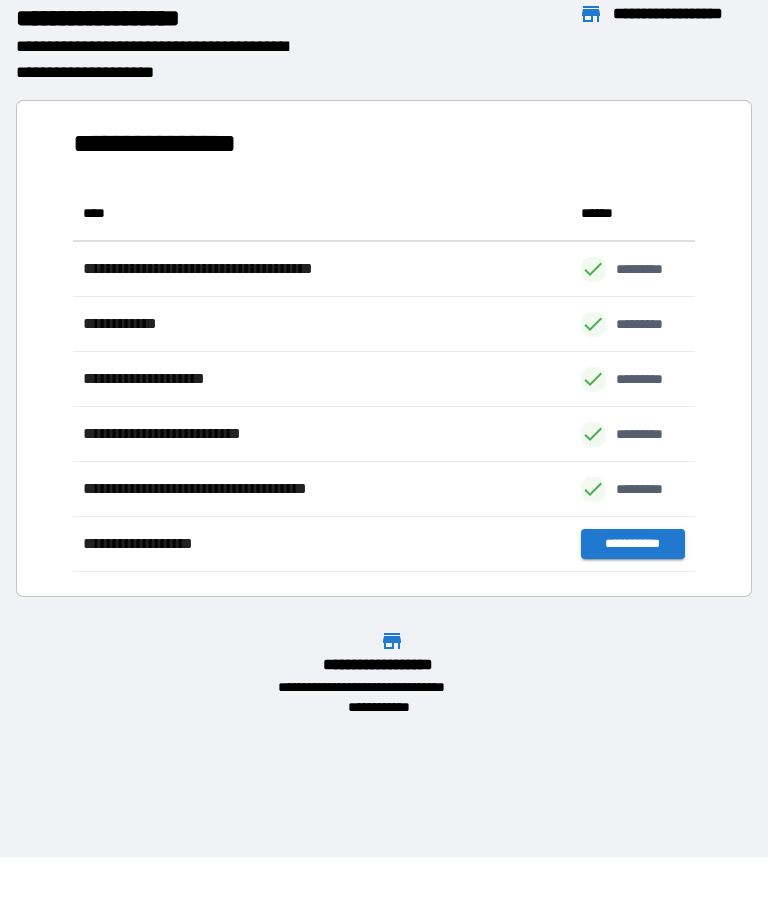 scroll, scrollTop: 1, scrollLeft: 1, axis: both 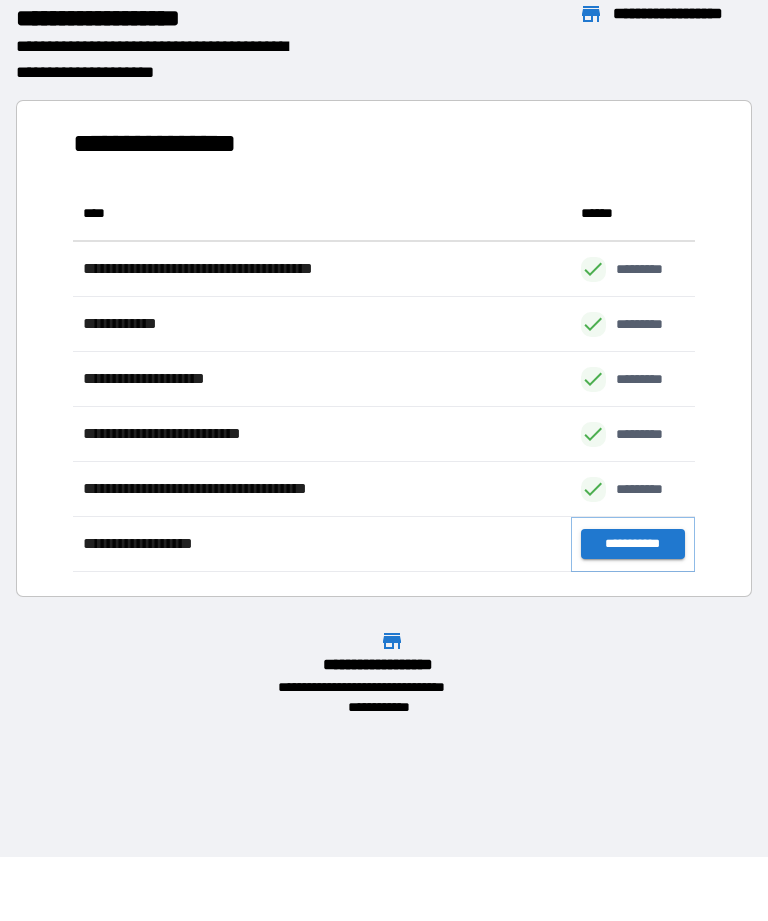 click on "**********" at bounding box center [633, 544] 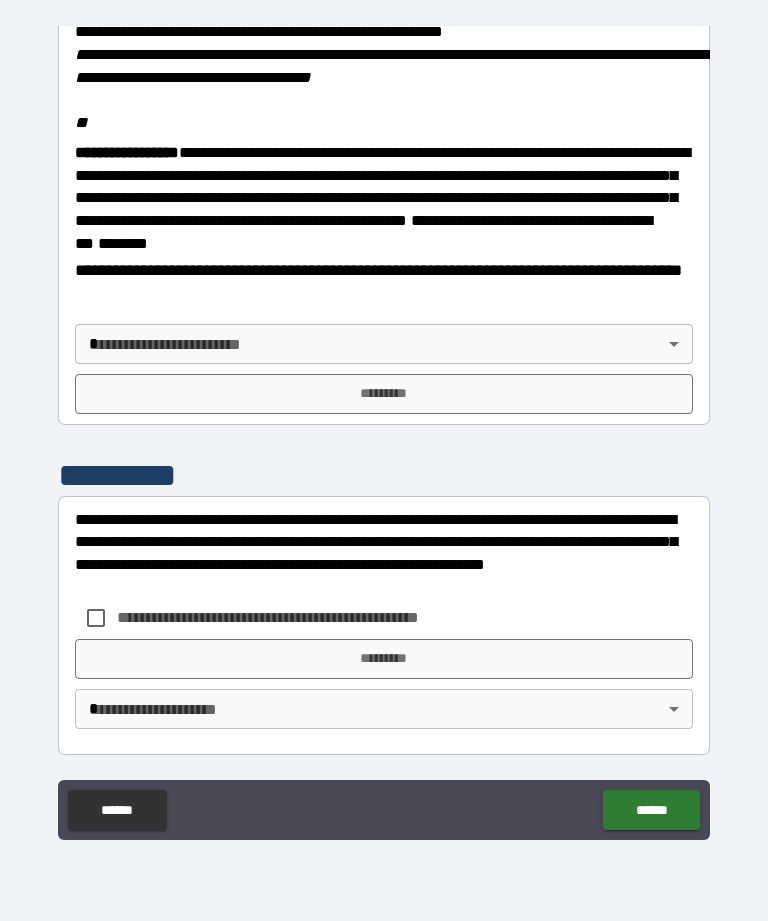scroll, scrollTop: 2448, scrollLeft: 0, axis: vertical 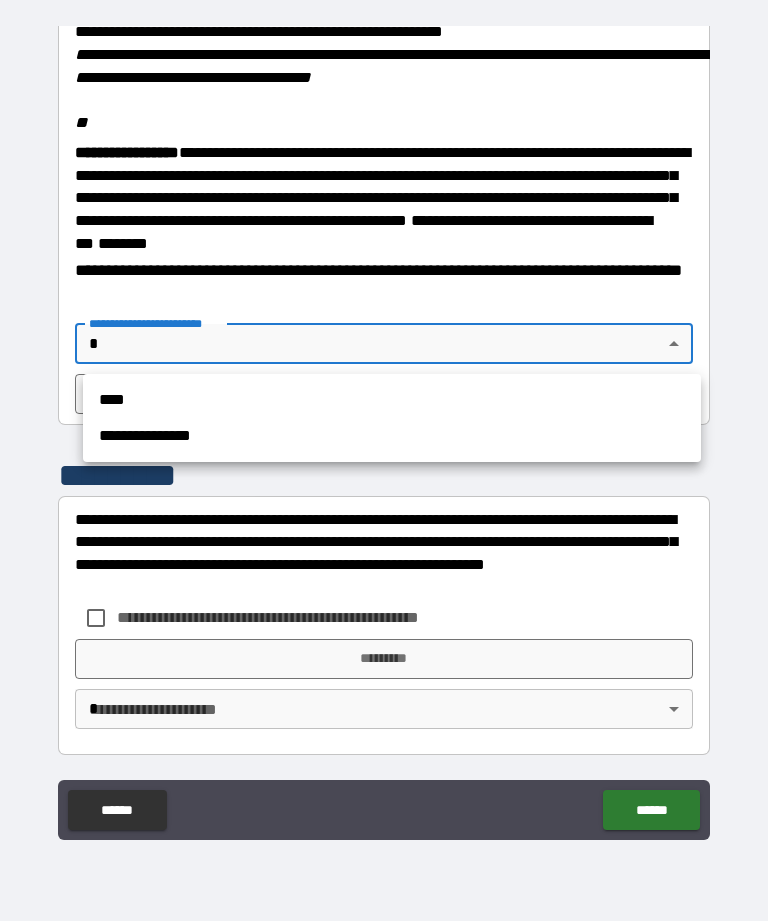 click on "**********" at bounding box center [392, 436] 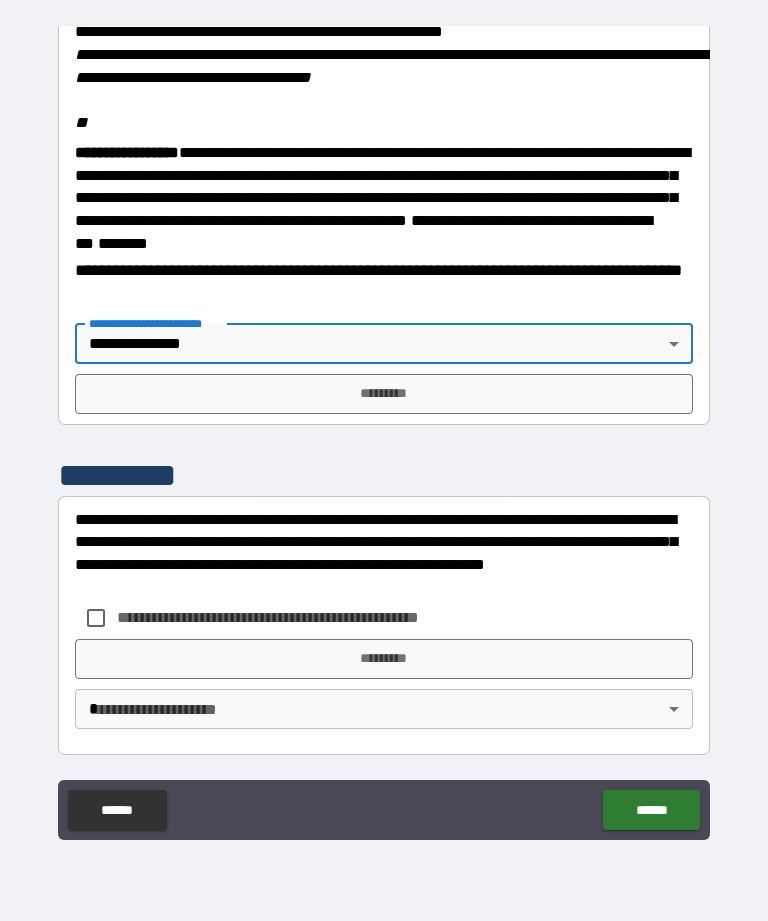 click on "*********" at bounding box center [384, 394] 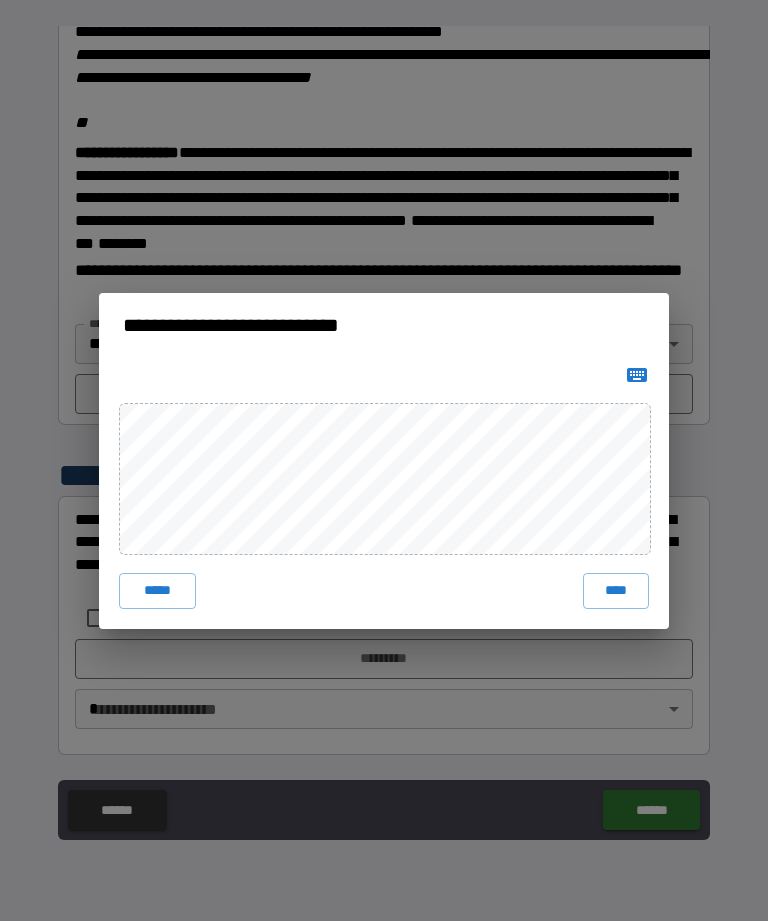 click on "****" at bounding box center [616, 591] 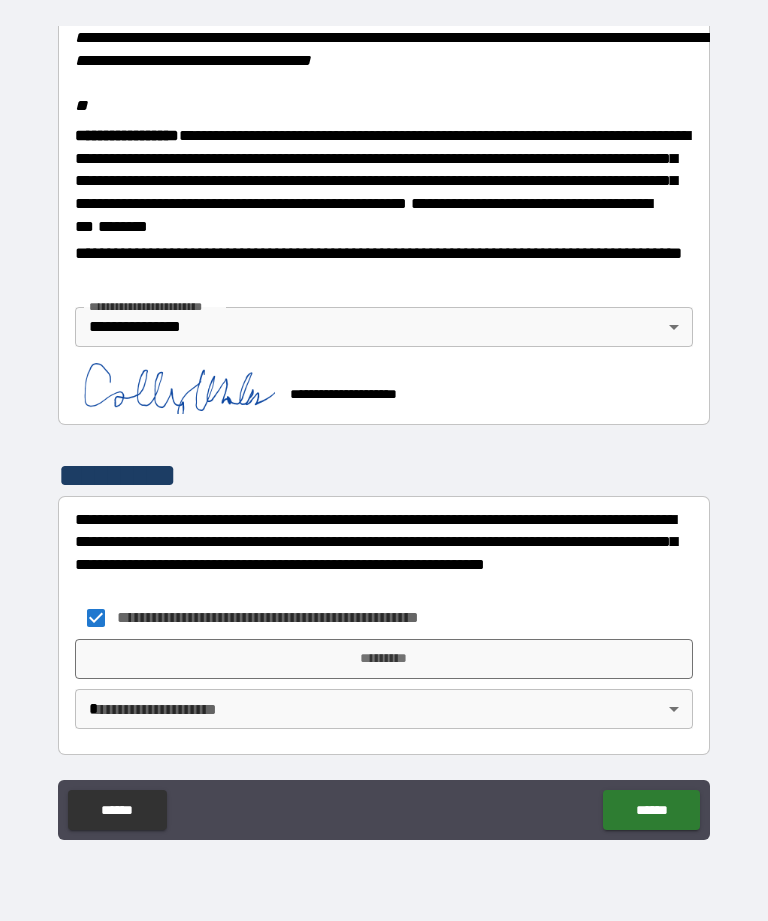 click on "*********" at bounding box center [384, 659] 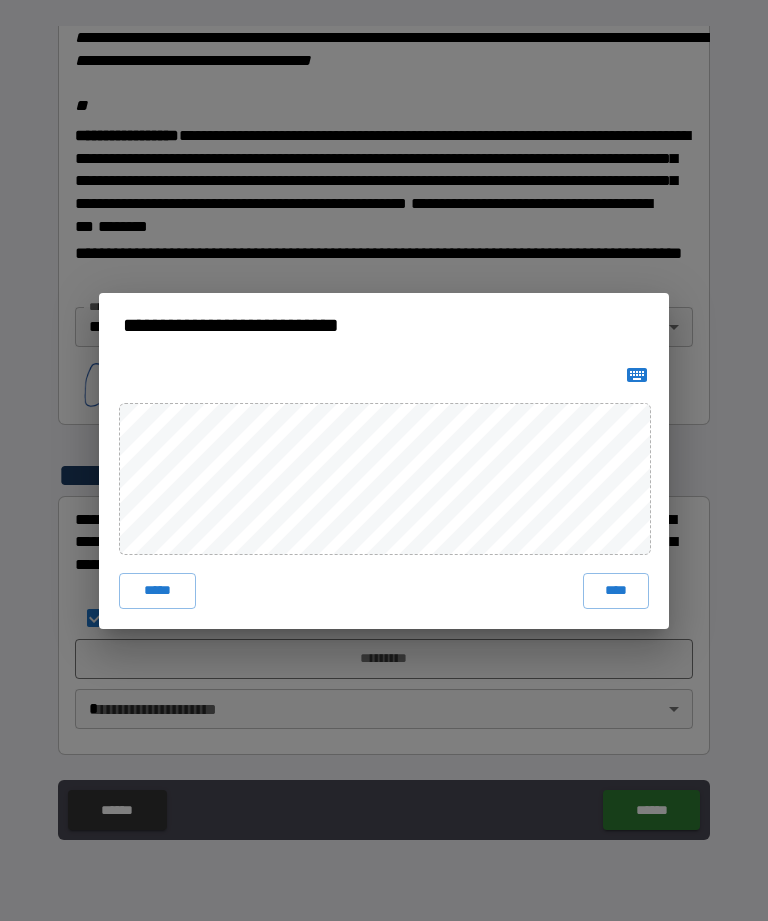 click on "****" at bounding box center [616, 591] 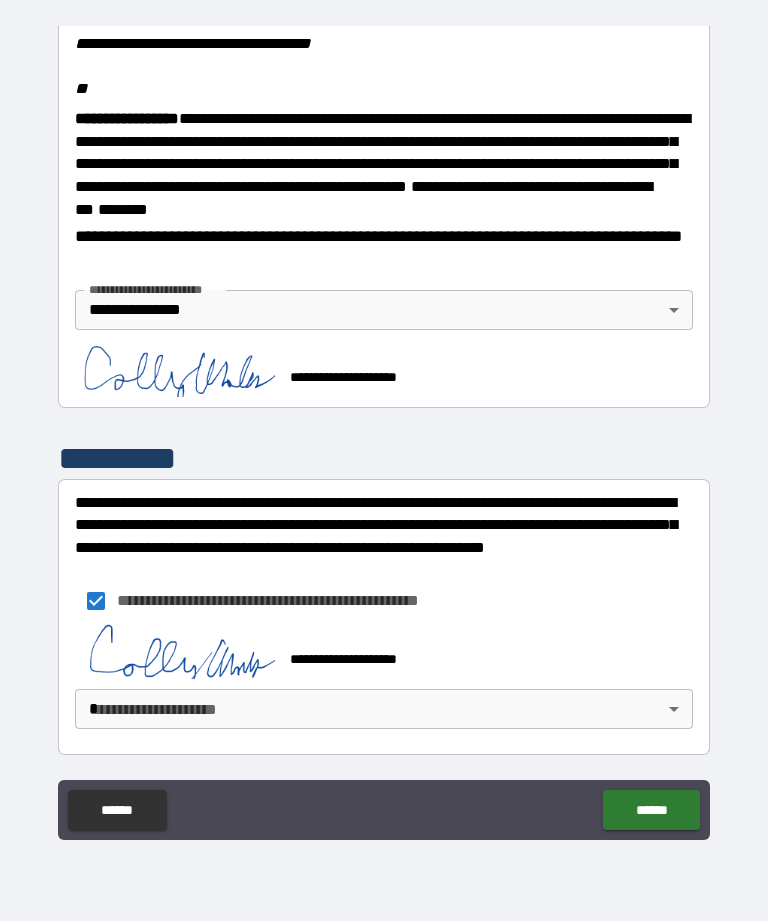 scroll, scrollTop: 2482, scrollLeft: 0, axis: vertical 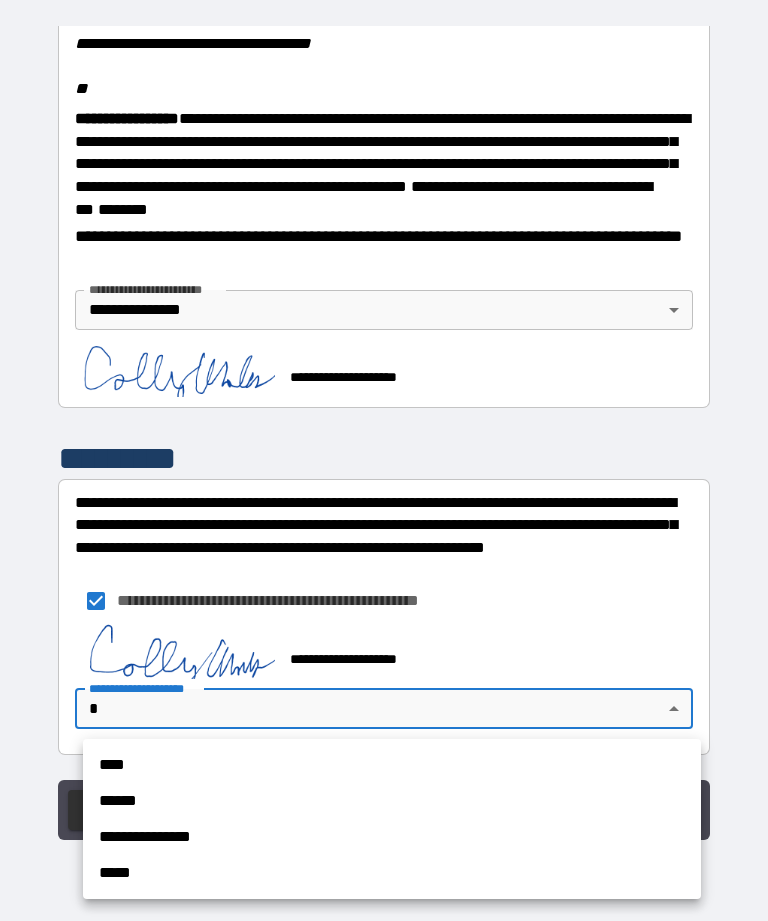 click on "**********" at bounding box center (392, 837) 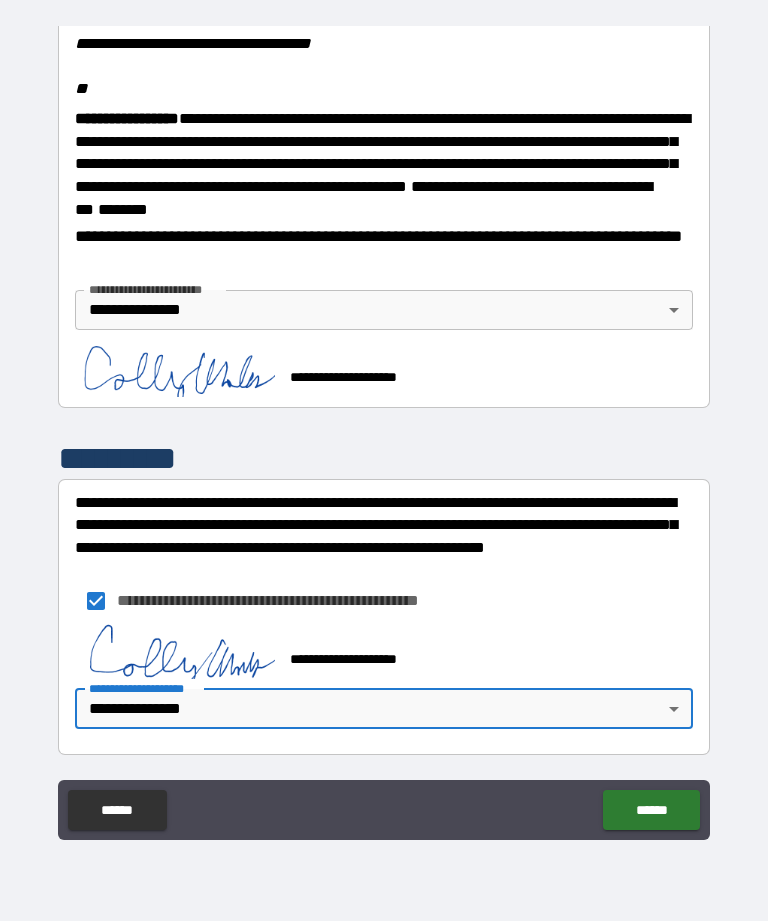 click on "******" at bounding box center [651, 810] 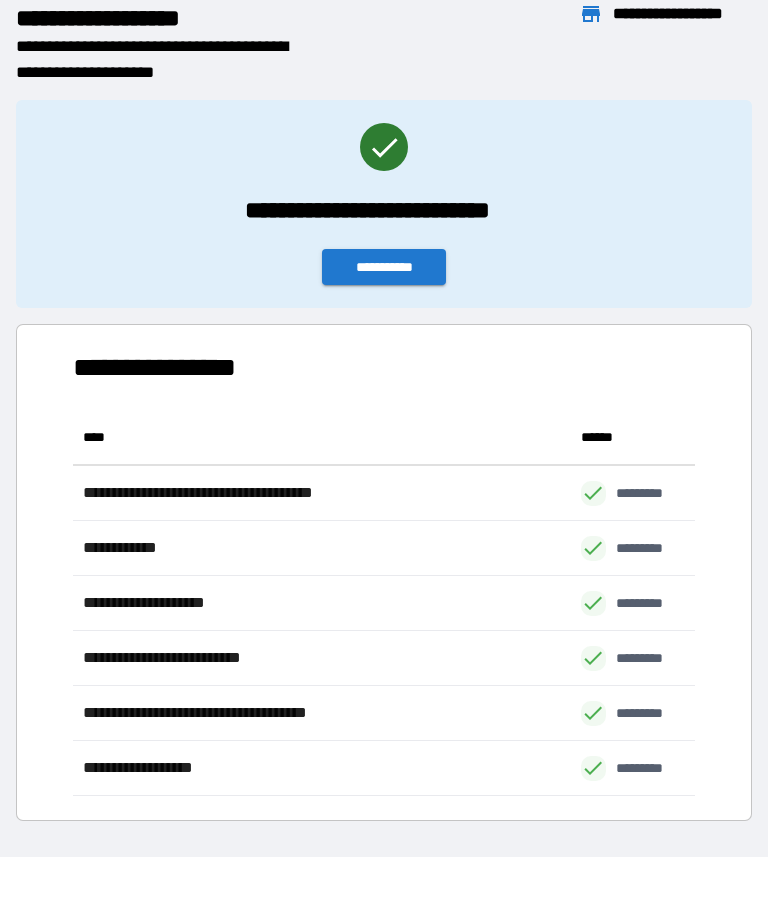 scroll, scrollTop: 1, scrollLeft: 1, axis: both 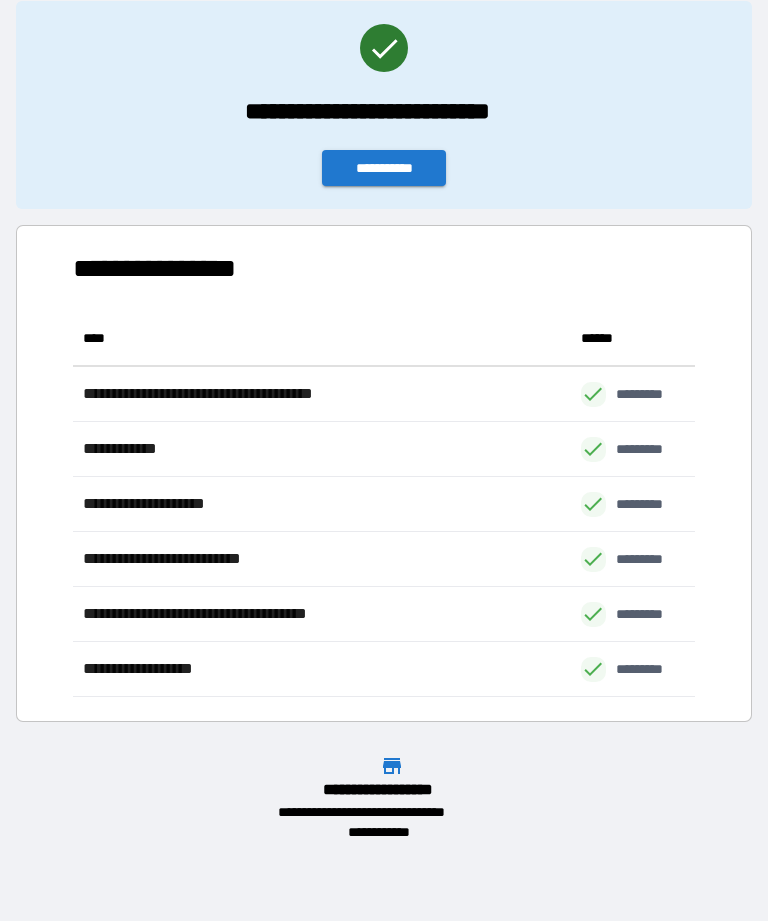 click on "**********" at bounding box center [384, 344] 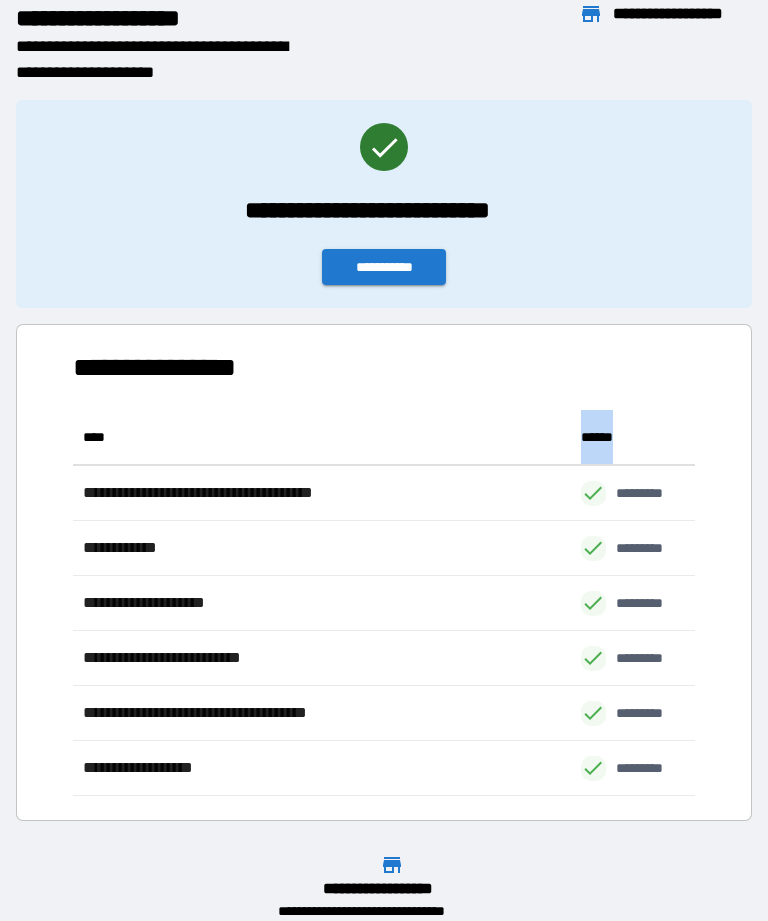 scroll, scrollTop: 0, scrollLeft: 0, axis: both 